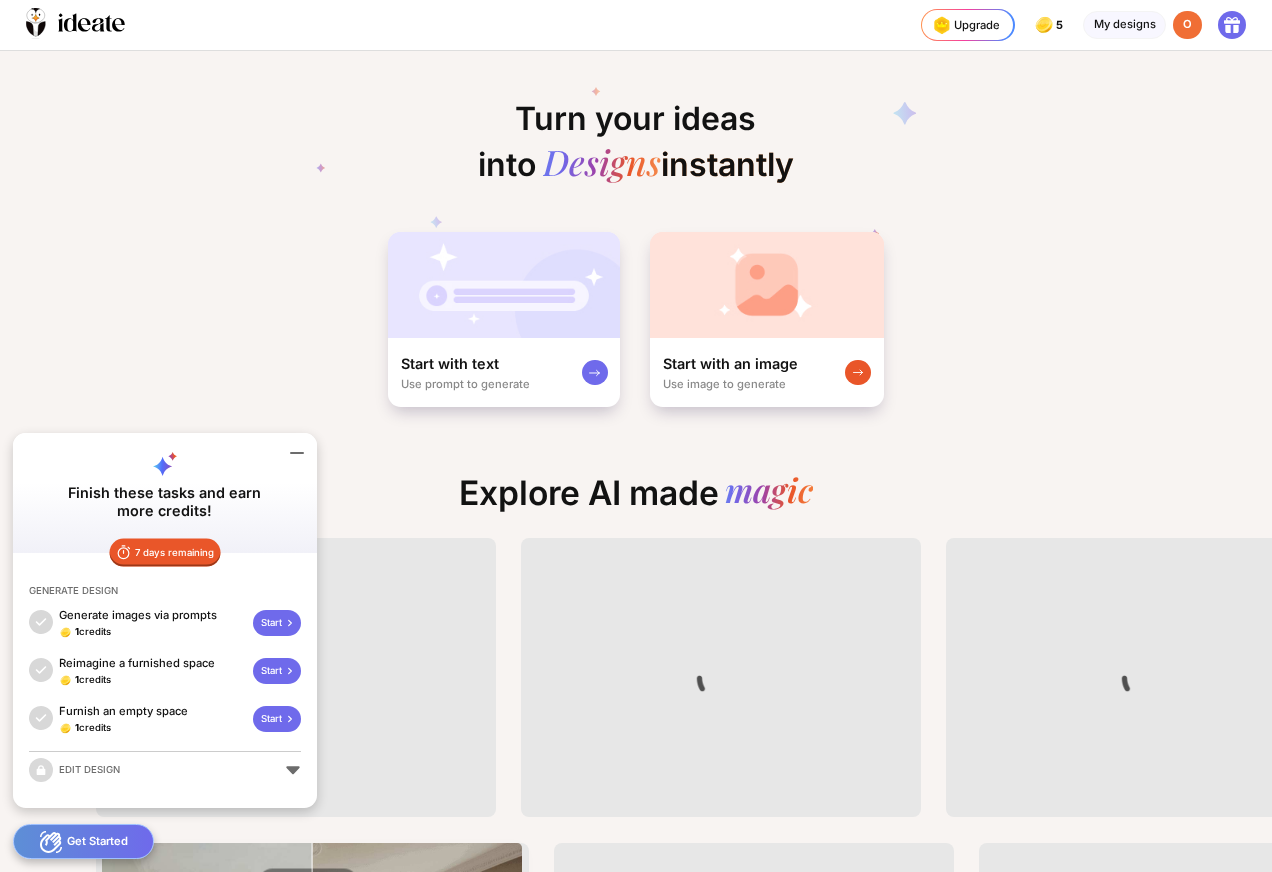 scroll, scrollTop: 0, scrollLeft: 0, axis: both 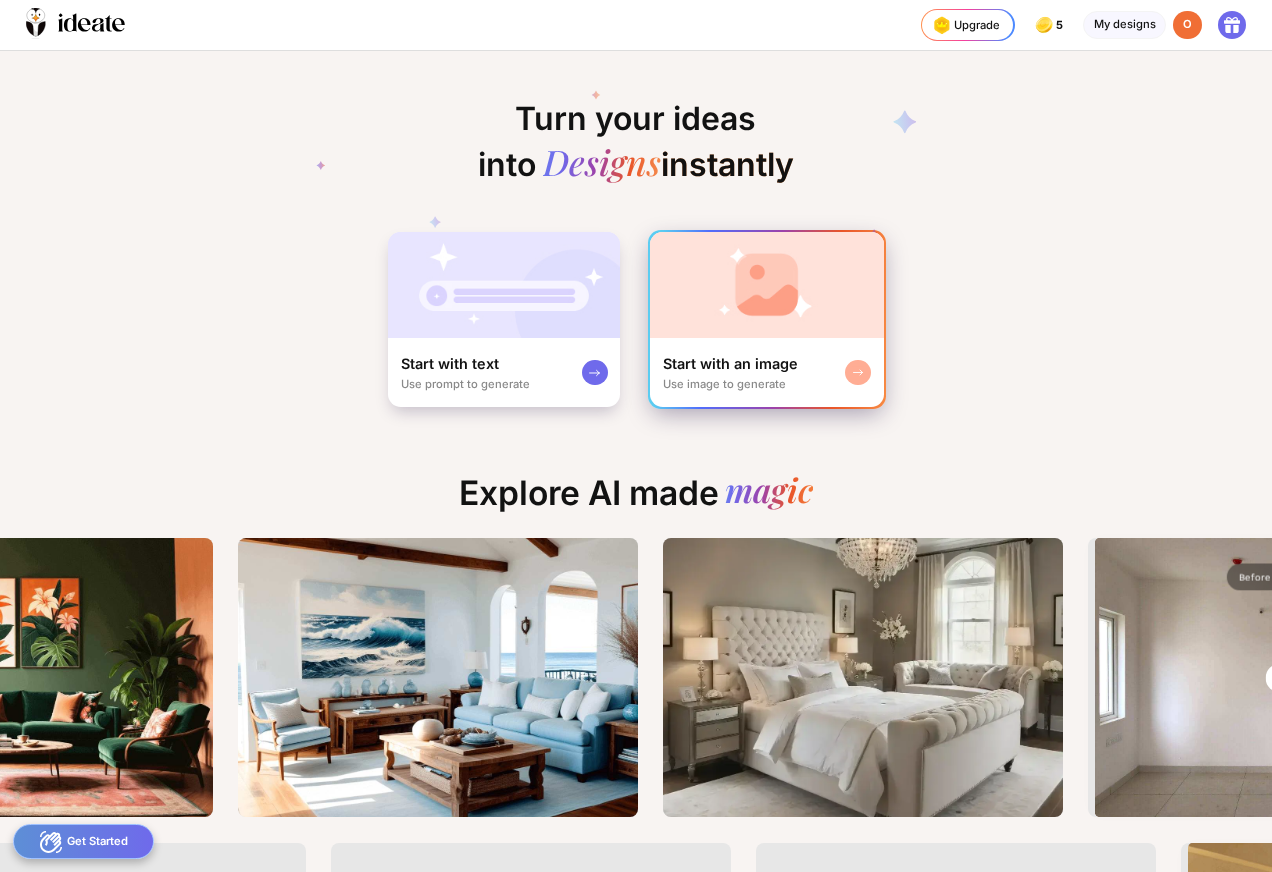 click on "Use image to generate" at bounding box center (724, 384) 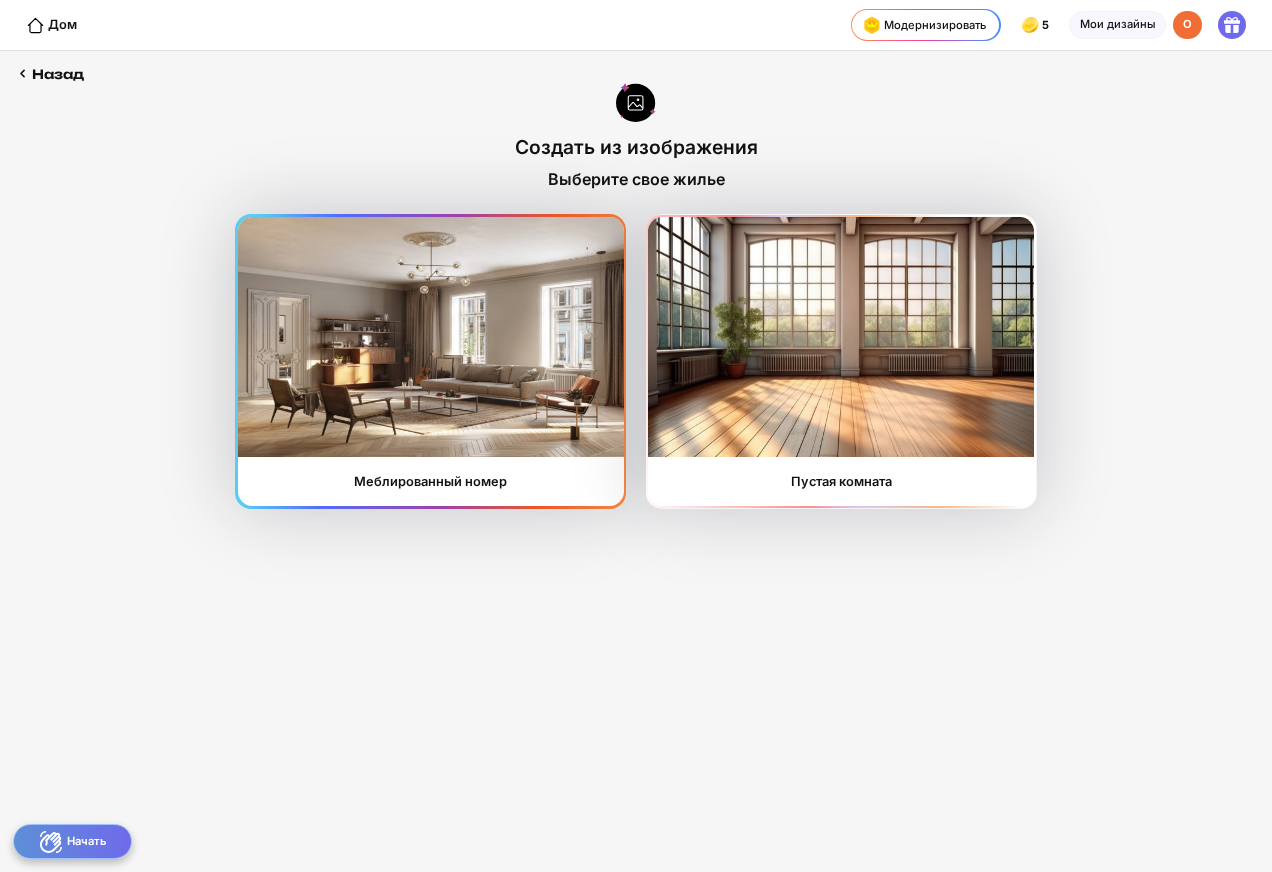 click at bounding box center (431, 337) 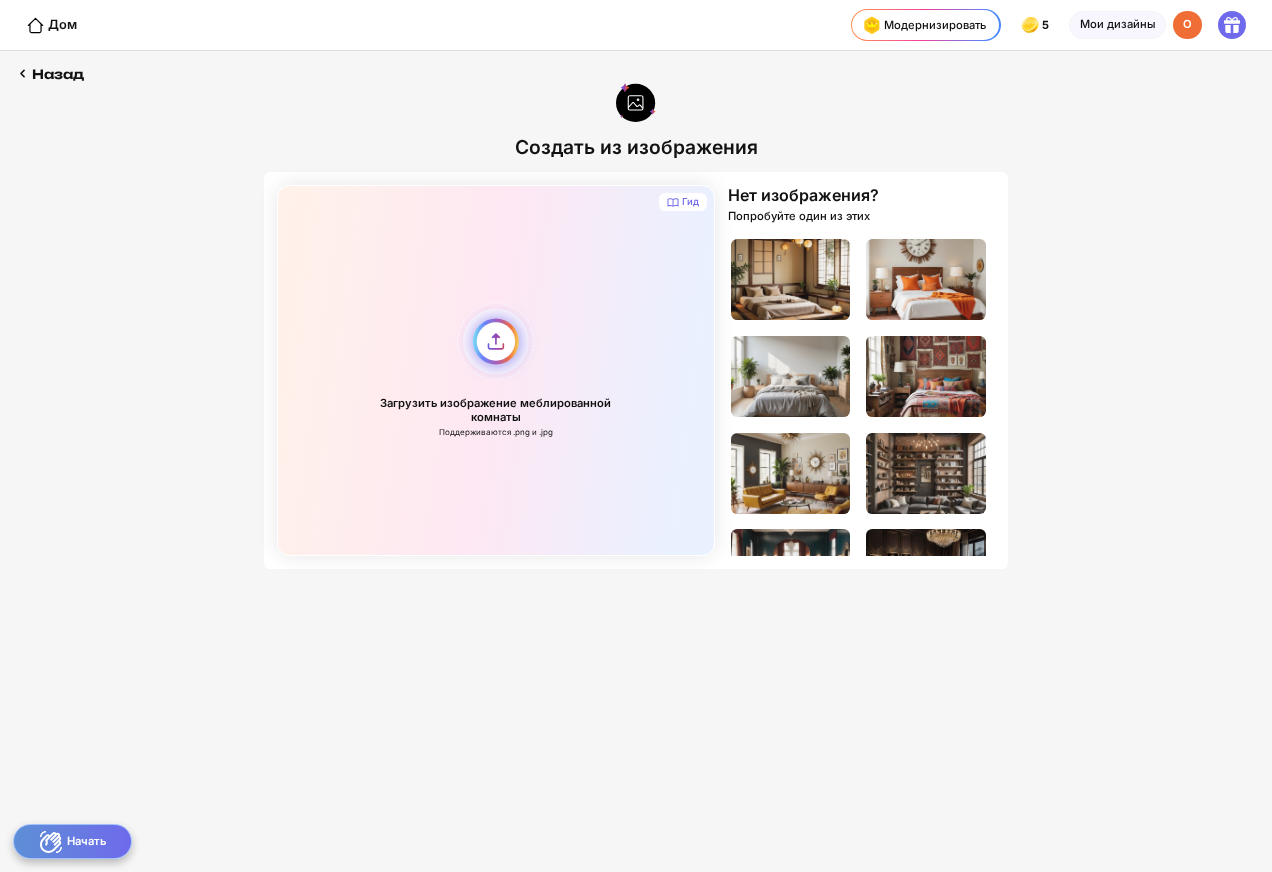 click on "Загрузить изображение меблированной комнаты Поддерживаются .png и .jpg" at bounding box center [496, 370] 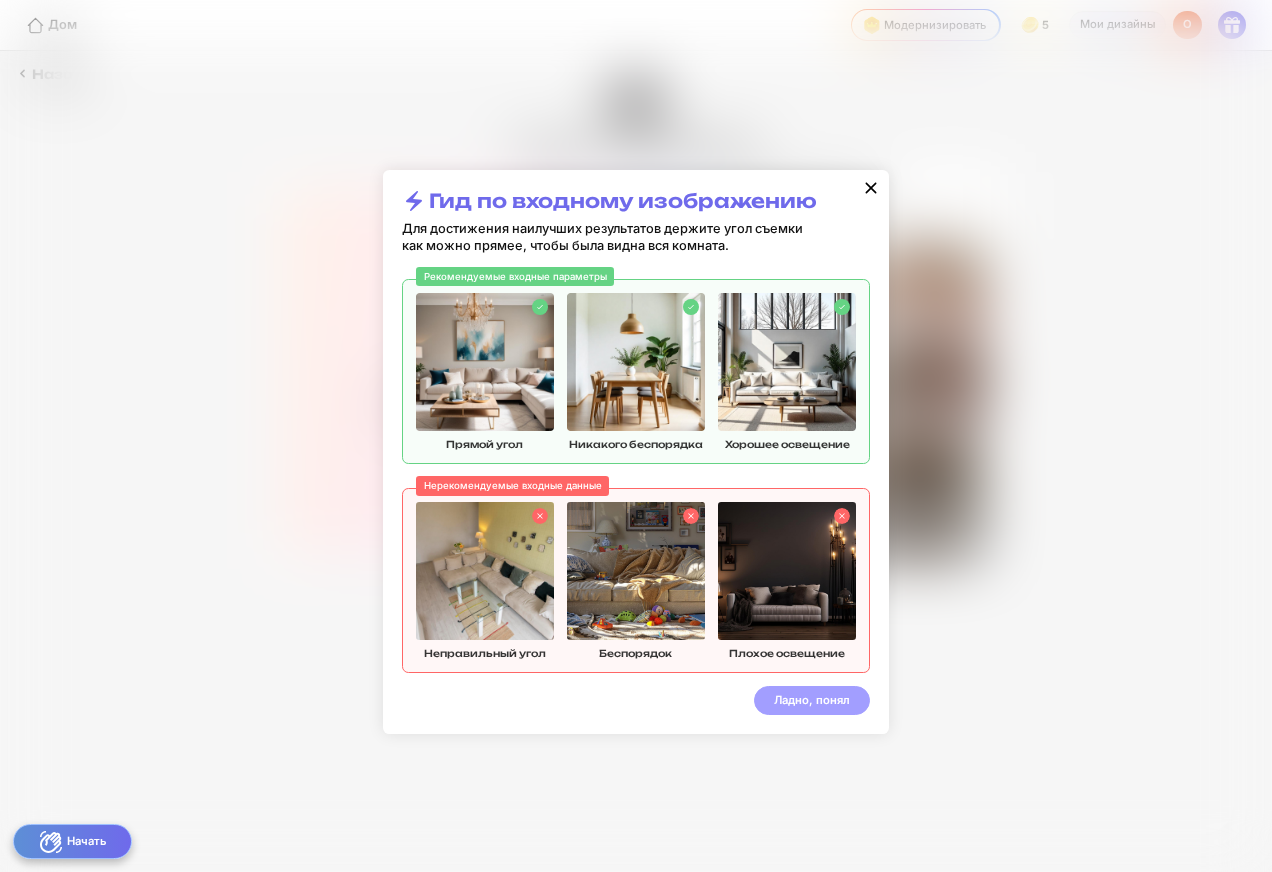 click on "Ладно, понял" at bounding box center (812, 700) 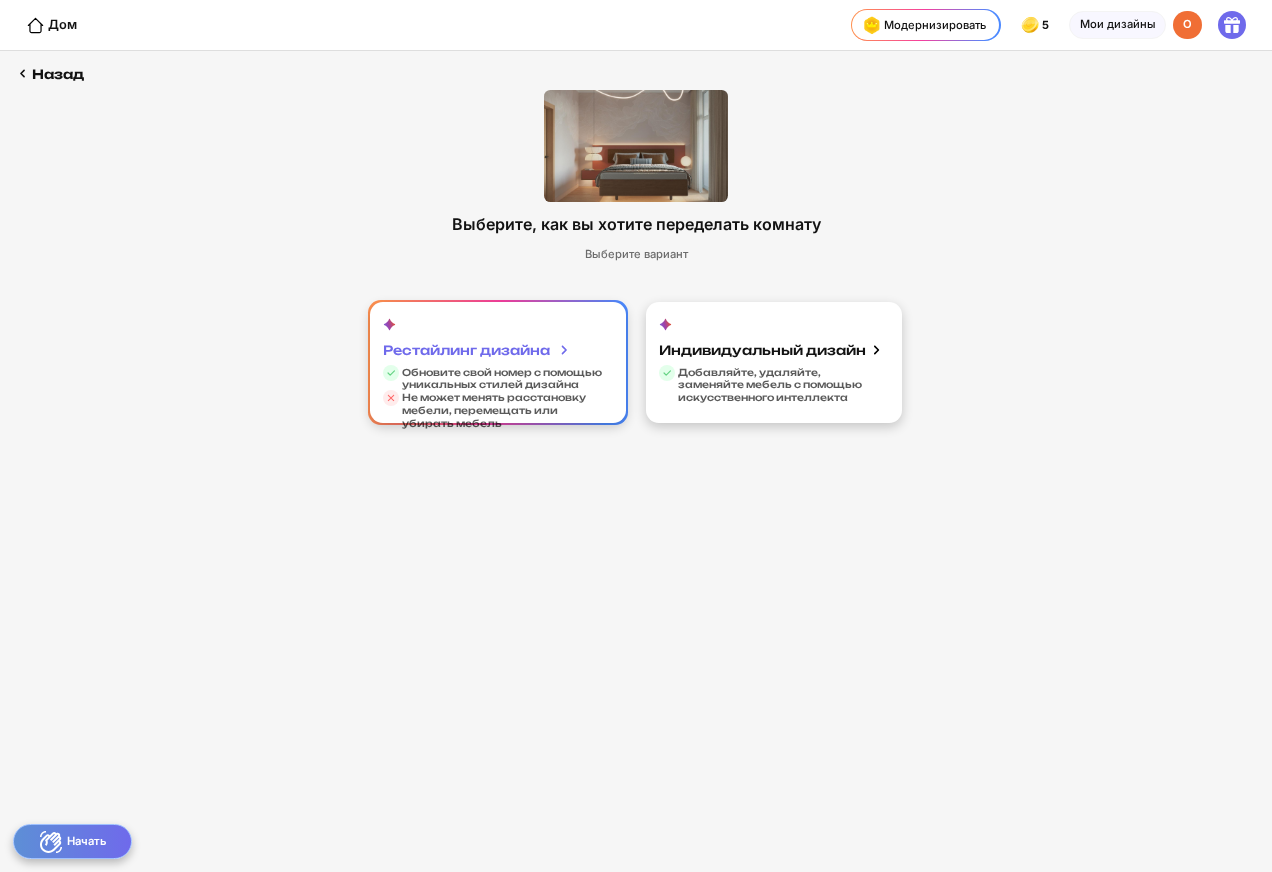 click on "Обновите свой номер с помощью уникальных стилей дизайна" at bounding box center (505, 379) 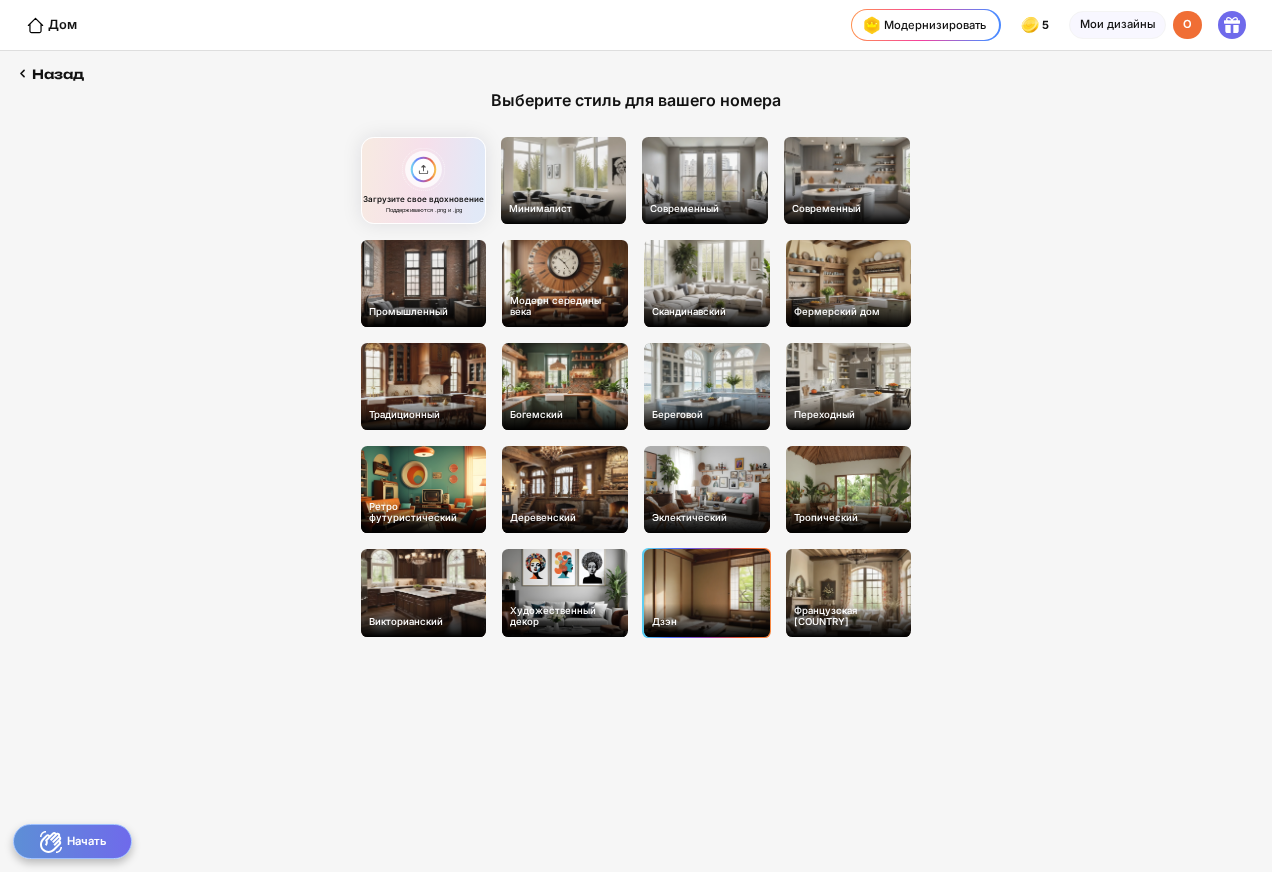 click on "Дзэн" at bounding box center (707, 592) 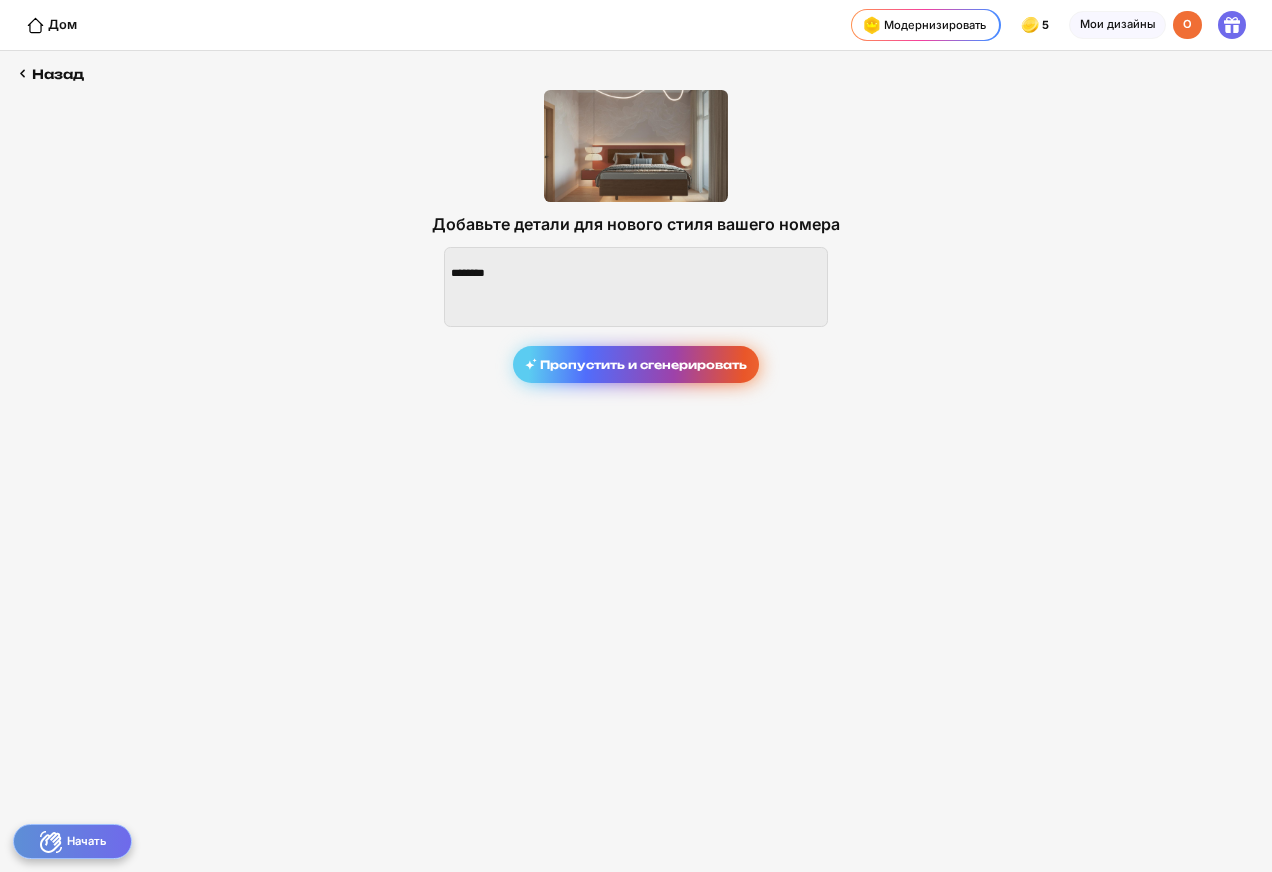 click on "Пропустить и сгенерировать" at bounding box center (635, 364) 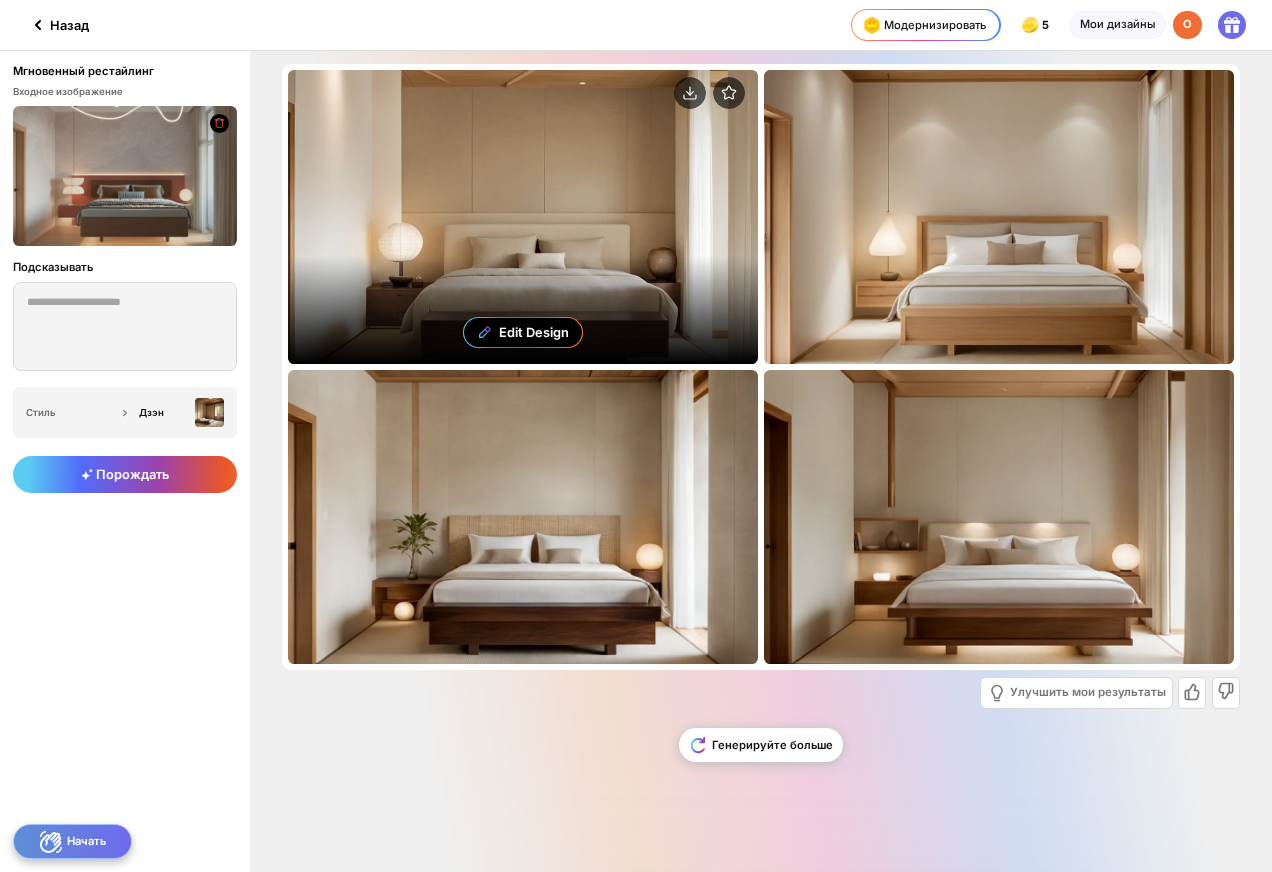 click on "Edit Design" at bounding box center (523, 217) 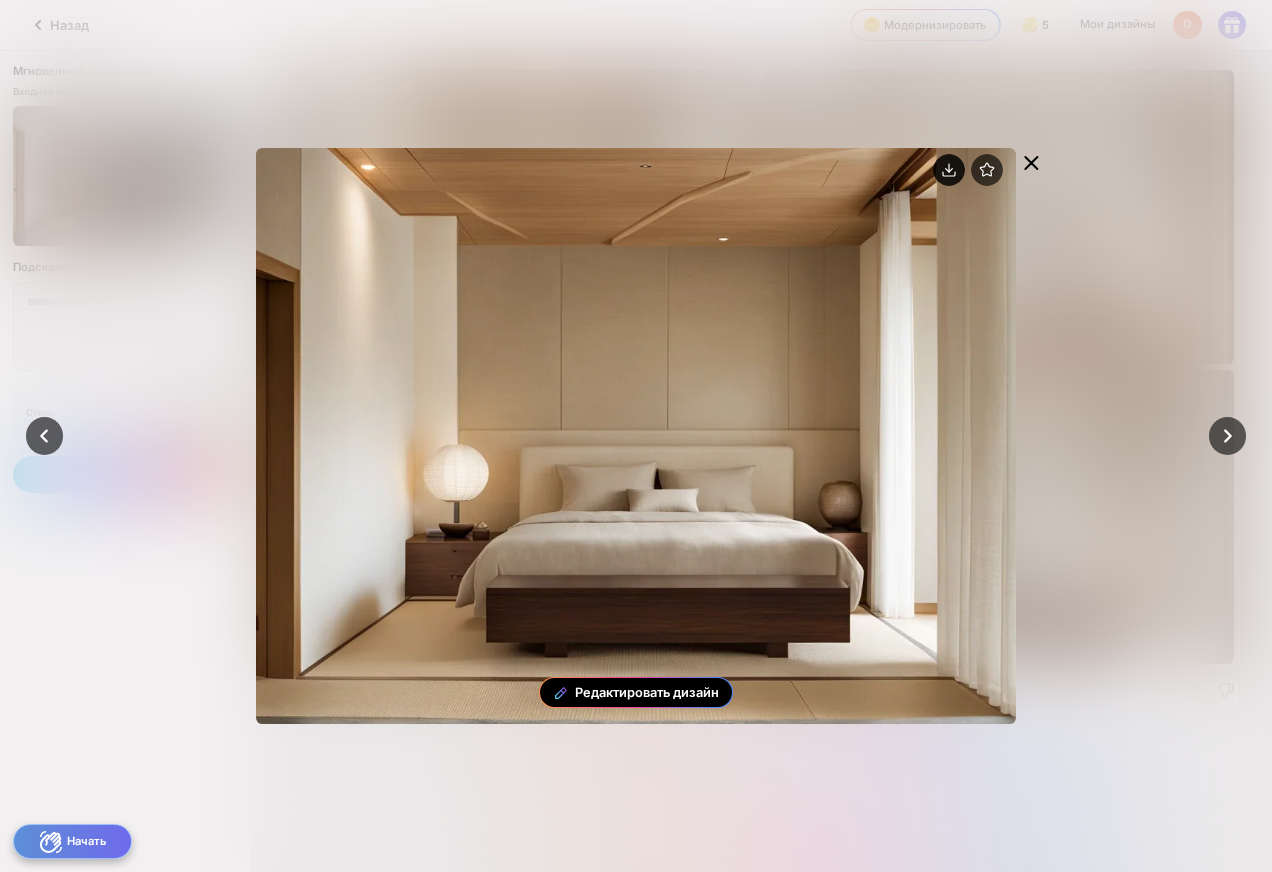 click 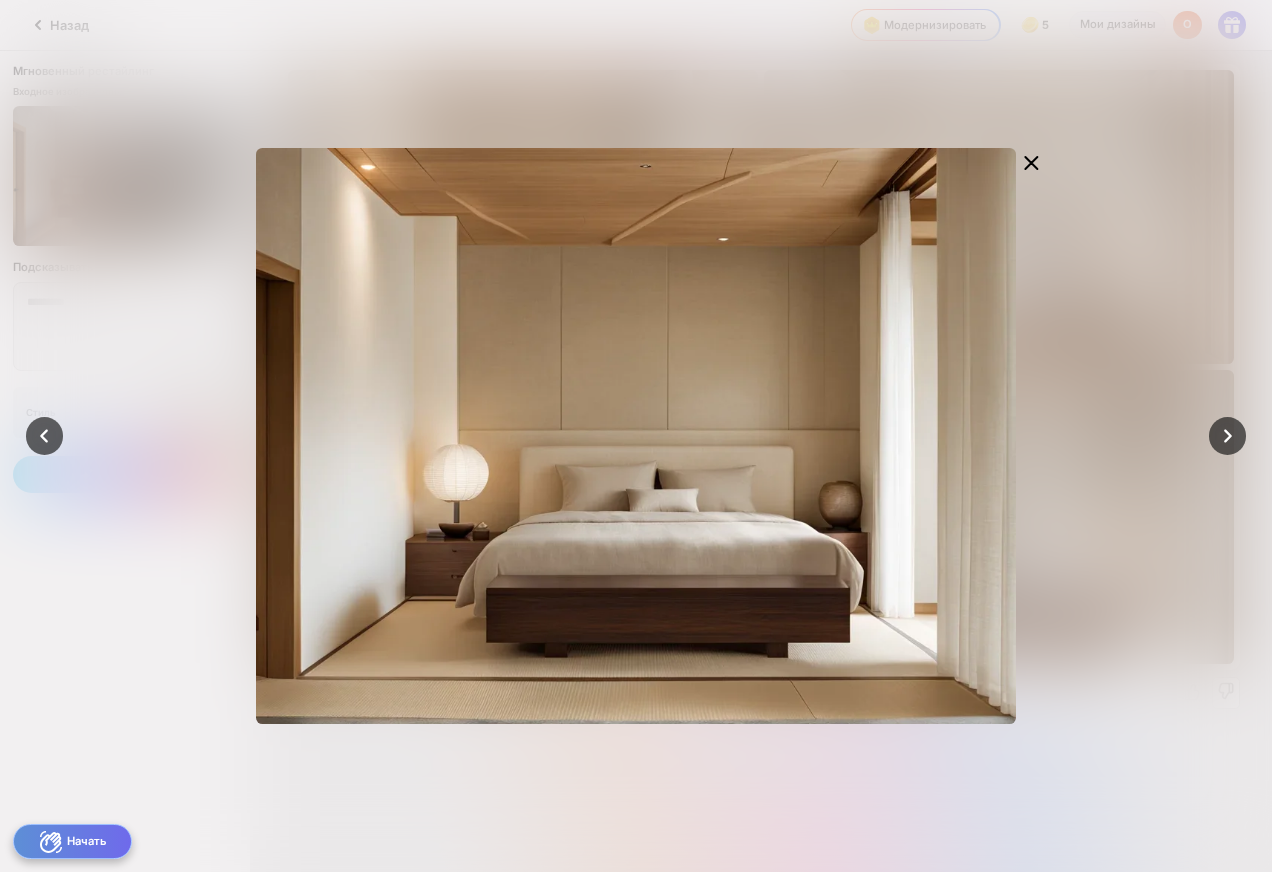 click at bounding box center (636, 436) 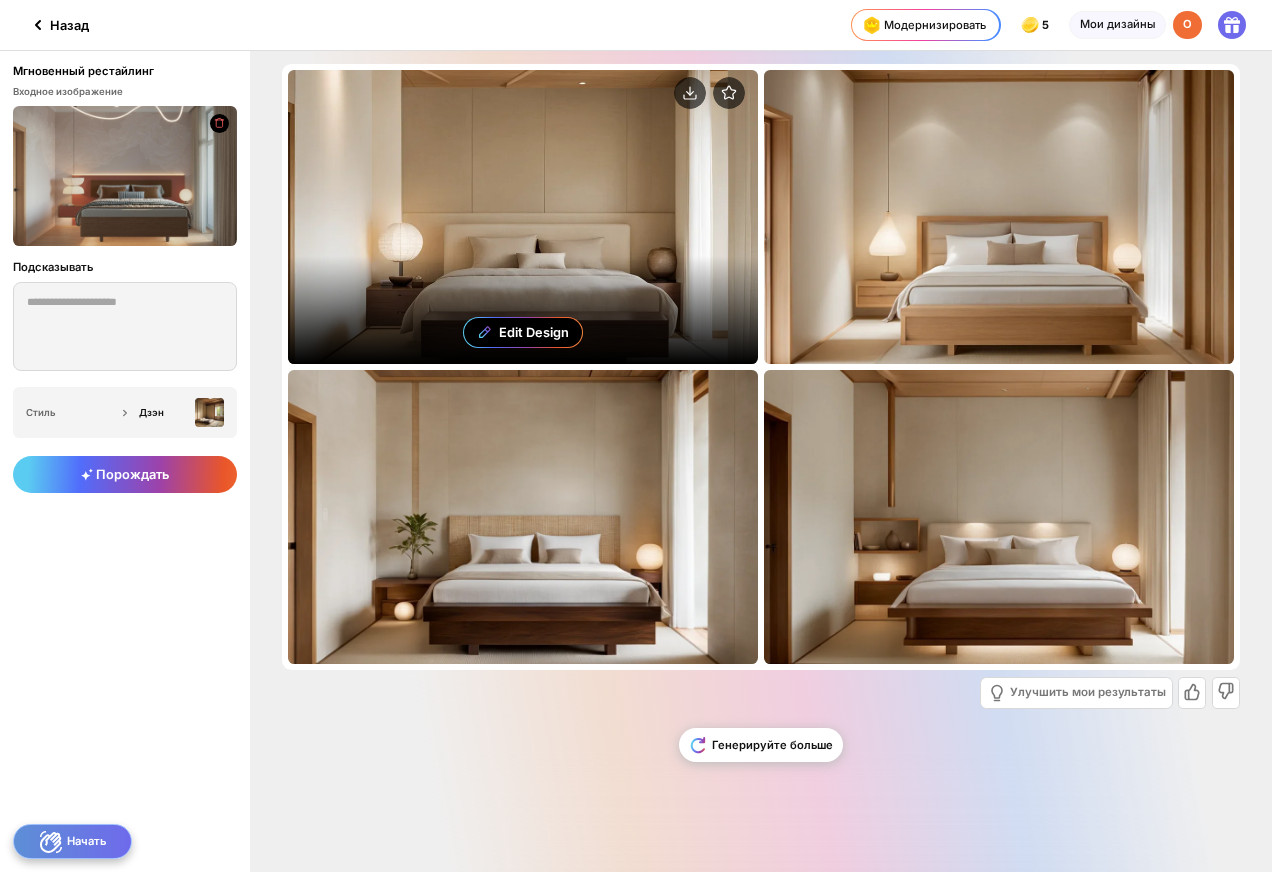 click on "Edit Design" at bounding box center [523, 217] 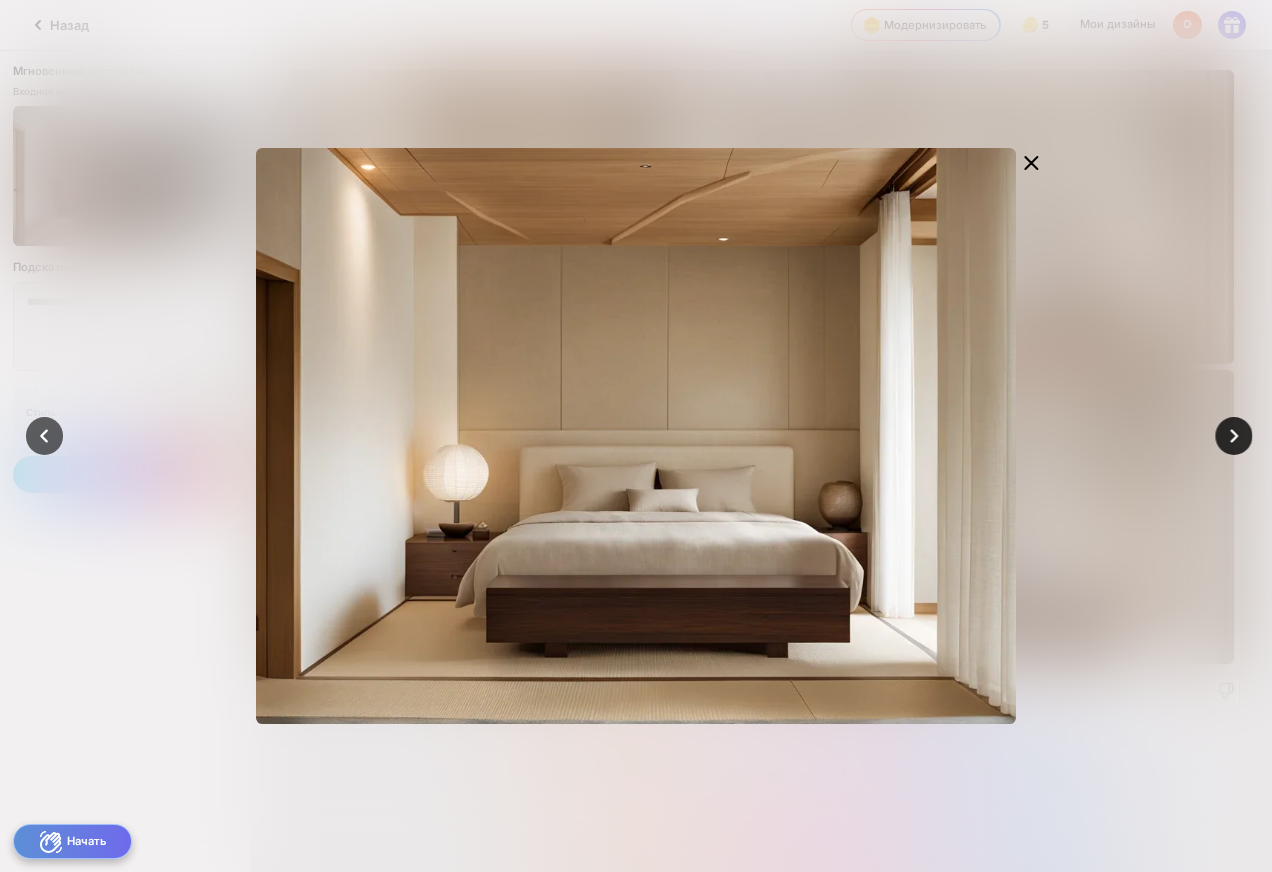 click 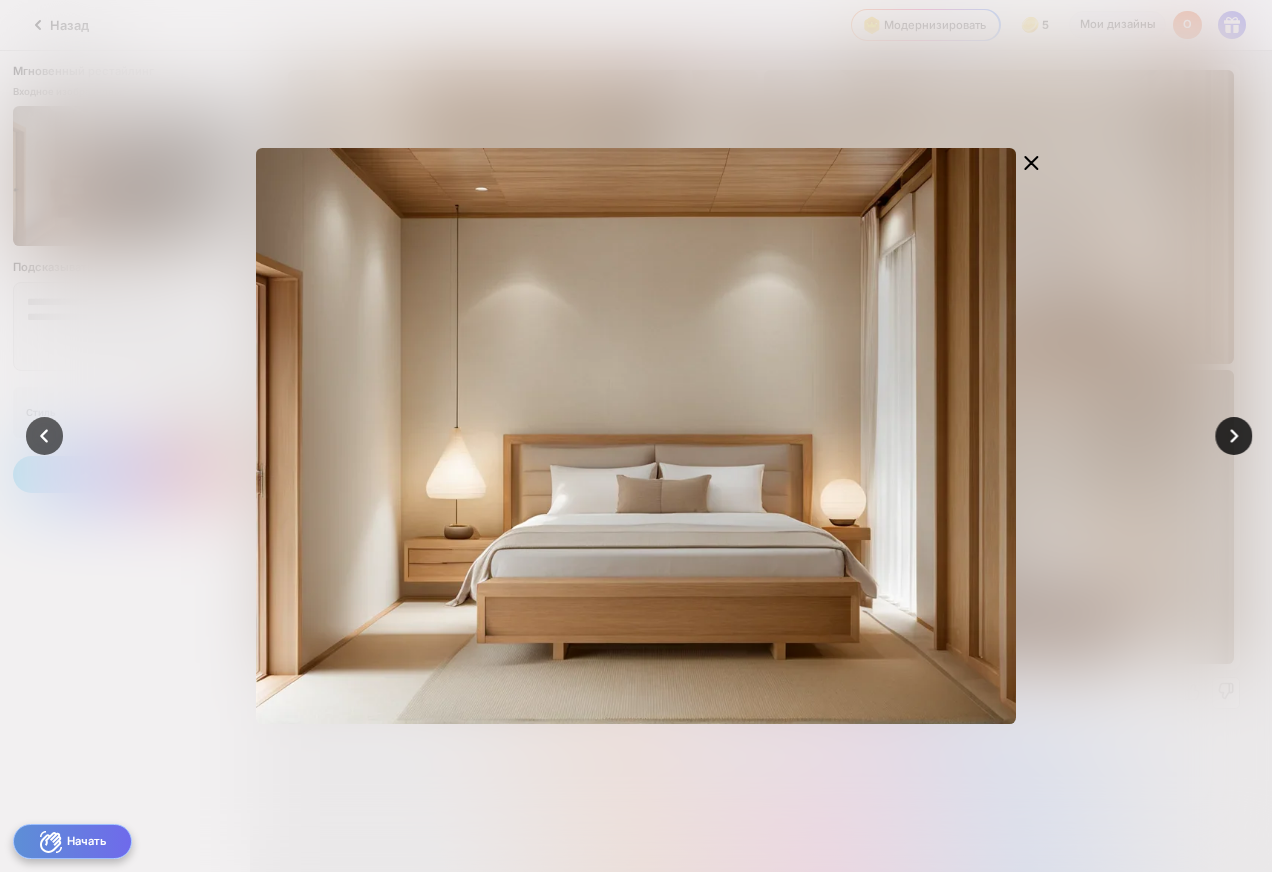 click 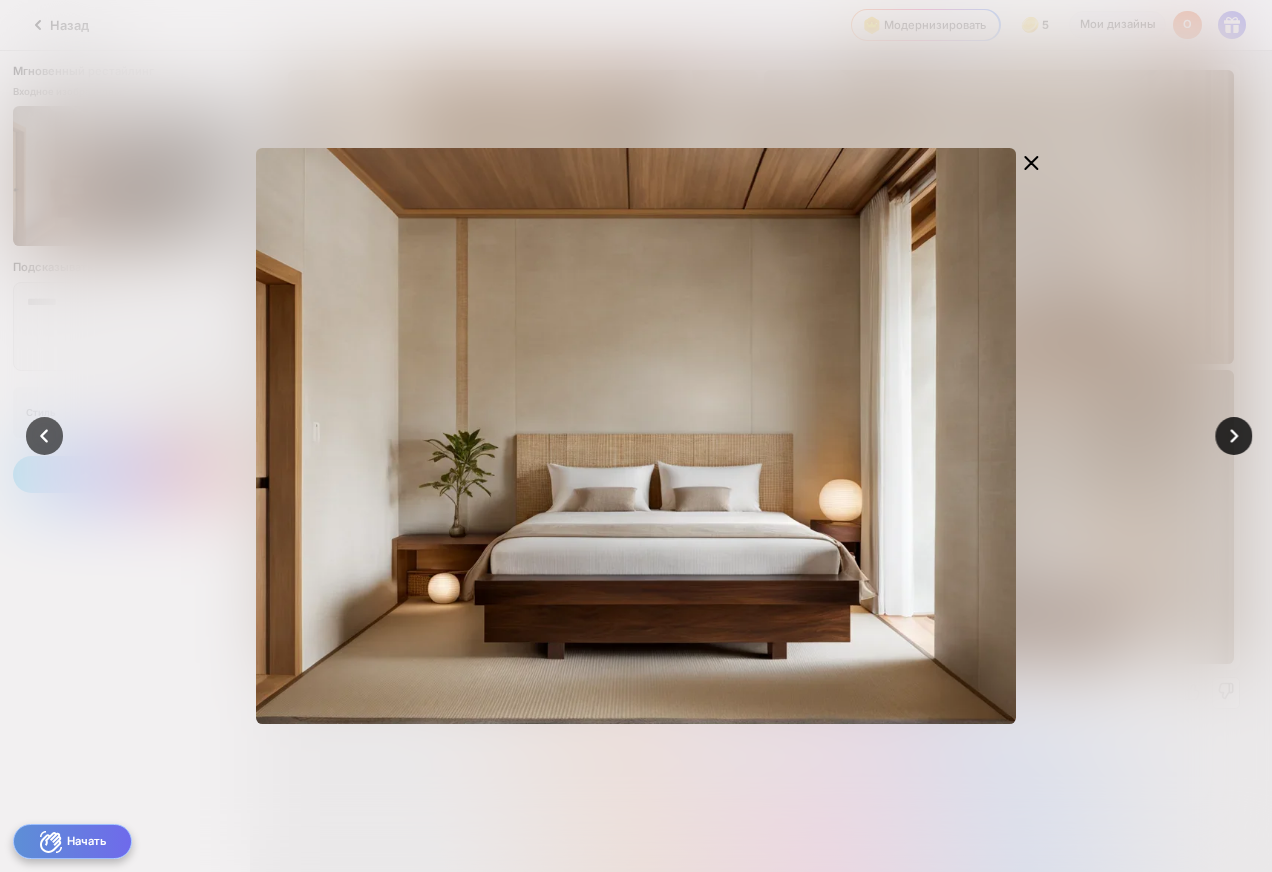 click 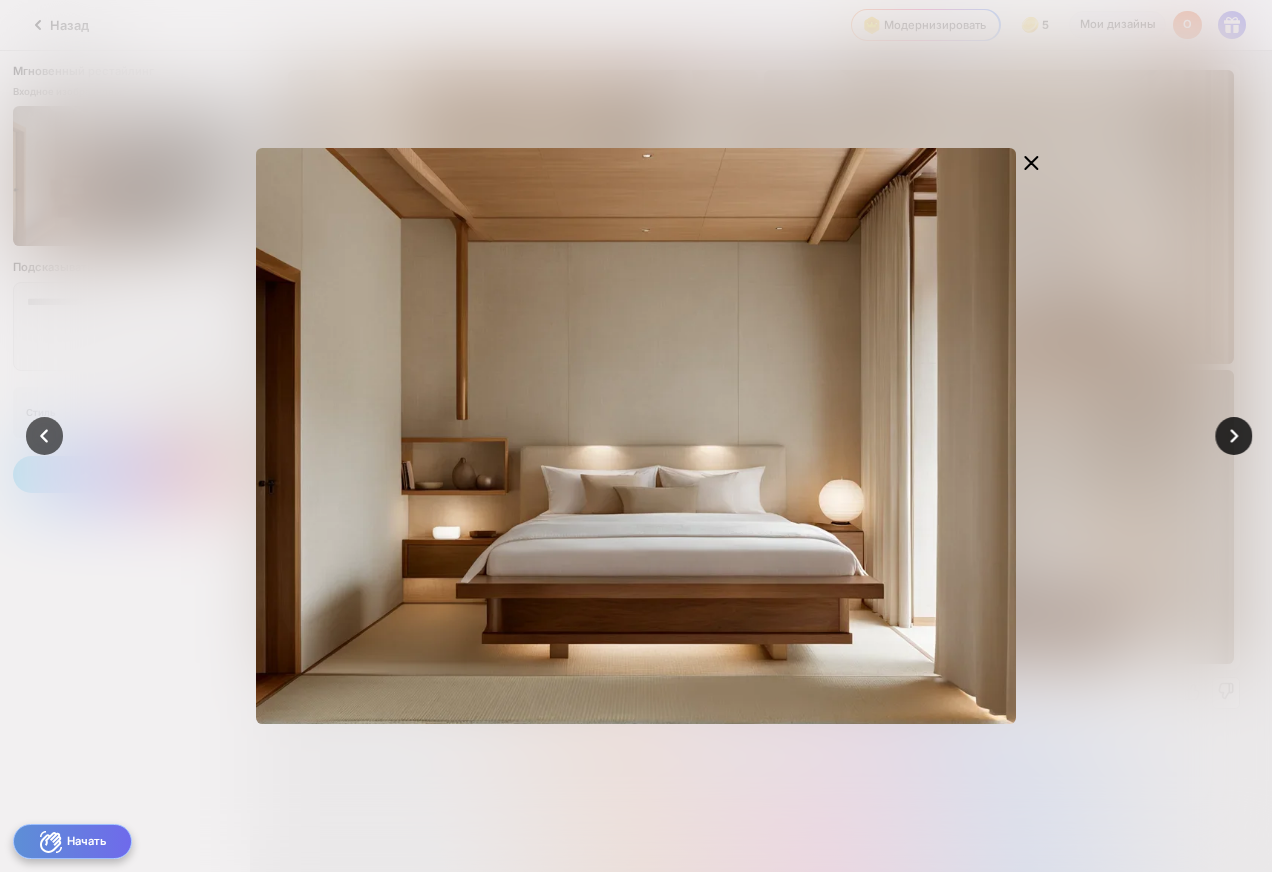 click 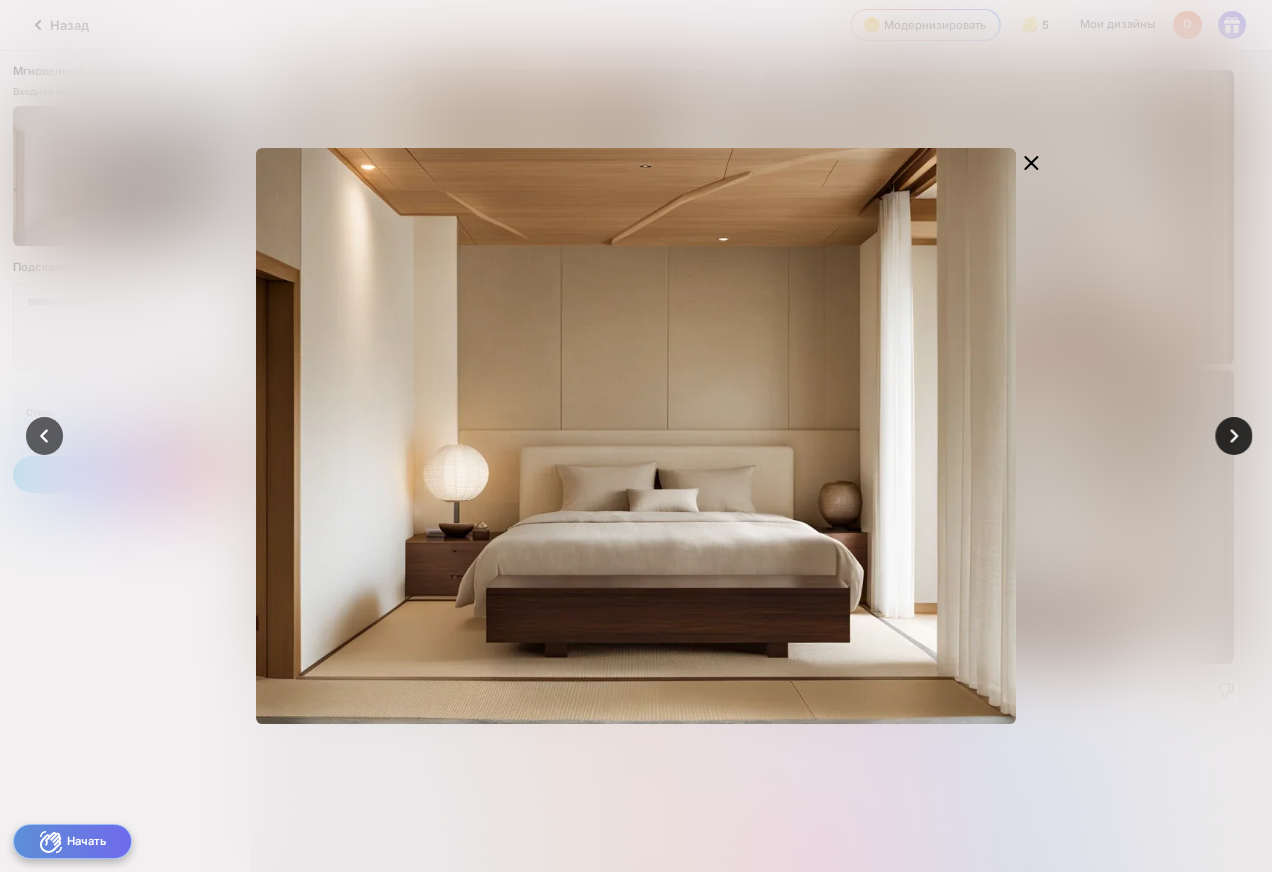 click 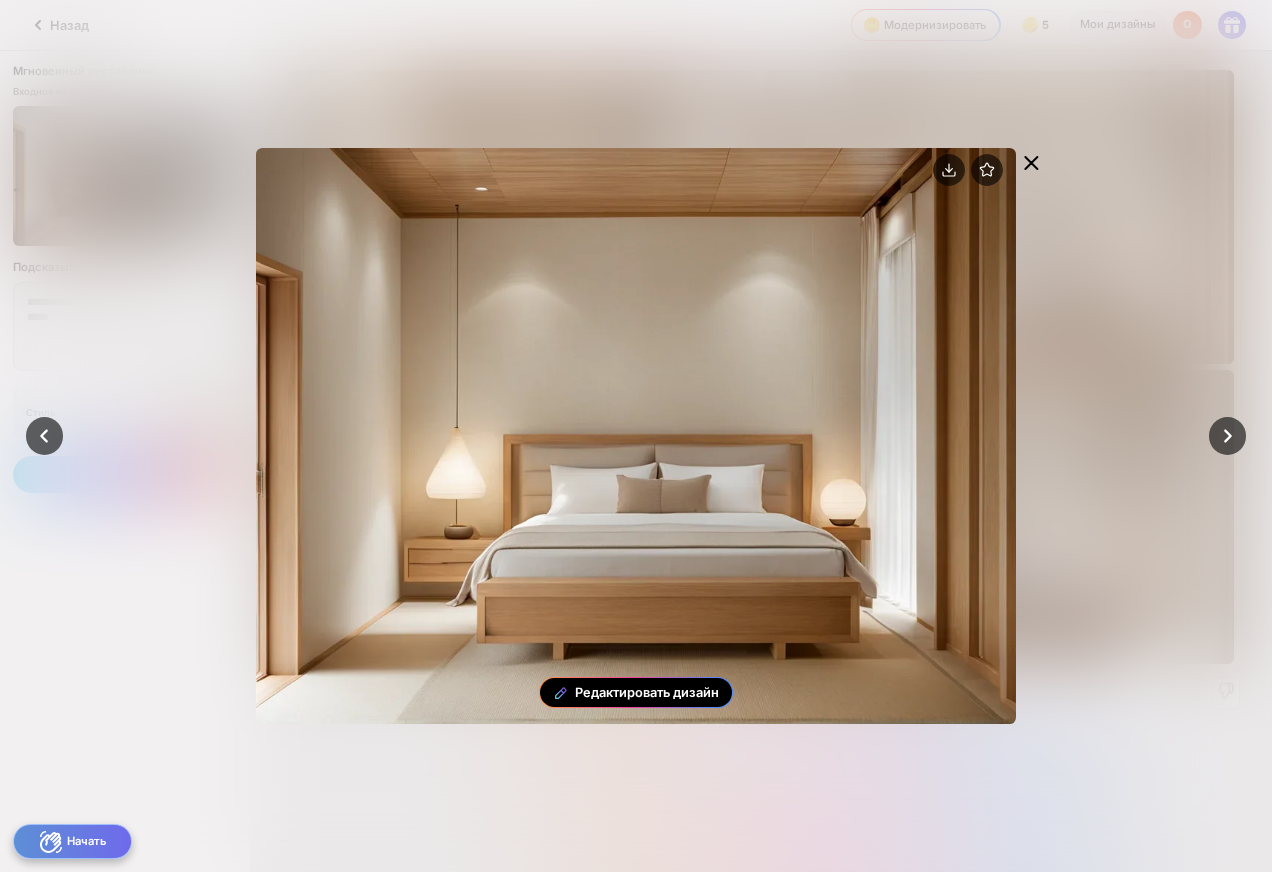 click 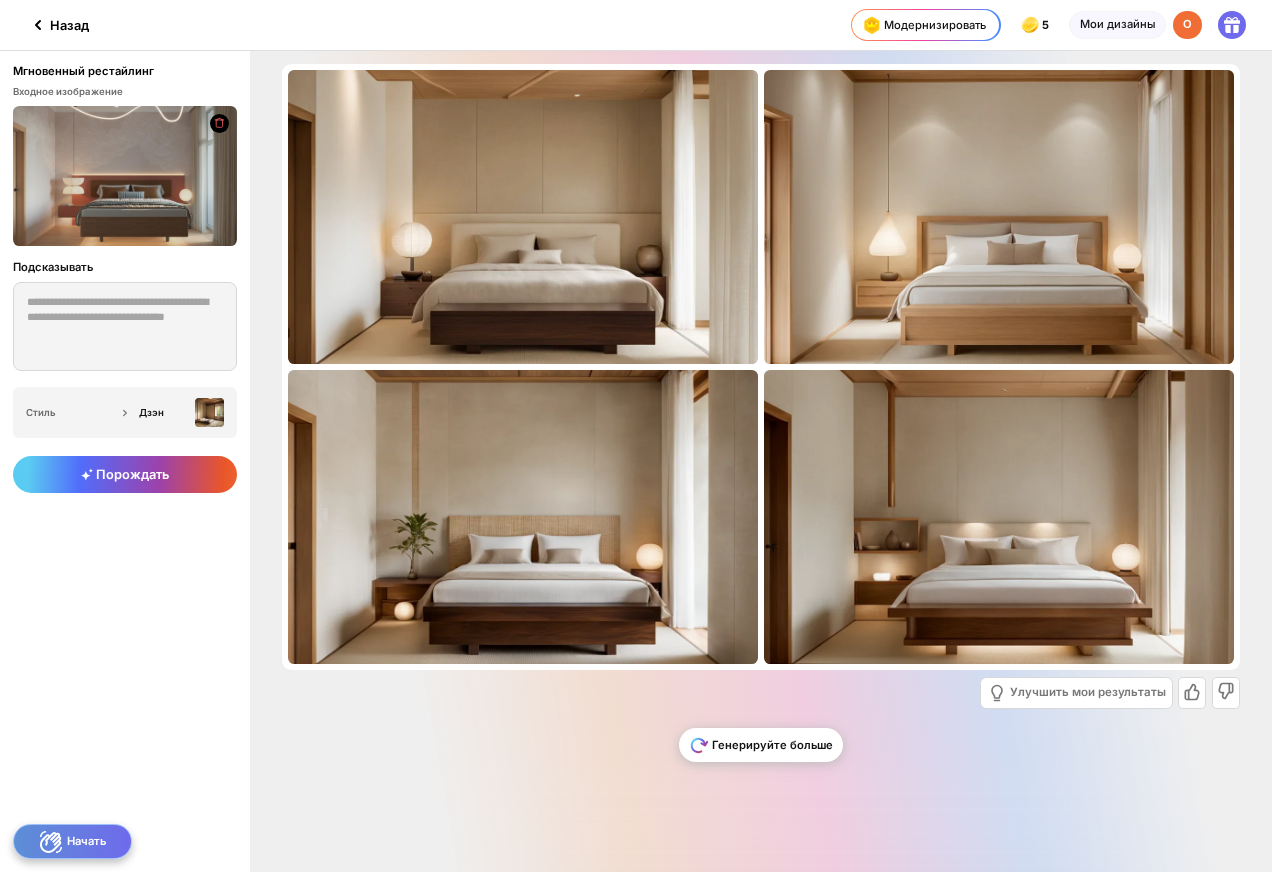 click on "Генерируйте больше" 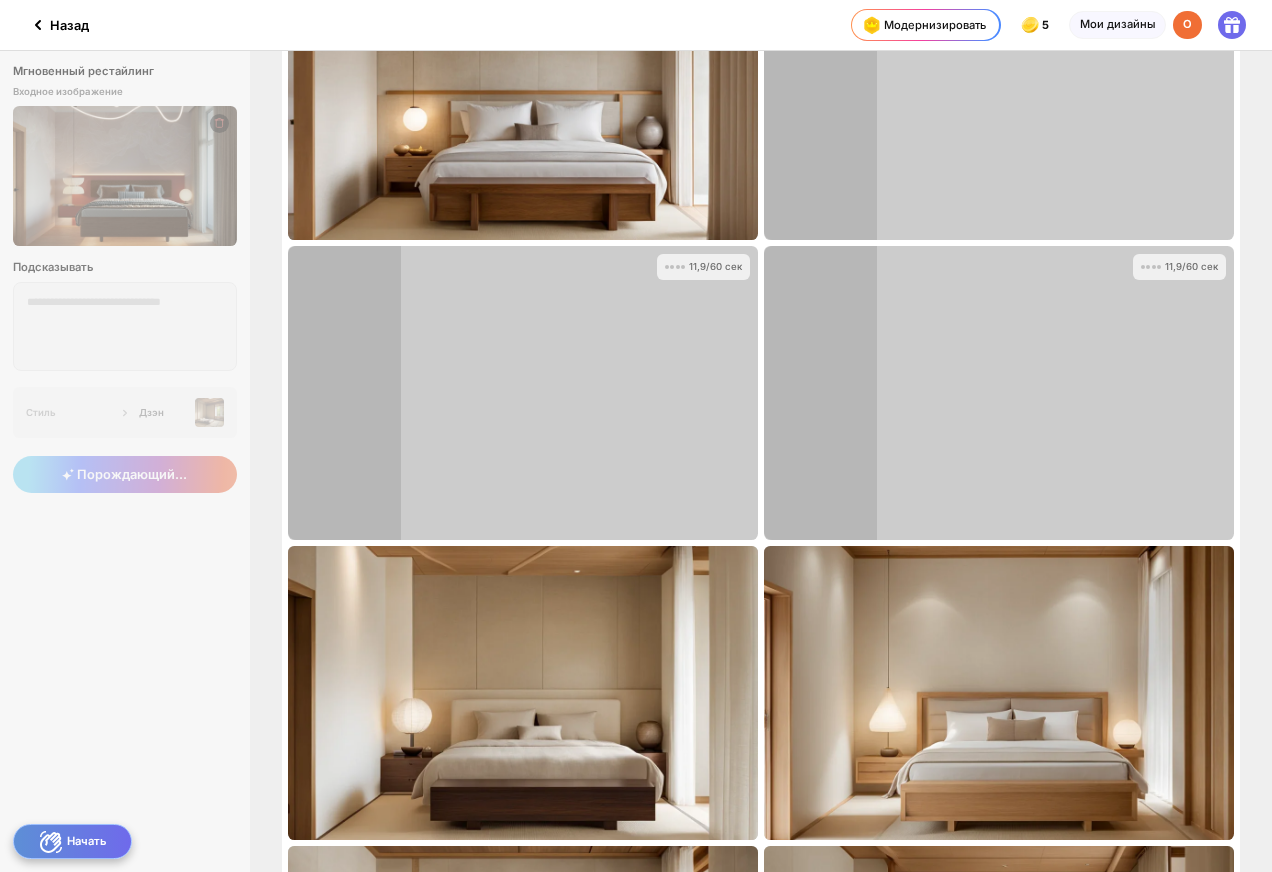 scroll, scrollTop: 0, scrollLeft: 0, axis: both 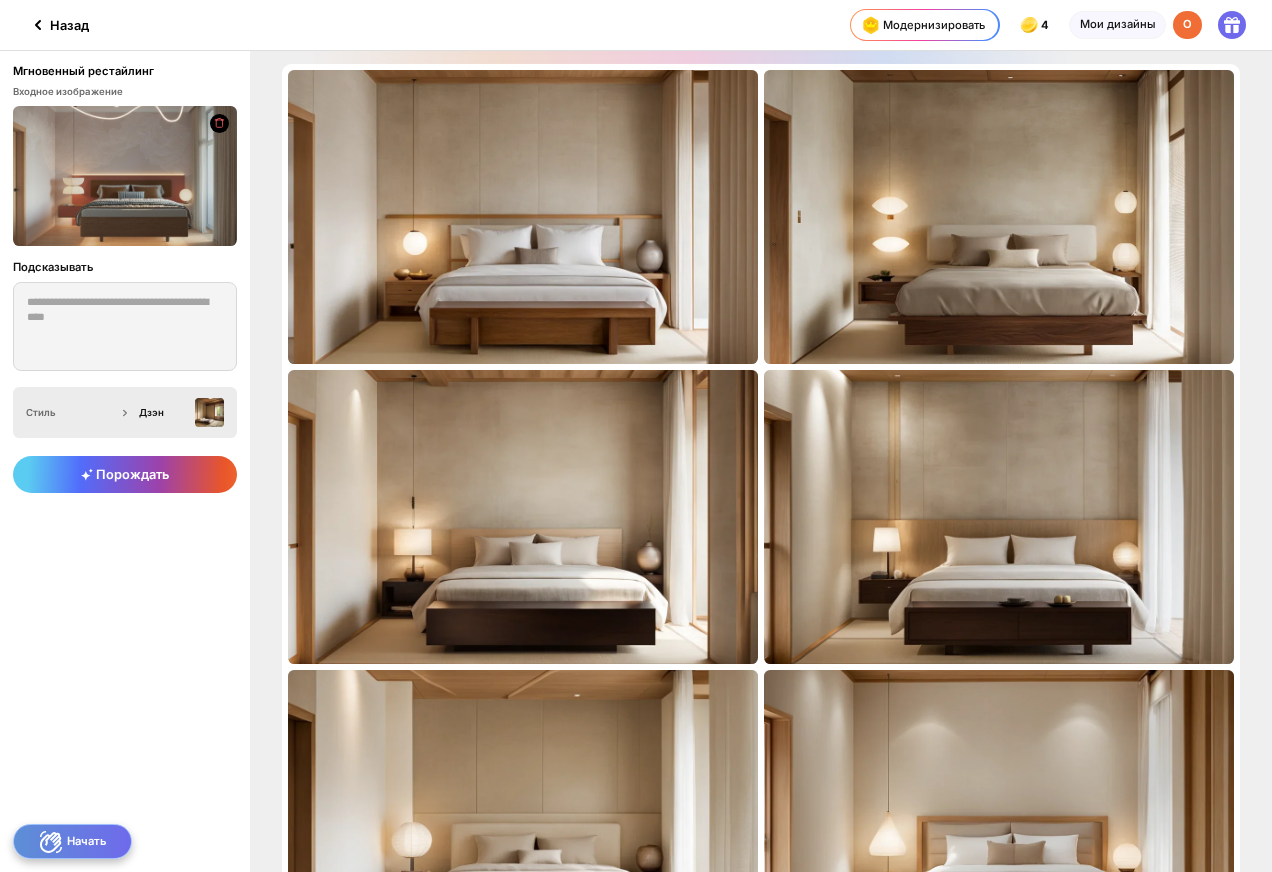click on "Стиль" at bounding box center (71, 412) 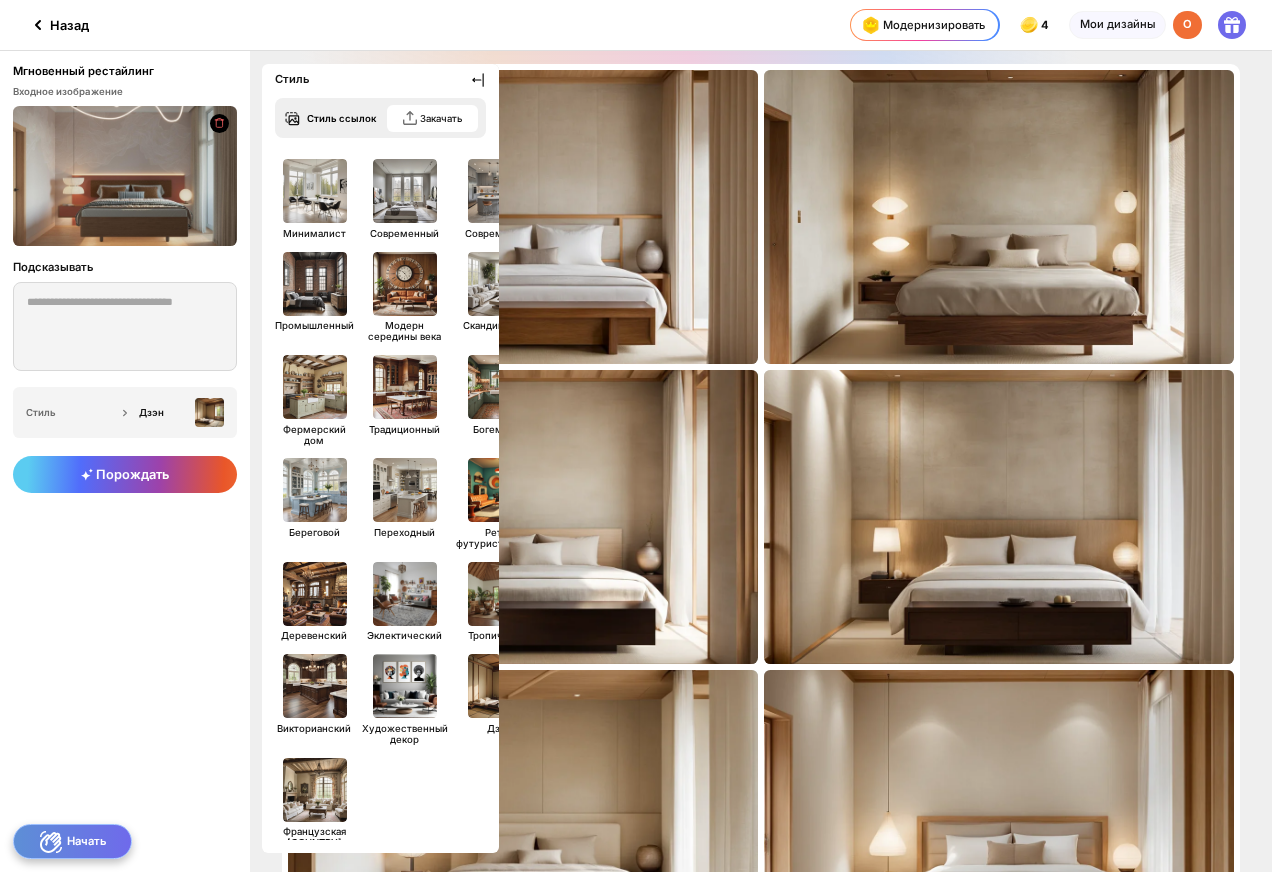 click 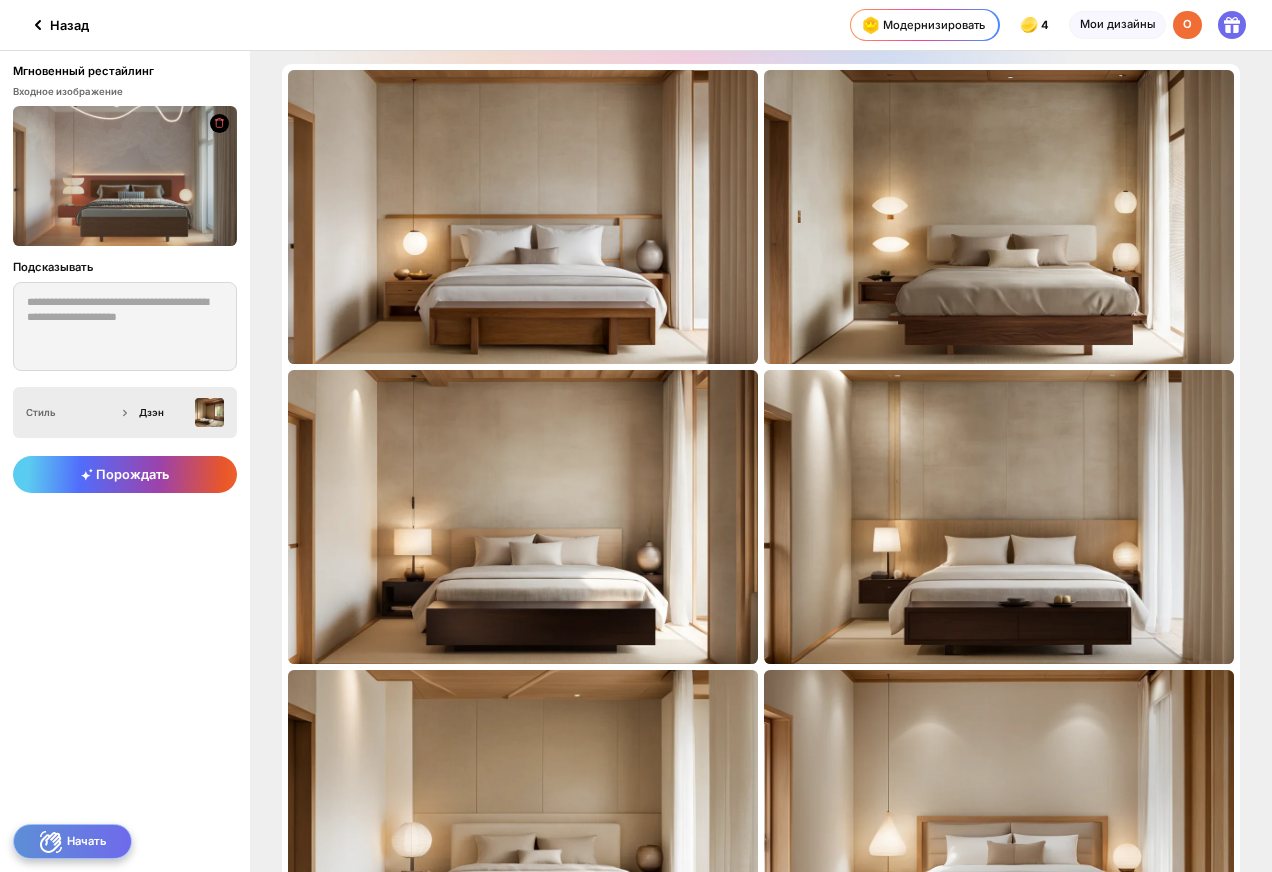 click on "Стиль" at bounding box center (71, 412) 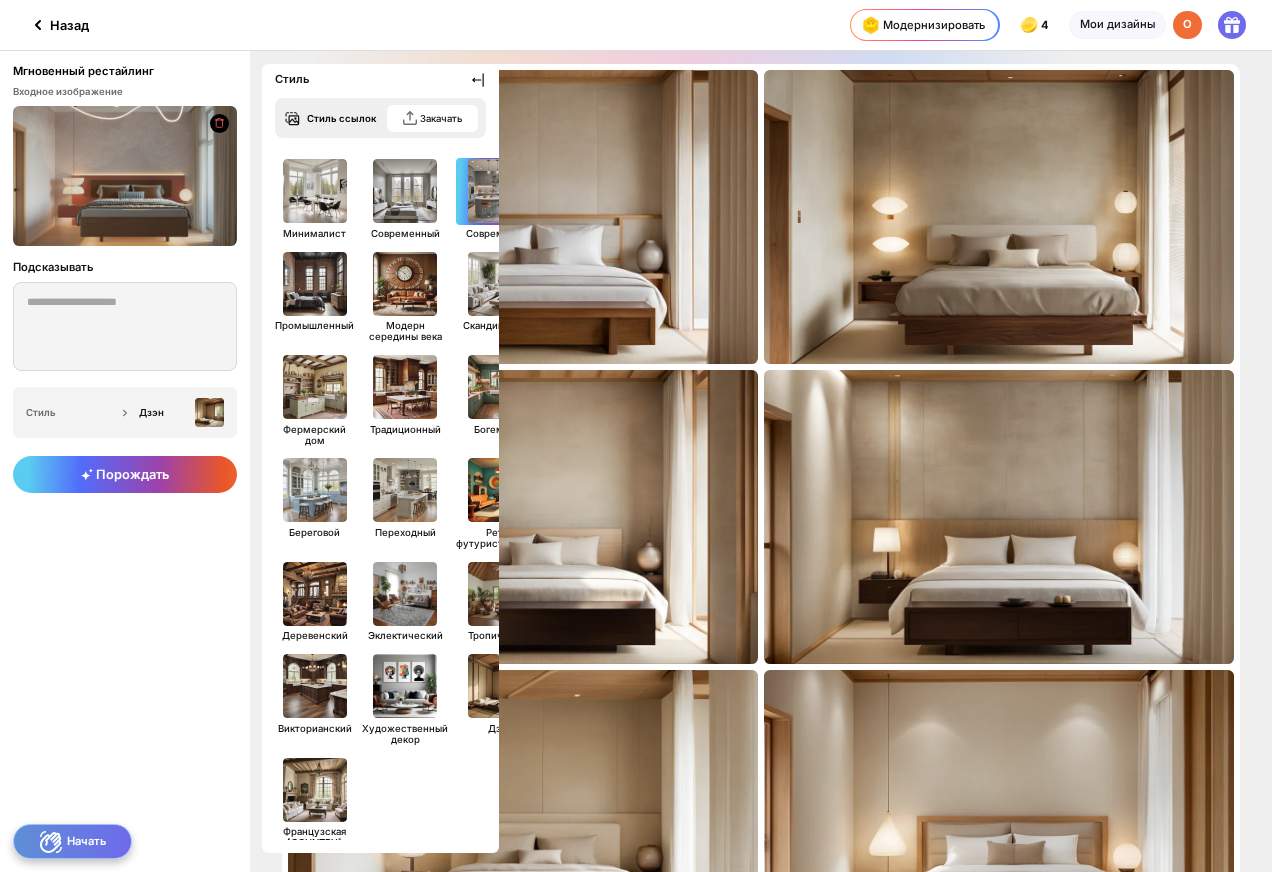 click at bounding box center (500, 191) 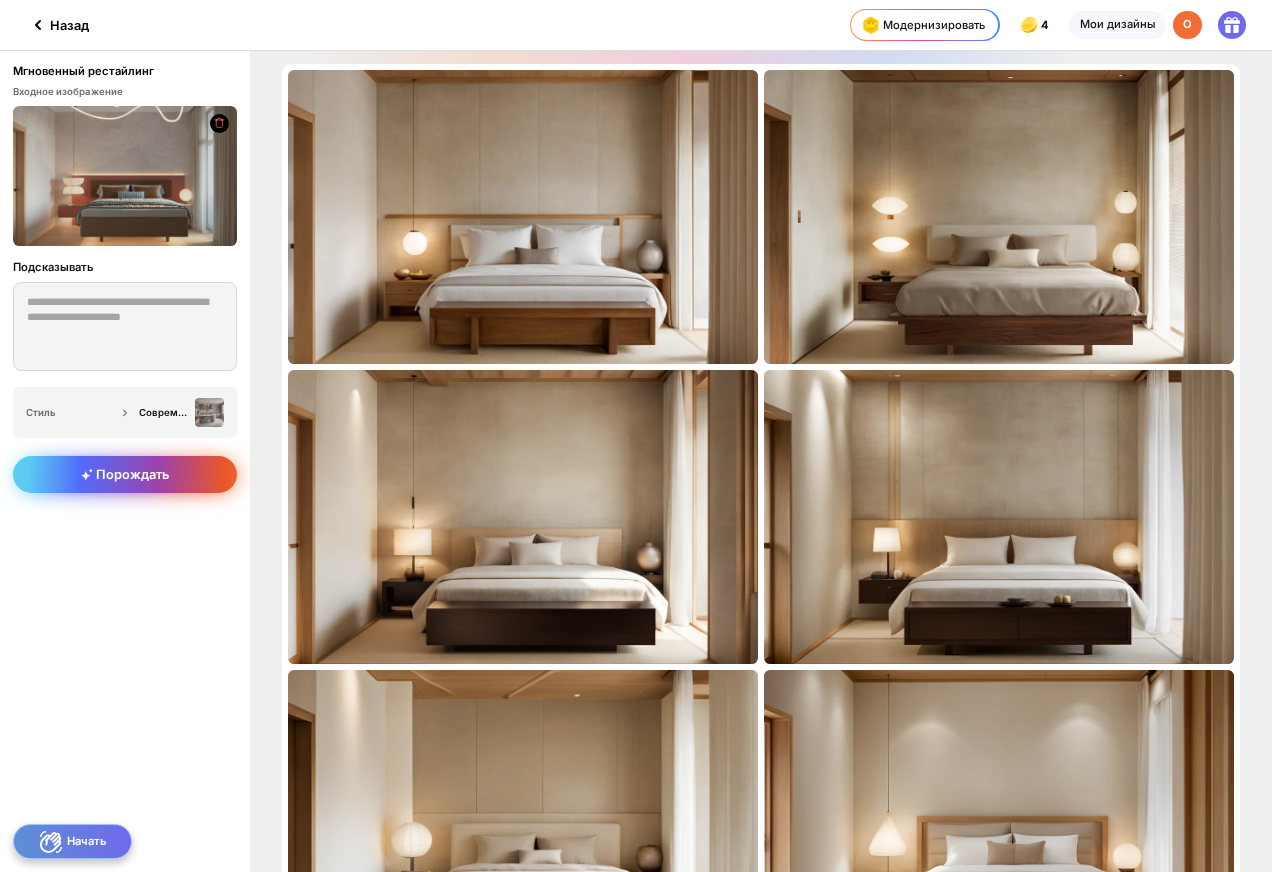 click on "Порождать" 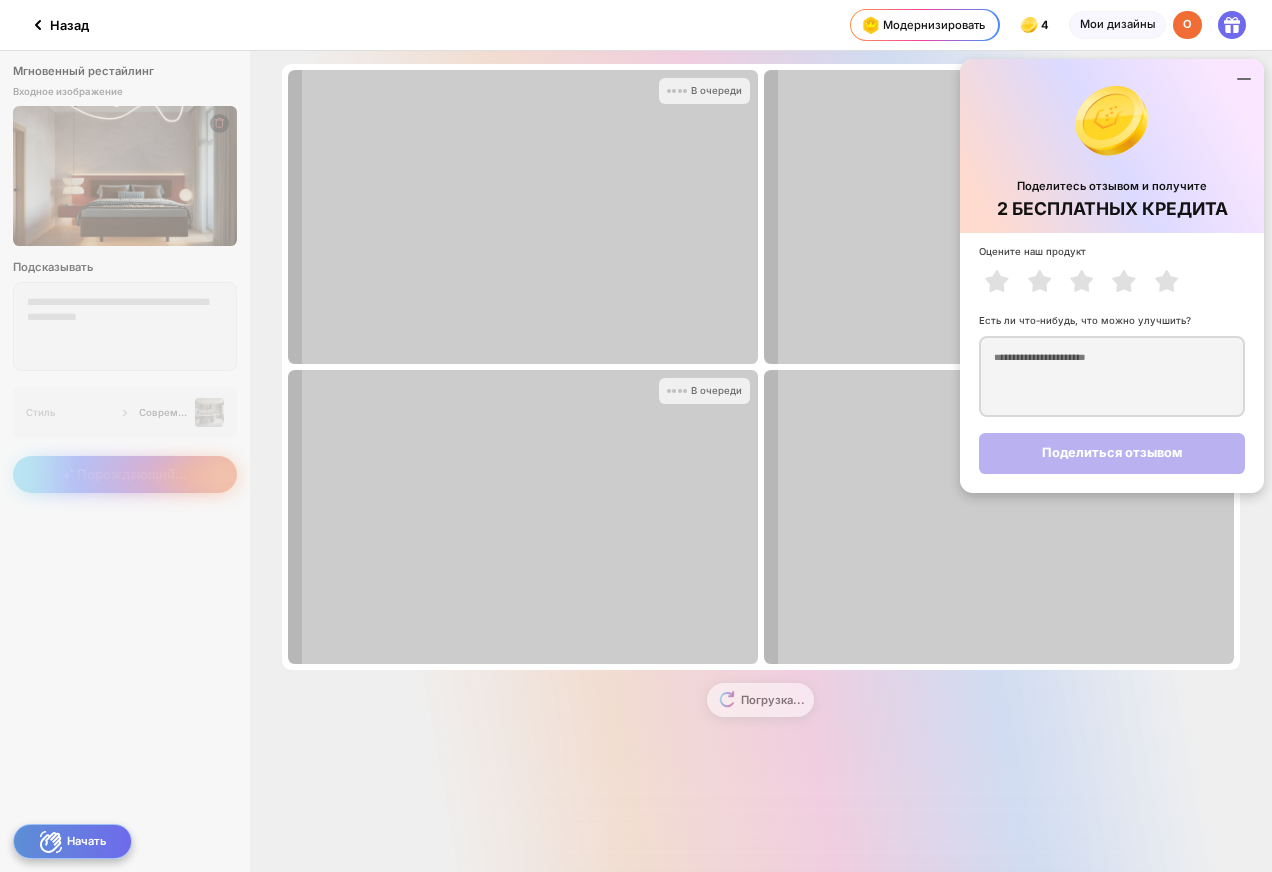 click on "Оцените наш продукт Есть ли что-нибудь, что можно улучшить?  Поделиться отзывом" 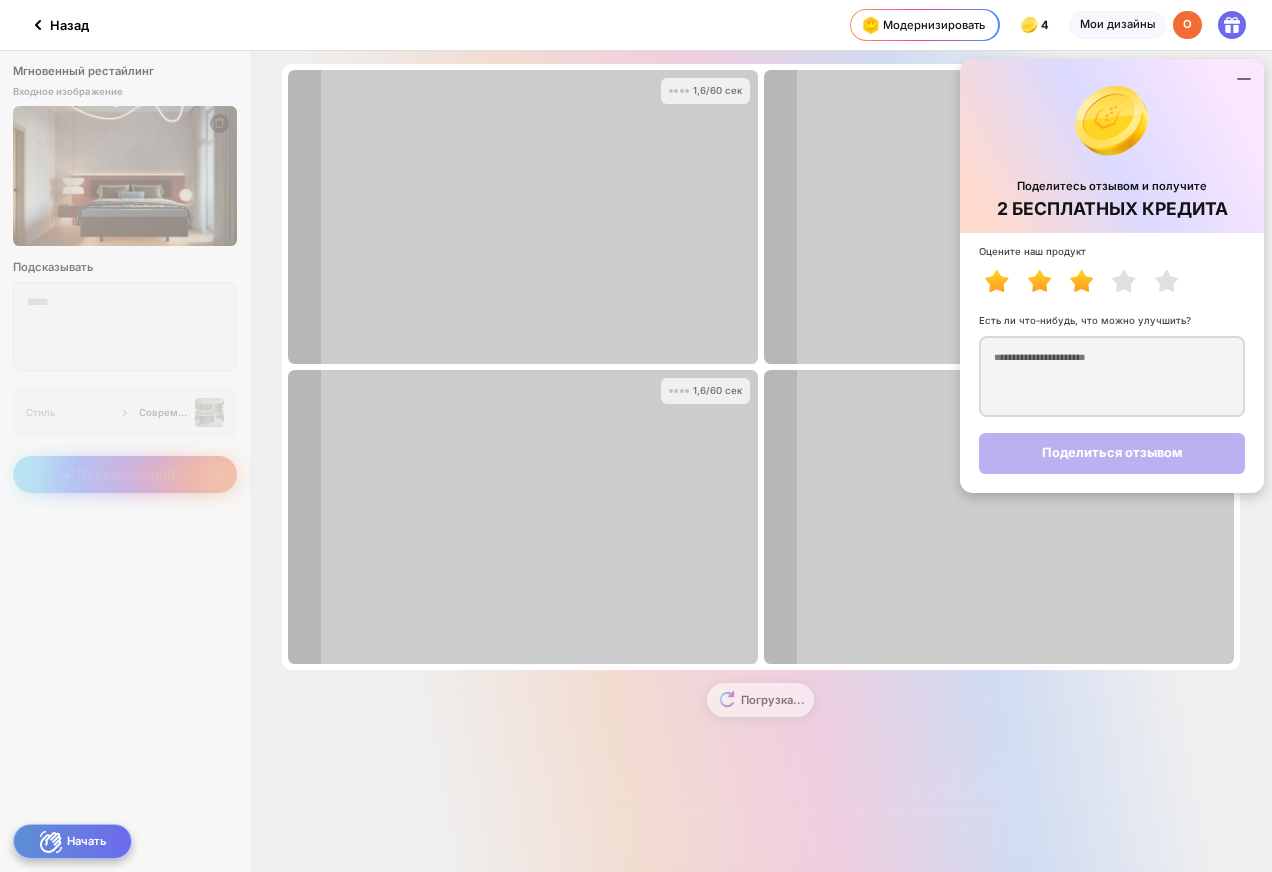 click 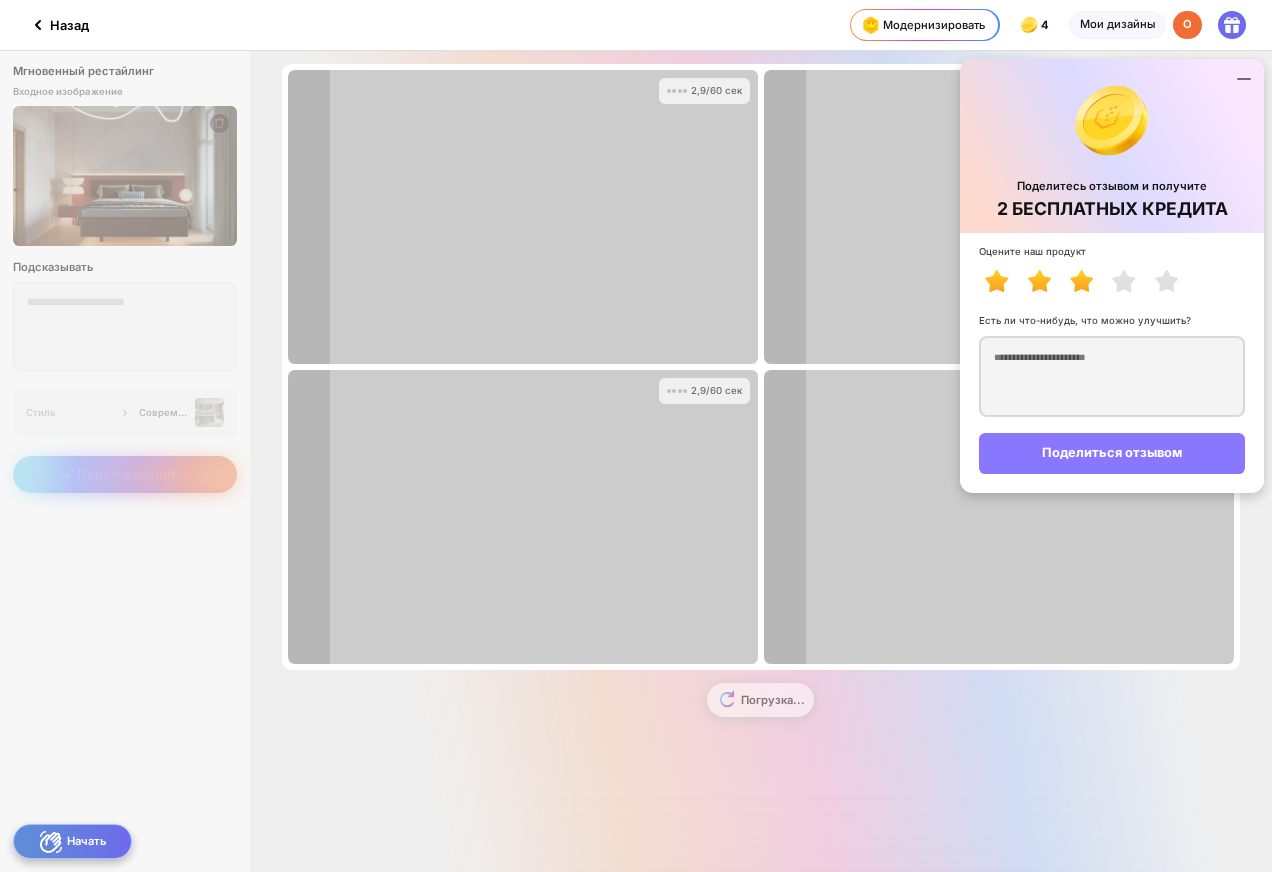 click on "Поделиться отзывом" at bounding box center (1112, 453) 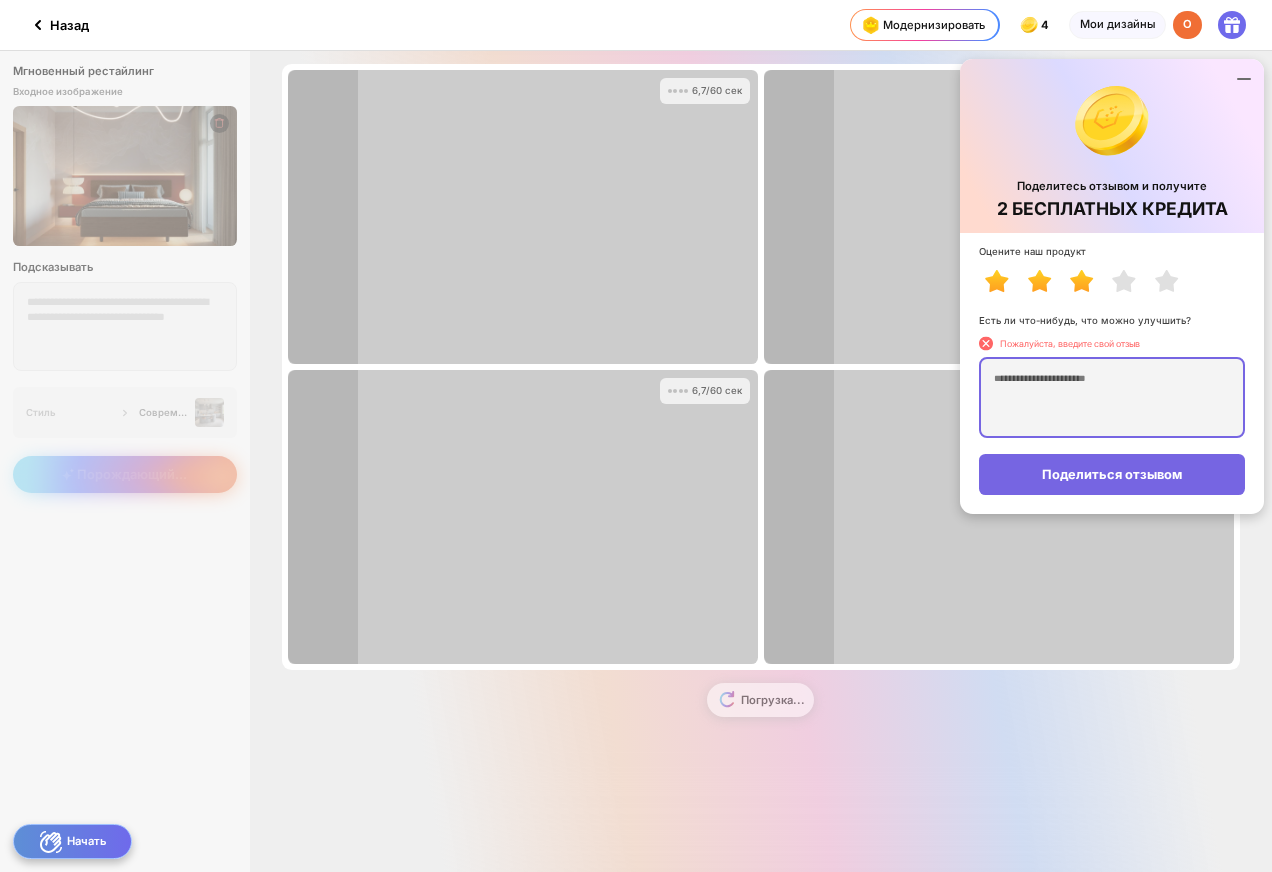 click at bounding box center (1112, 397) 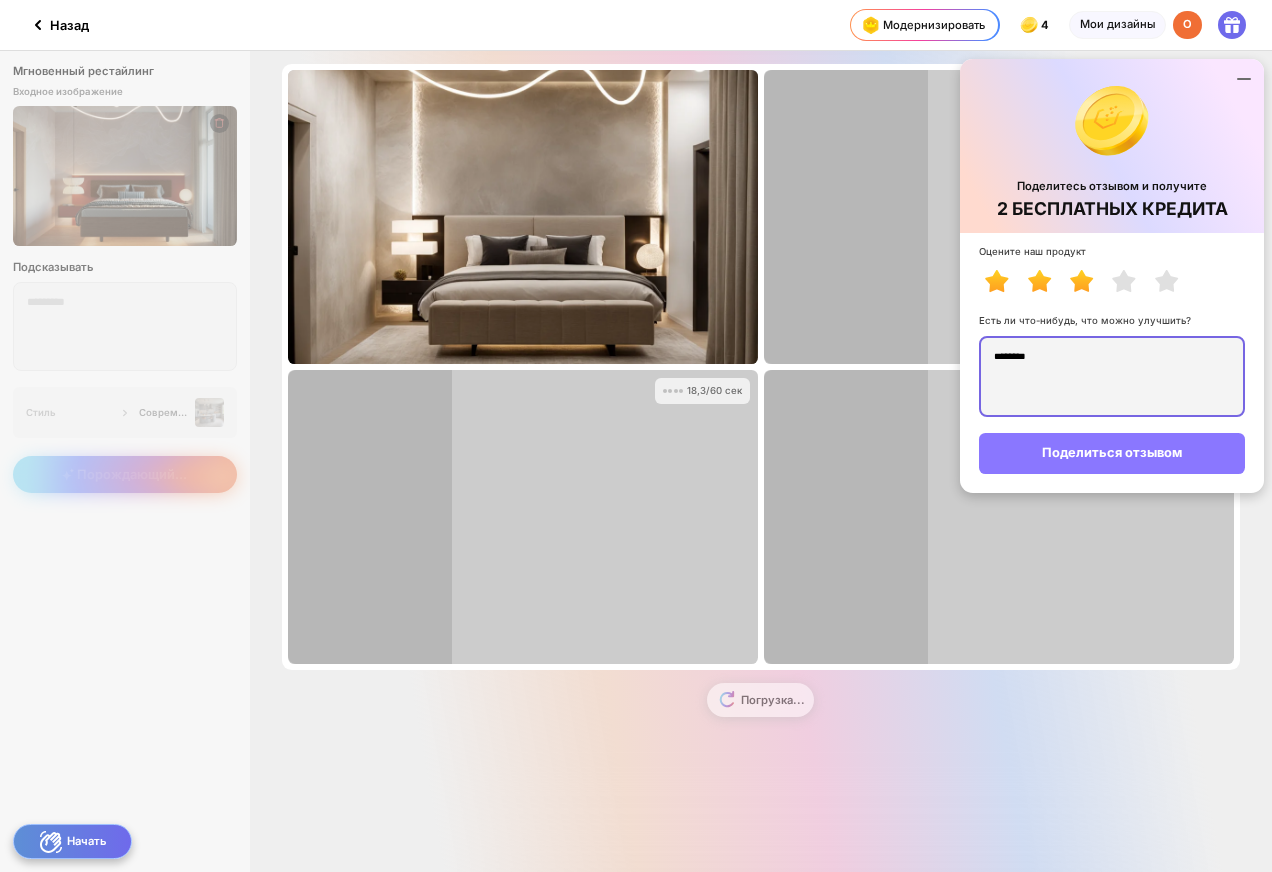 type on "********" 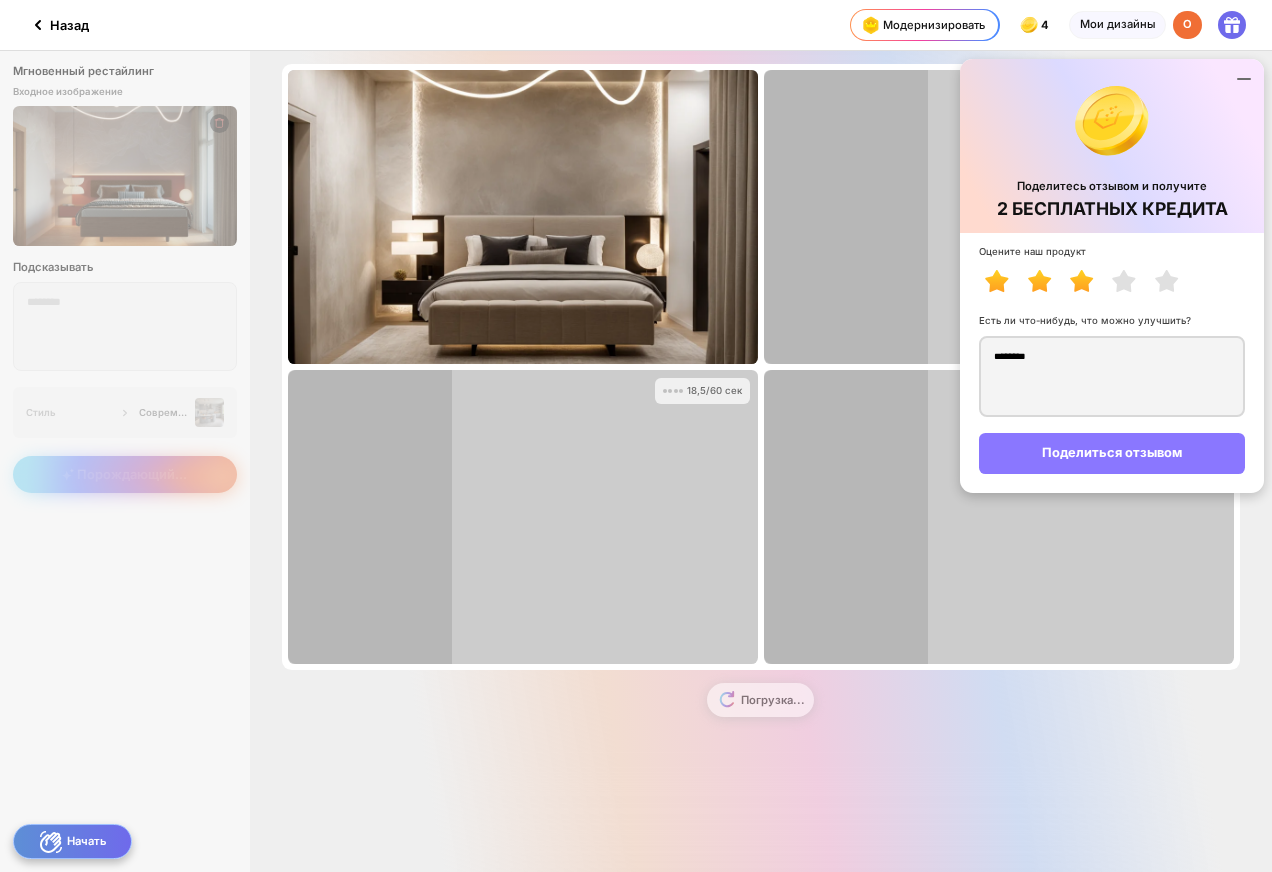 click on "Поделиться отзывом" at bounding box center (1112, 453) 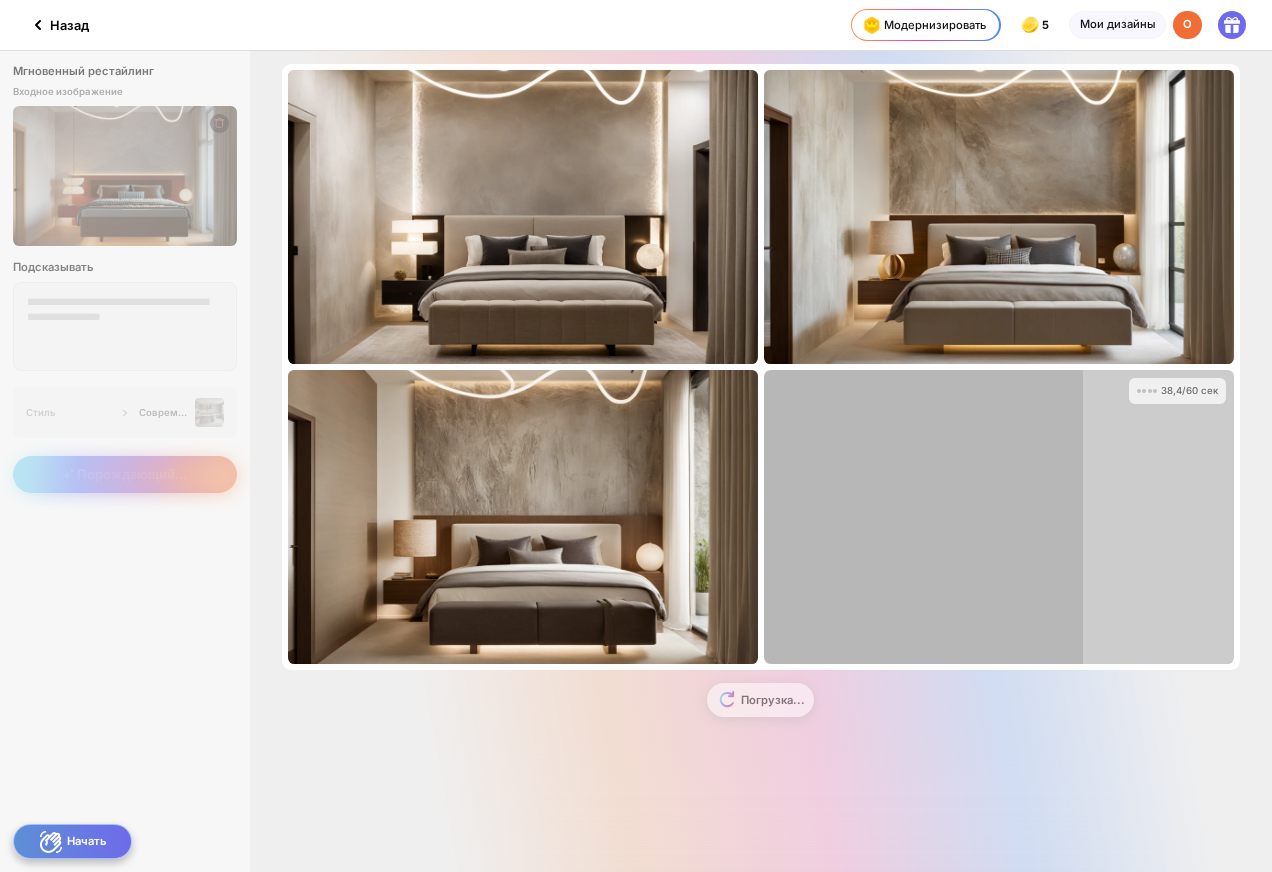 click on "Мгновенный рестайлинг Входное изображение Подсказывать Стиль Современный Порождающий... 38.4/60s Almost there... Edit Design 38.4/60s Almost there... Edit Design 38.4/60s Almost there... Edit Design 38,4/60 сек Almost there... Edit Design Погрузка... 38.4/60s Almost there... Edit Design 38.4/60s Almost there... Edit Design 38.4/60s Almost there... Edit Design 38.4/60s Almost there... Edit Design Loading ..." at bounding box center [636, 461] 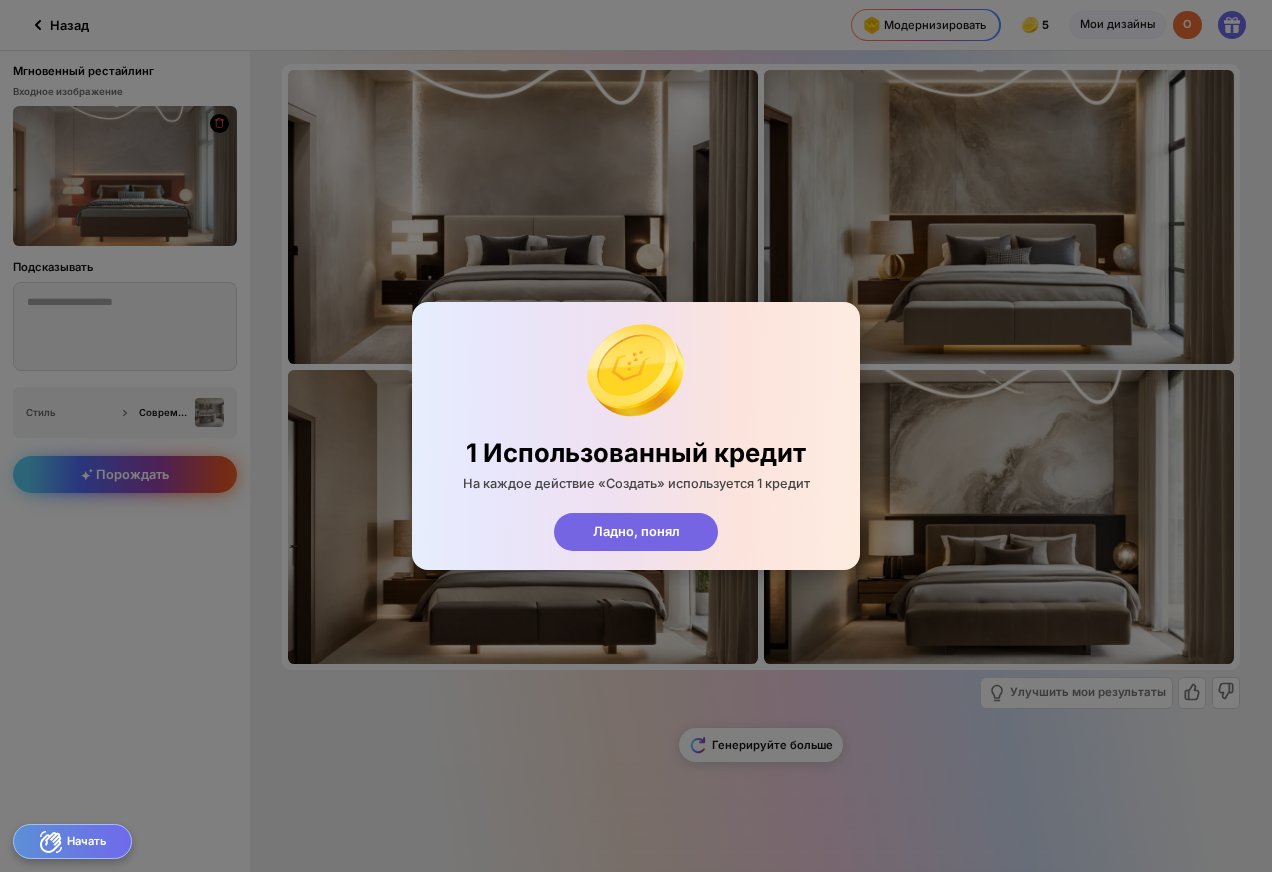 click on "Ладно, понял" at bounding box center [636, 532] 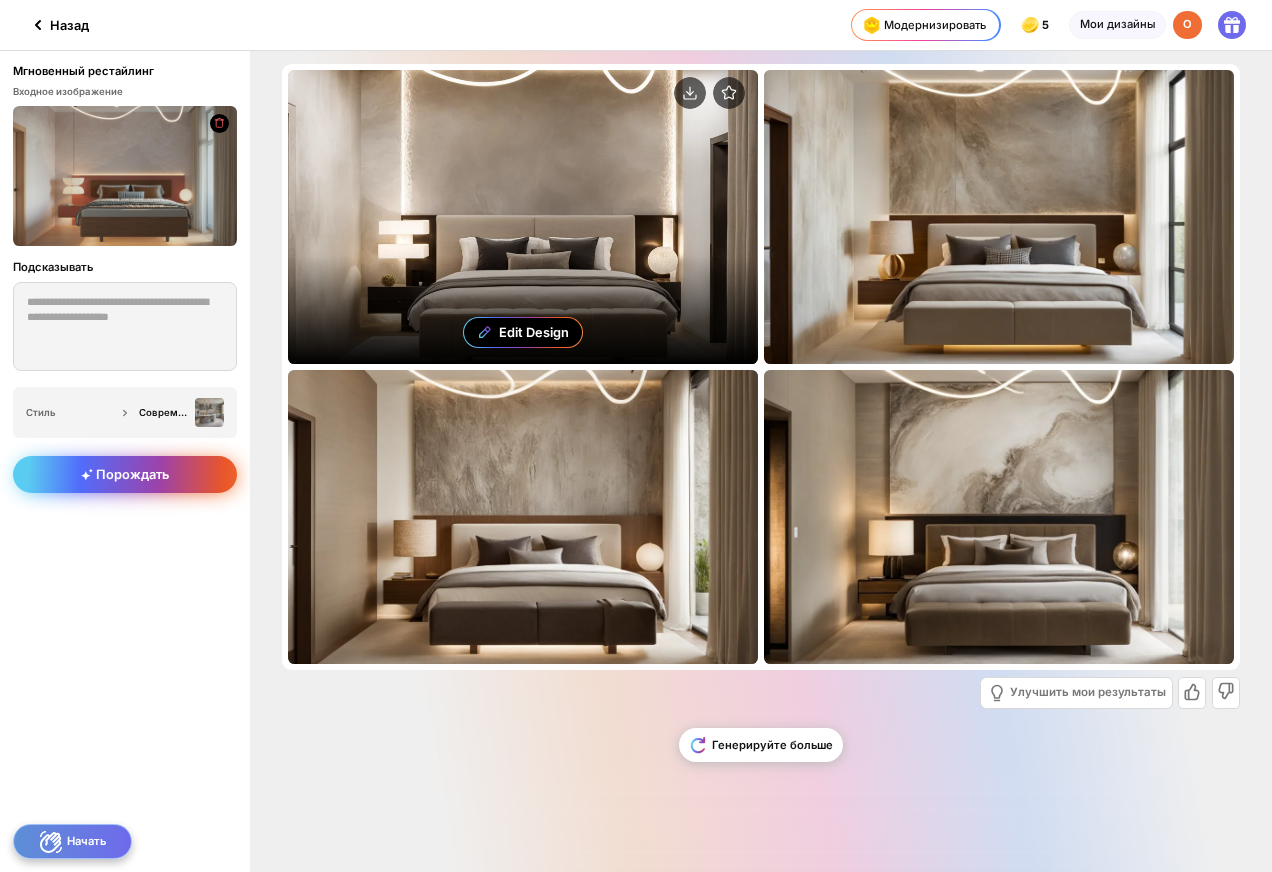 click on "Edit Design" at bounding box center [523, 217] 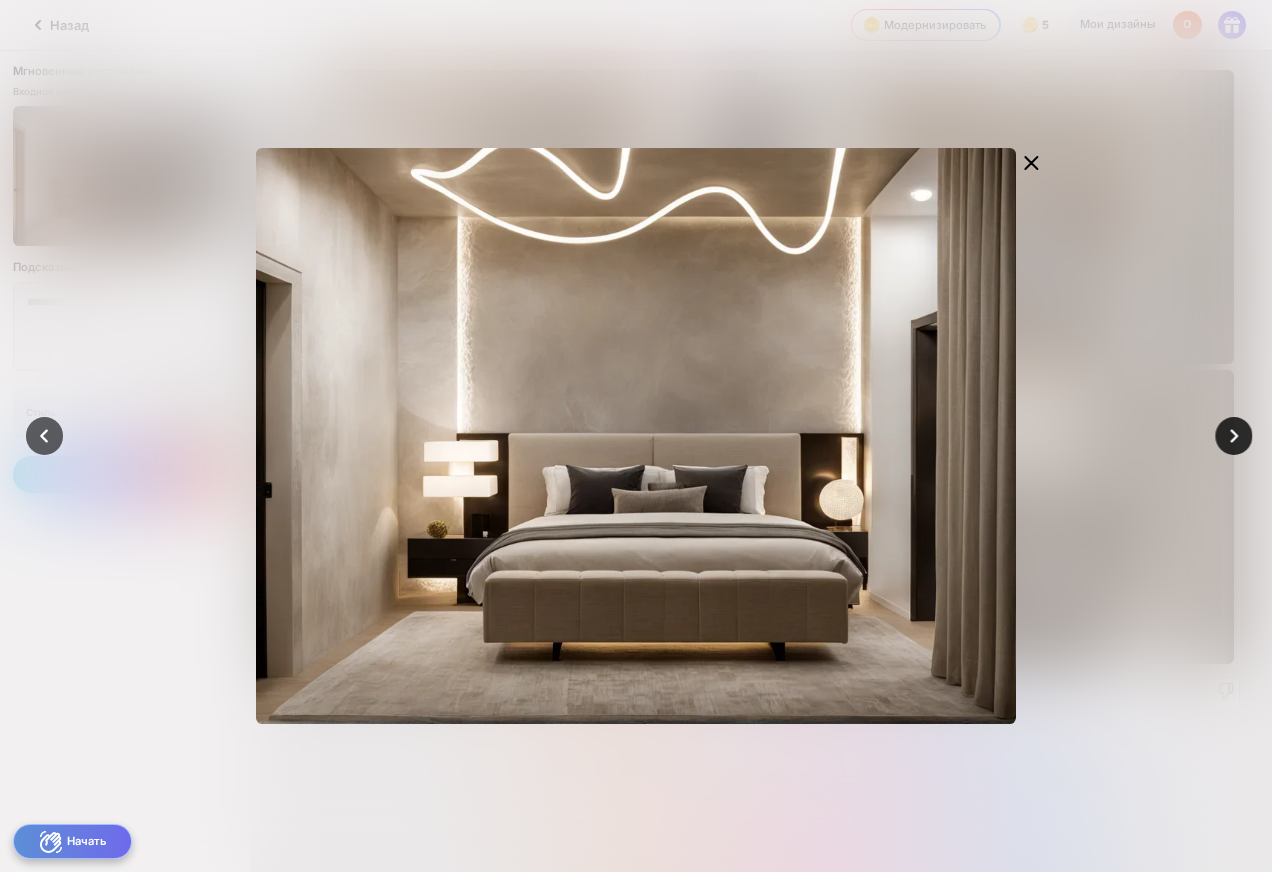 click 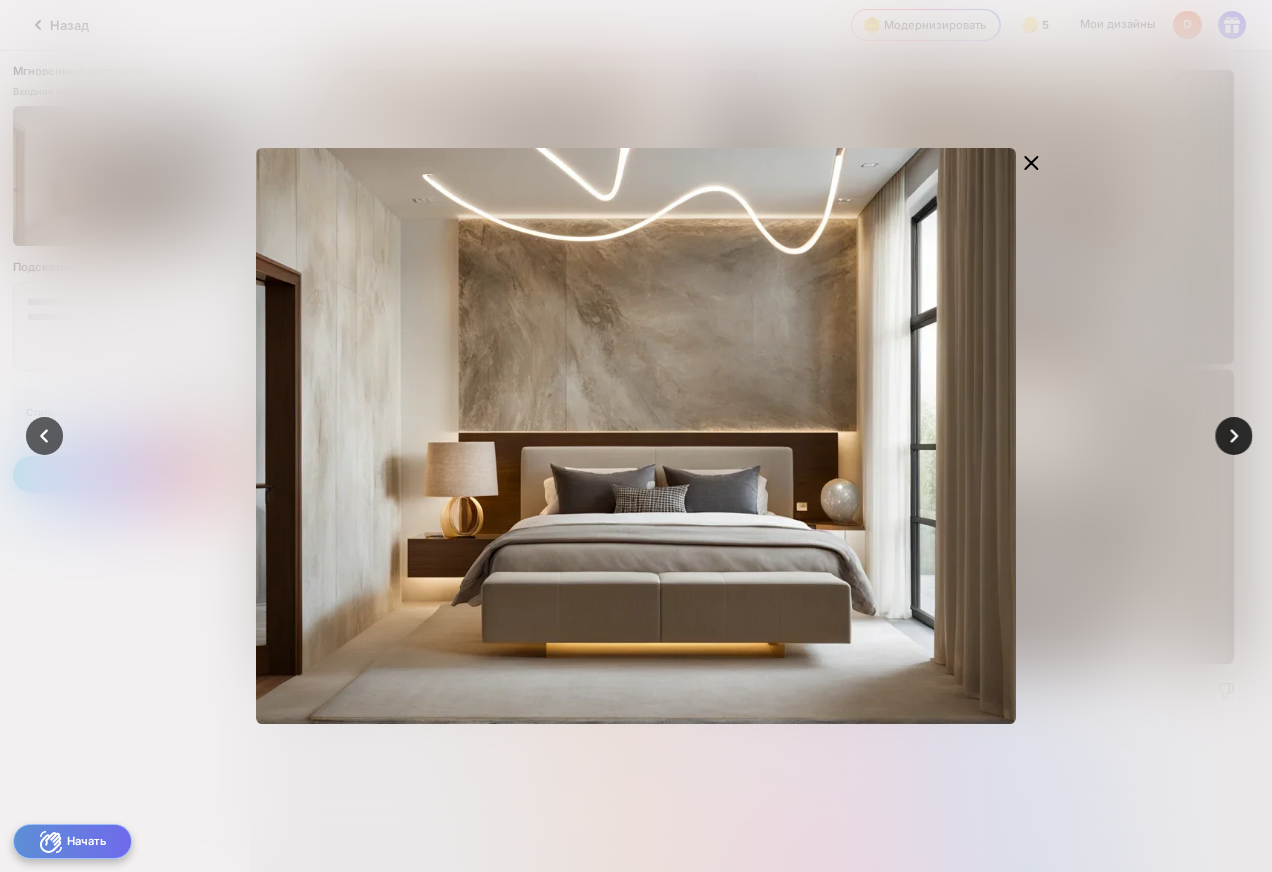 click 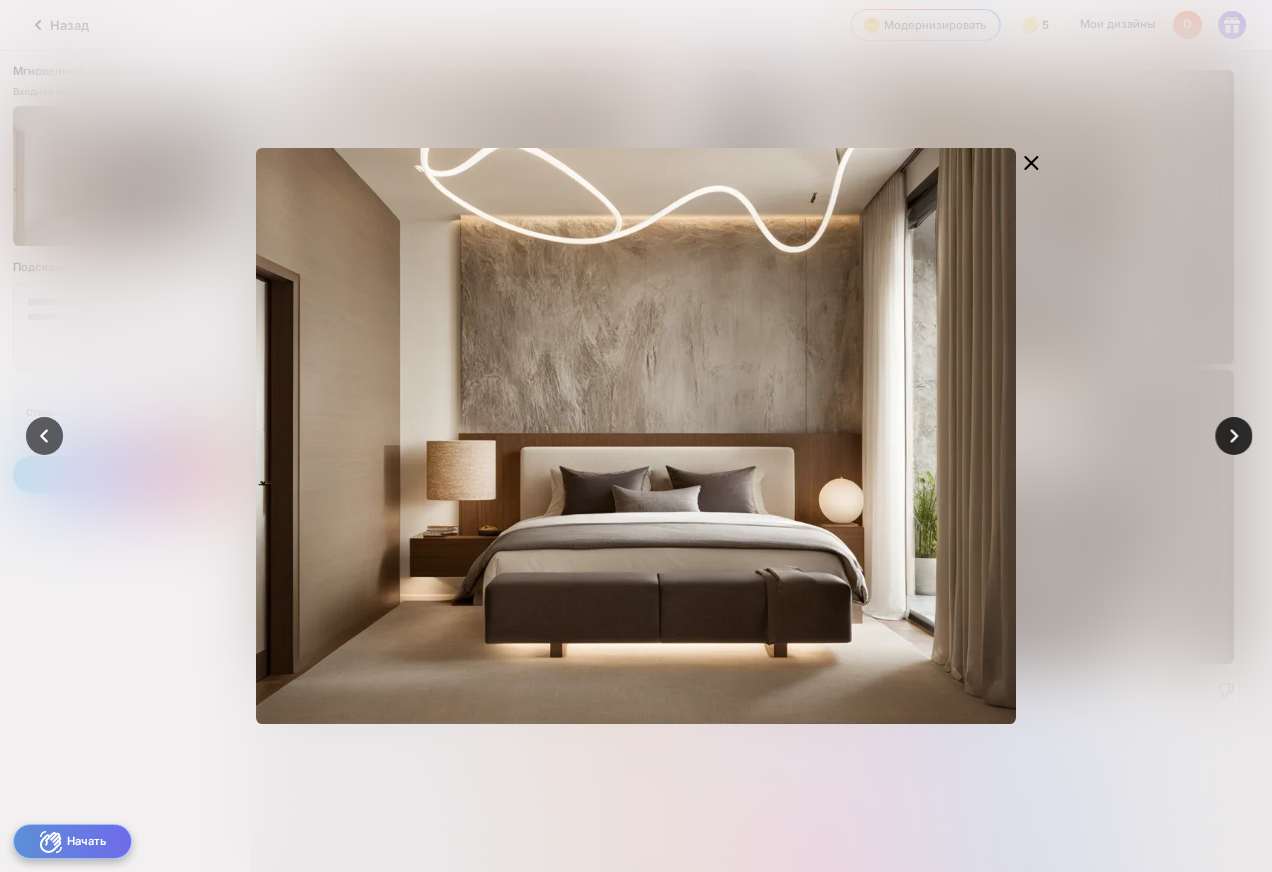 click 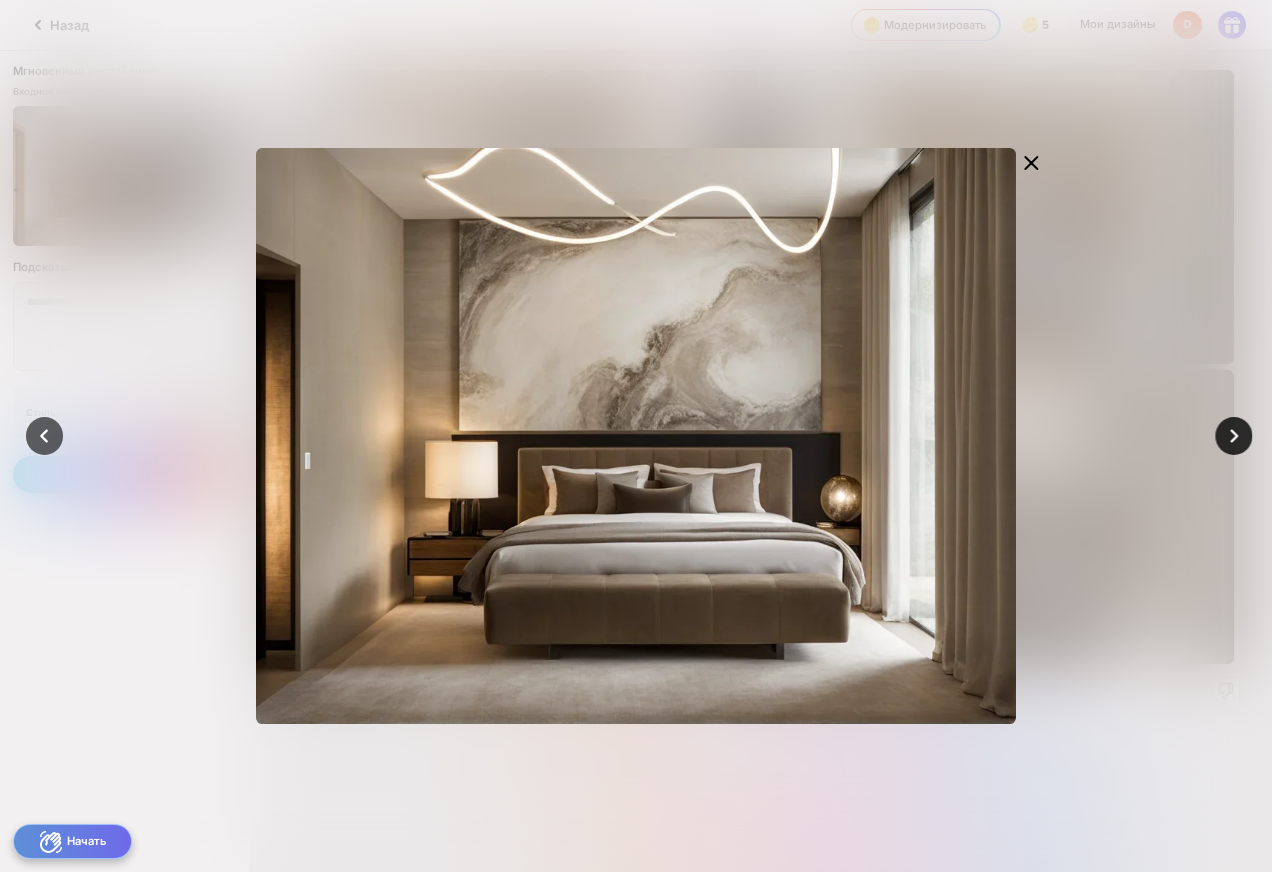 click 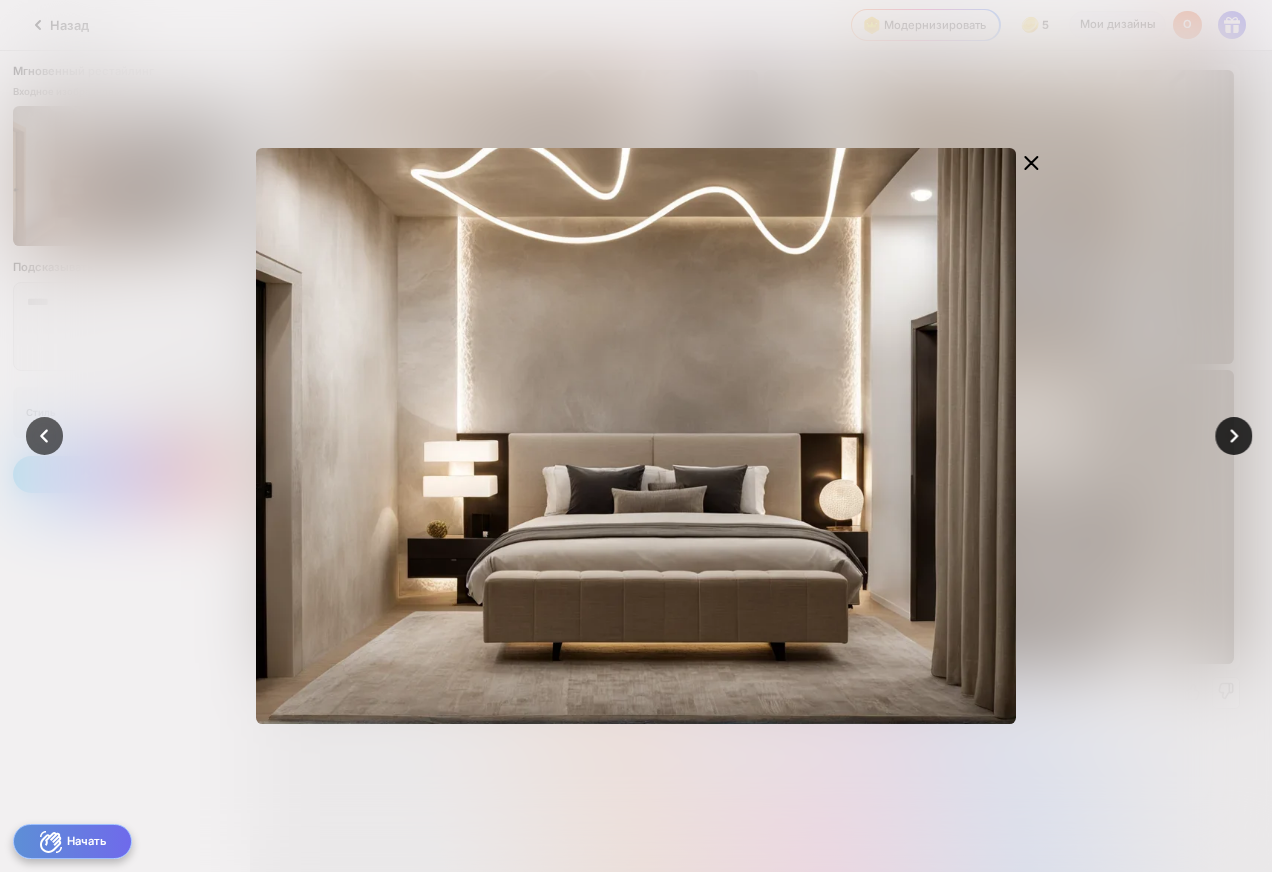 click 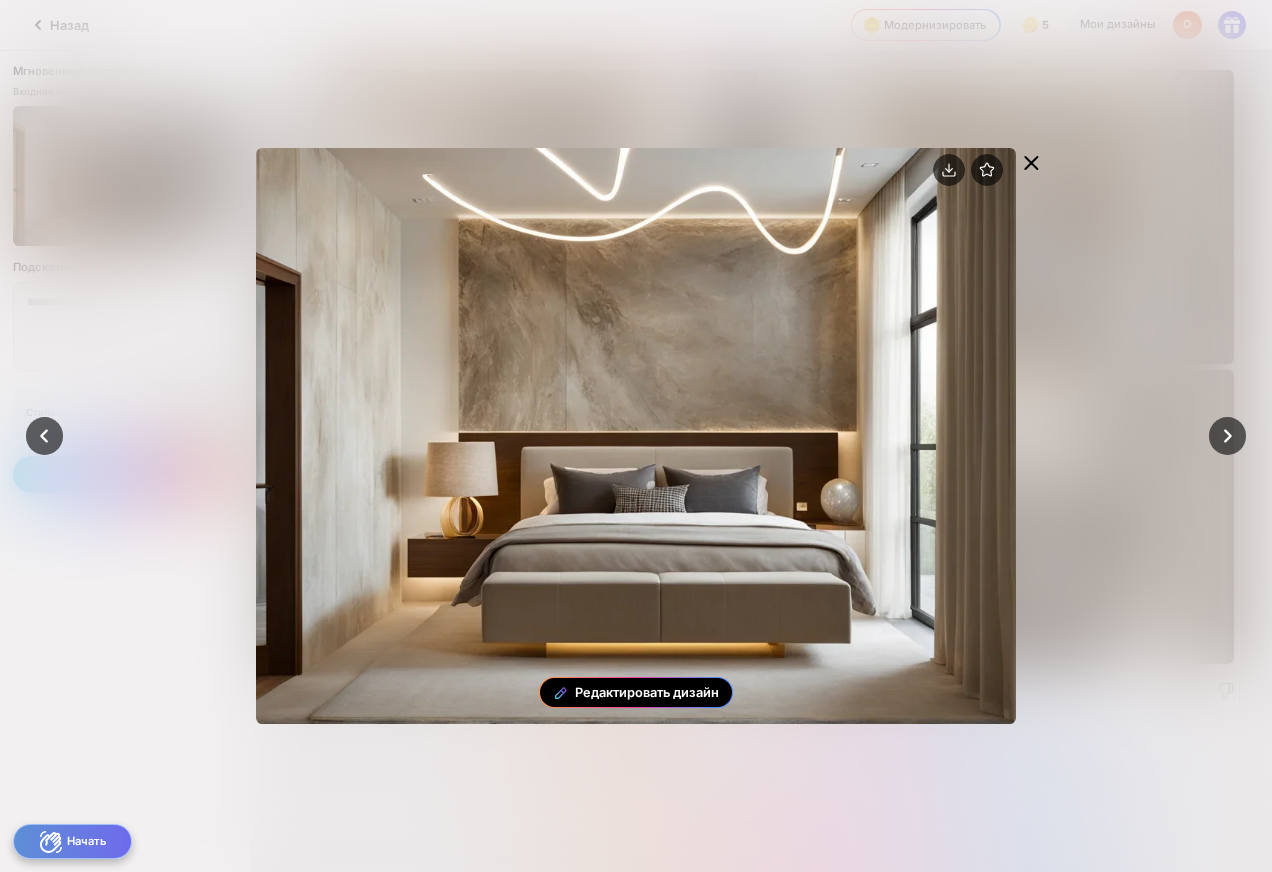 click 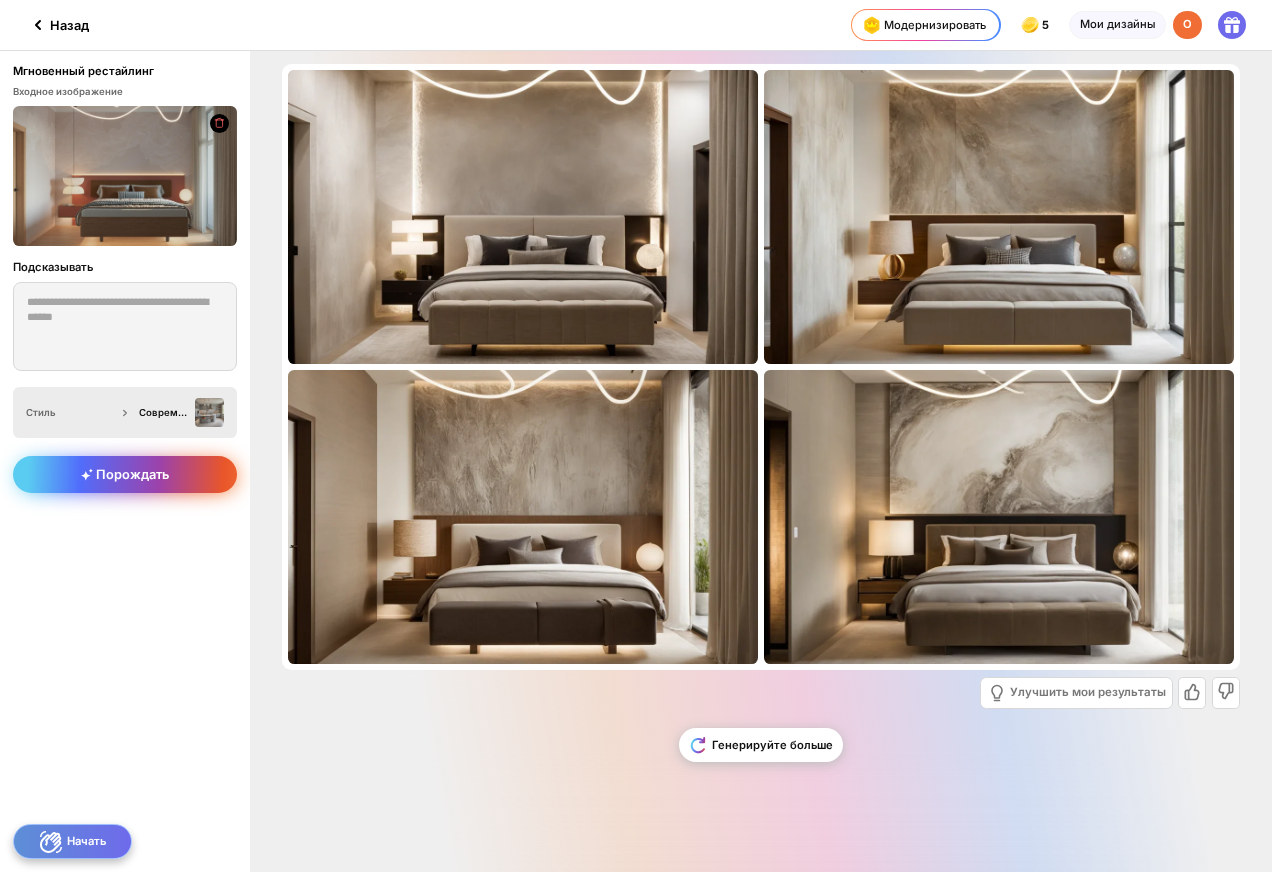 click on "Стиль" at bounding box center (71, 412) 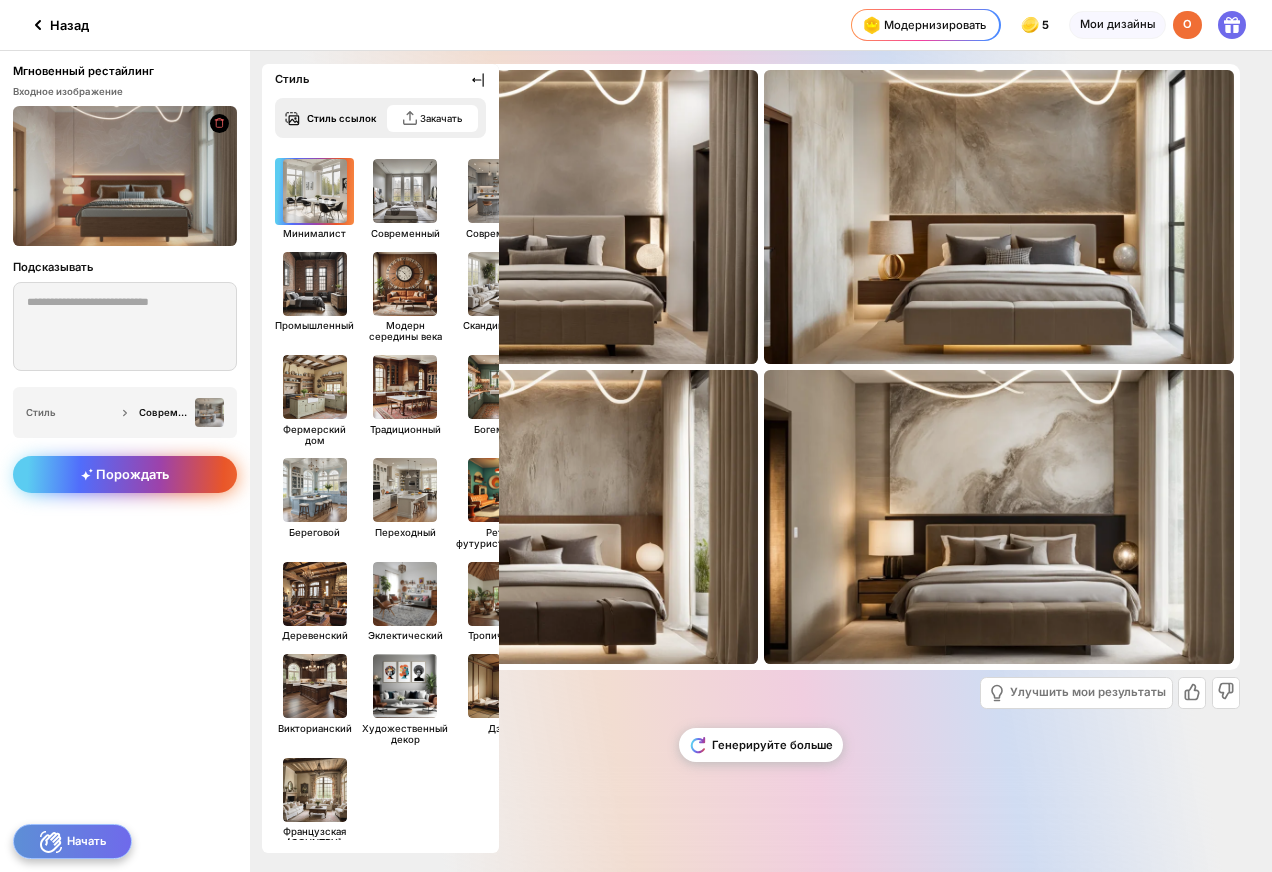 click at bounding box center [314, 191] 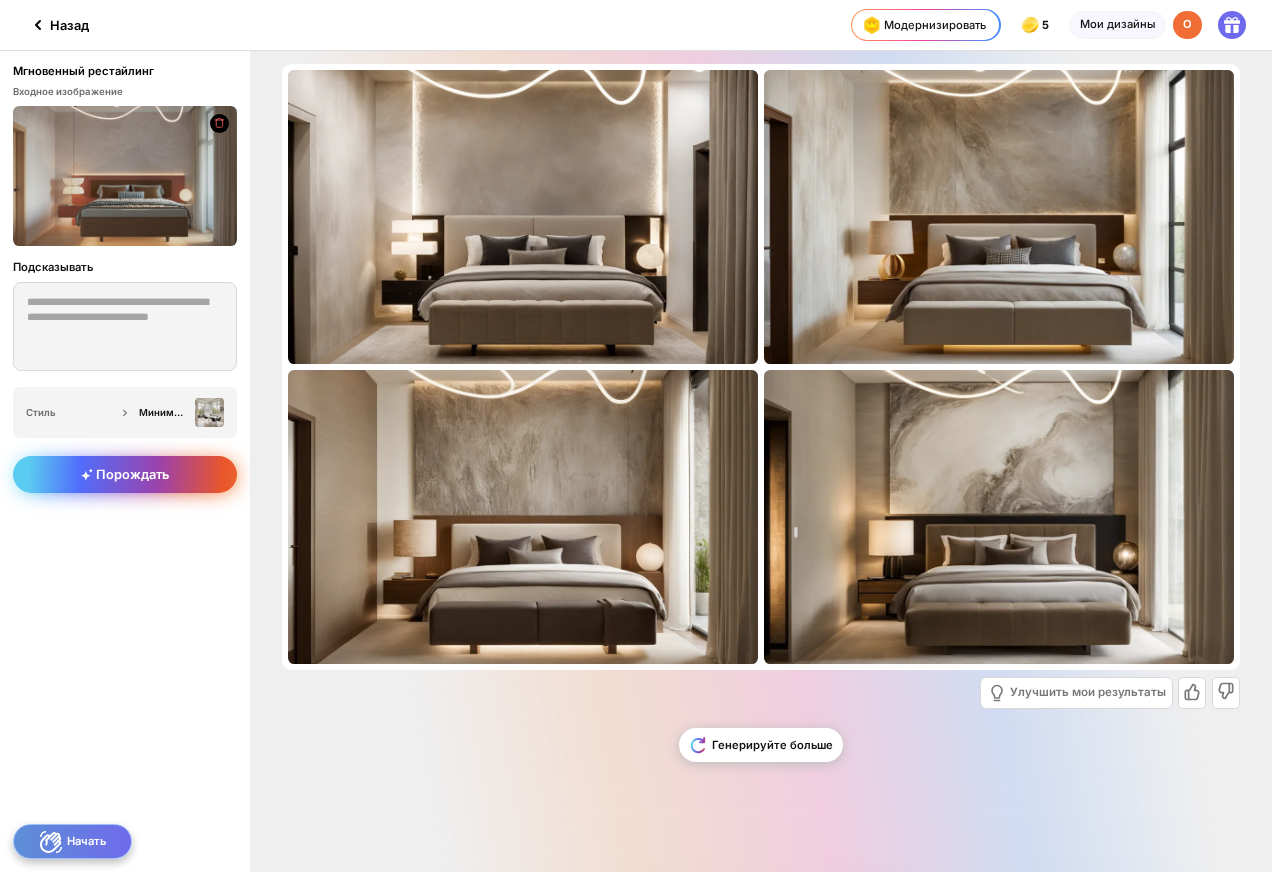 click on "Порождать" 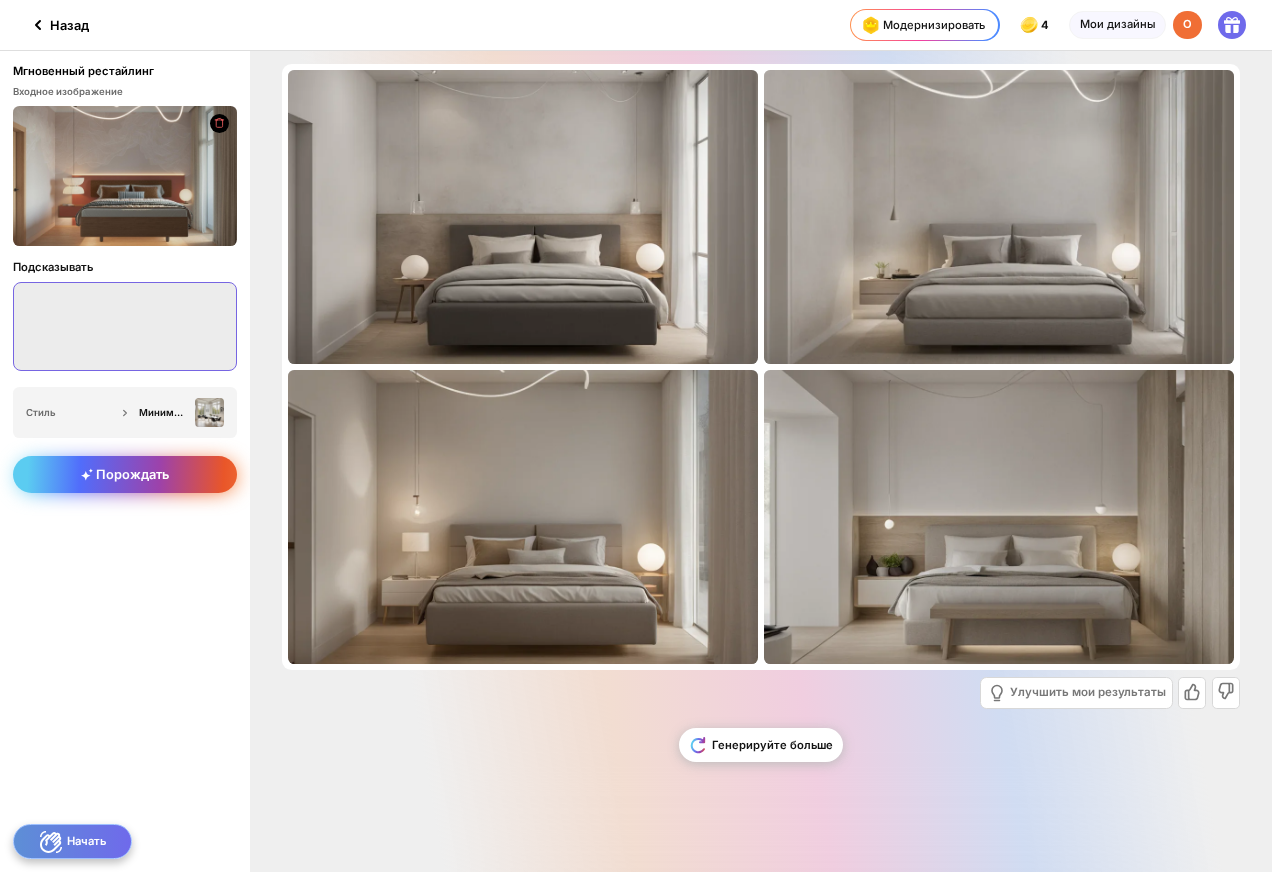 paste on "**********" 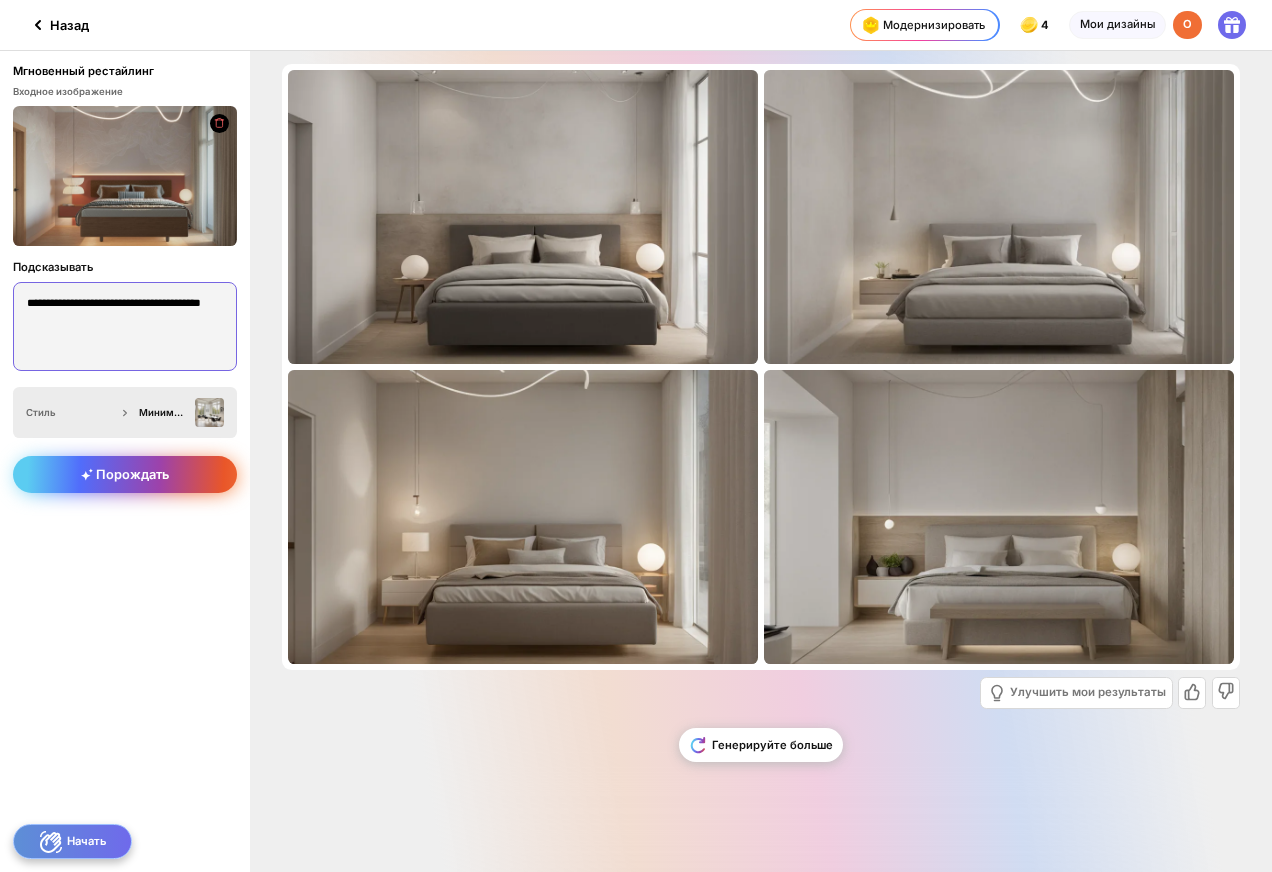 type on "**********" 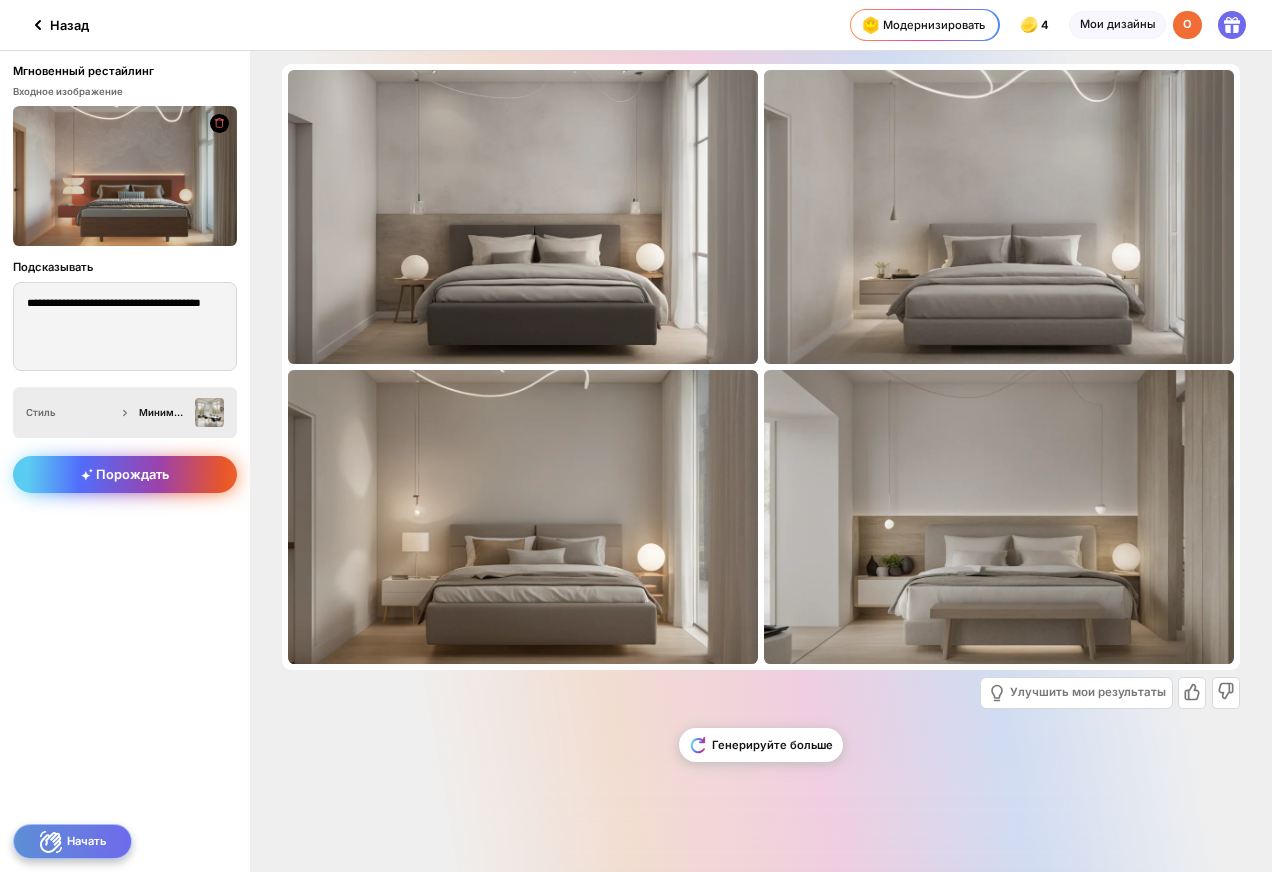 click on "Стиль" at bounding box center (71, 412) 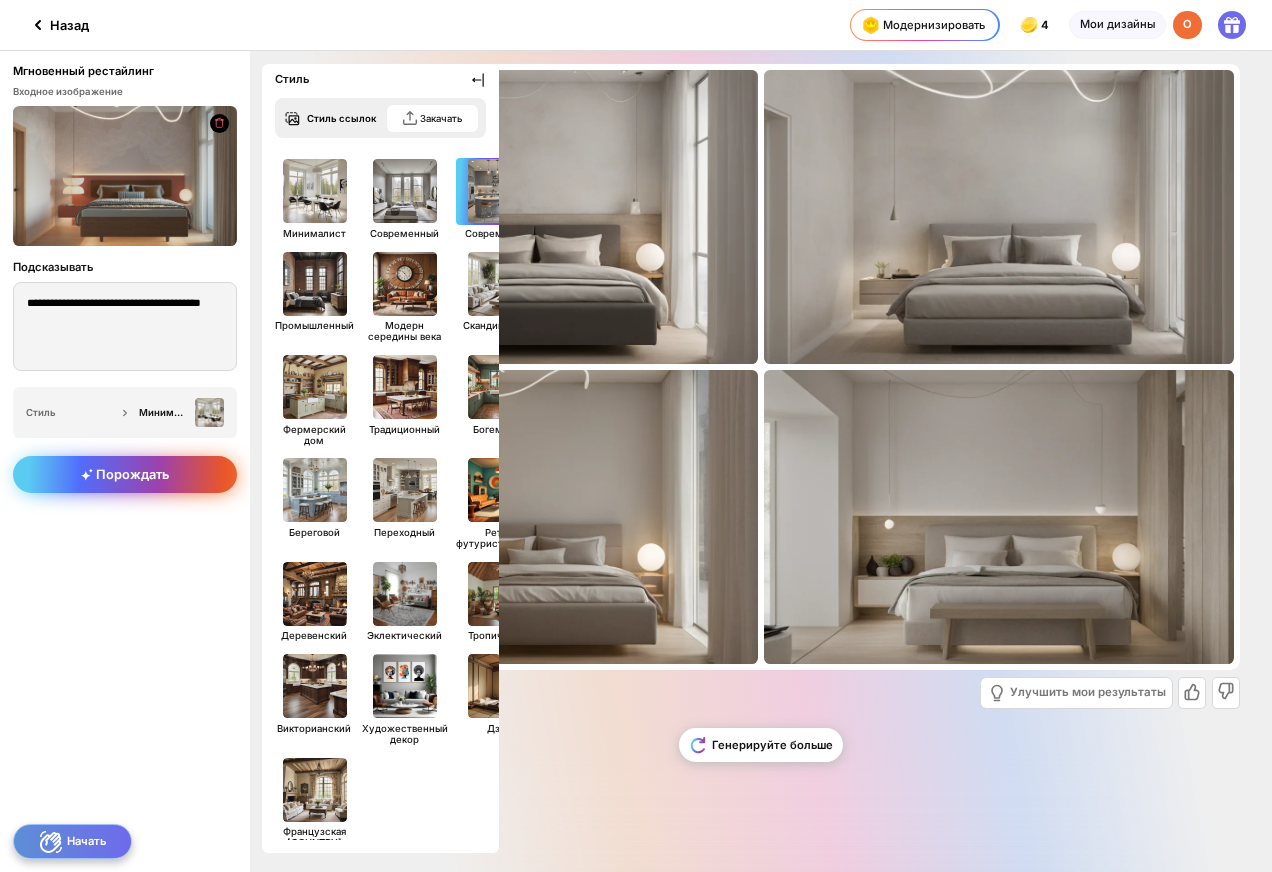 click at bounding box center (500, 191) 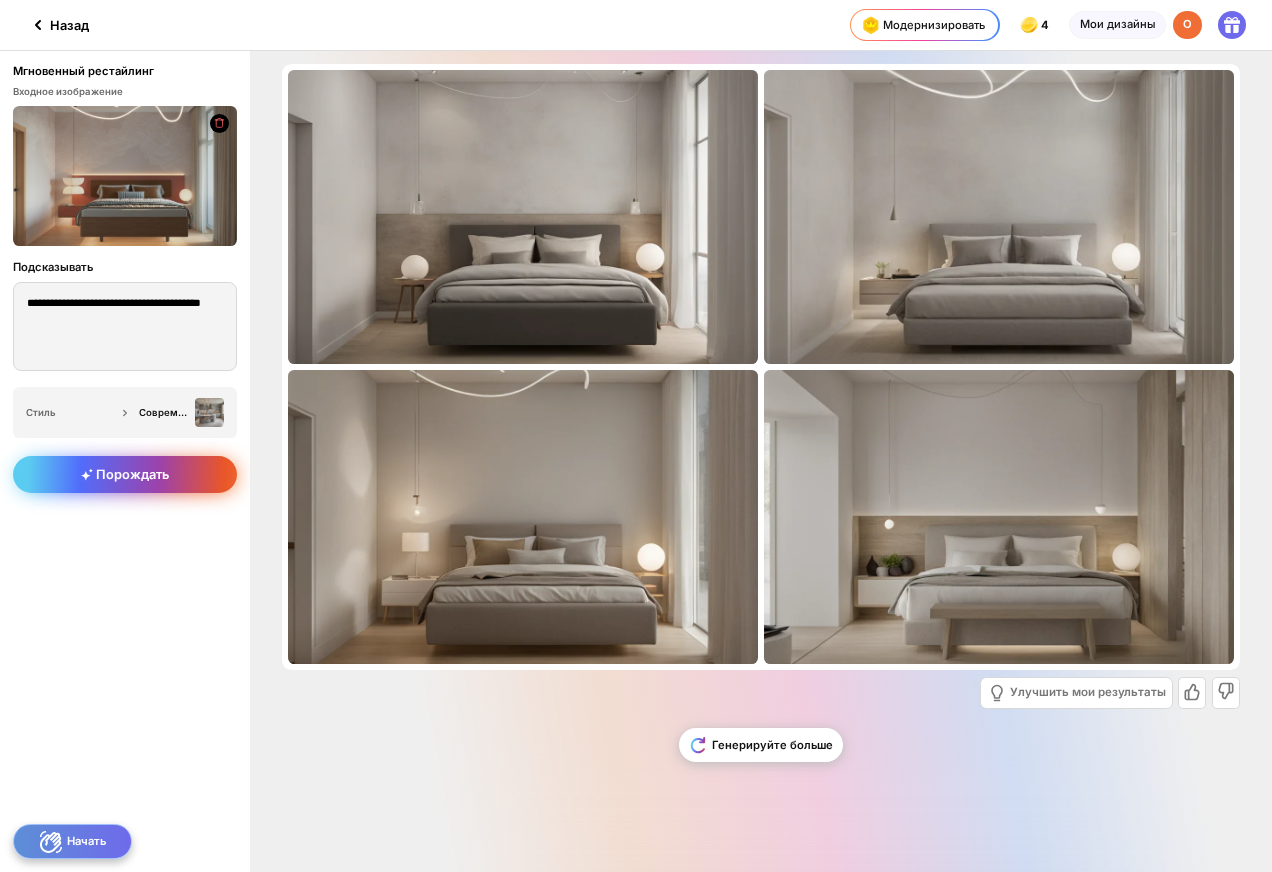 click on "Порождать" 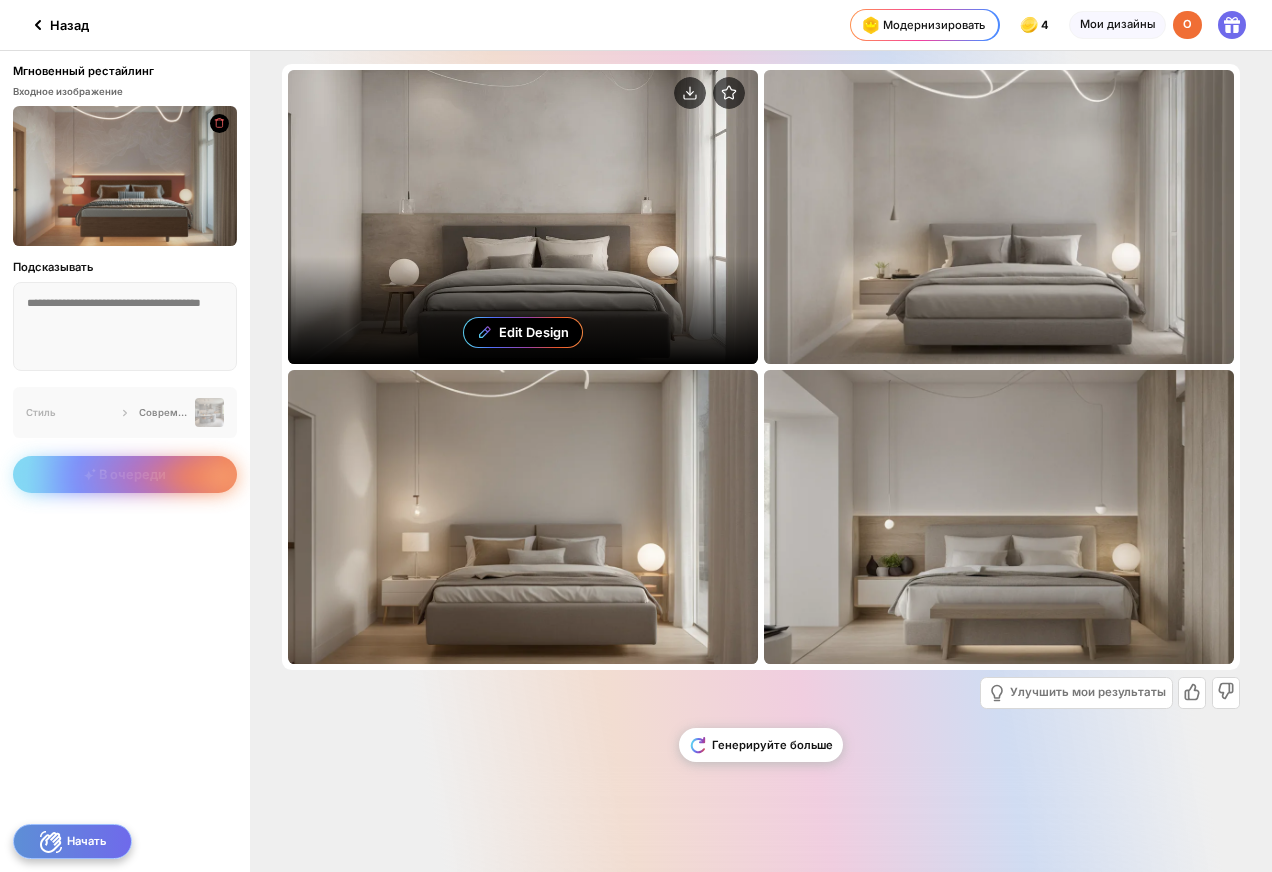 click on "Edit Design" at bounding box center [523, 217] 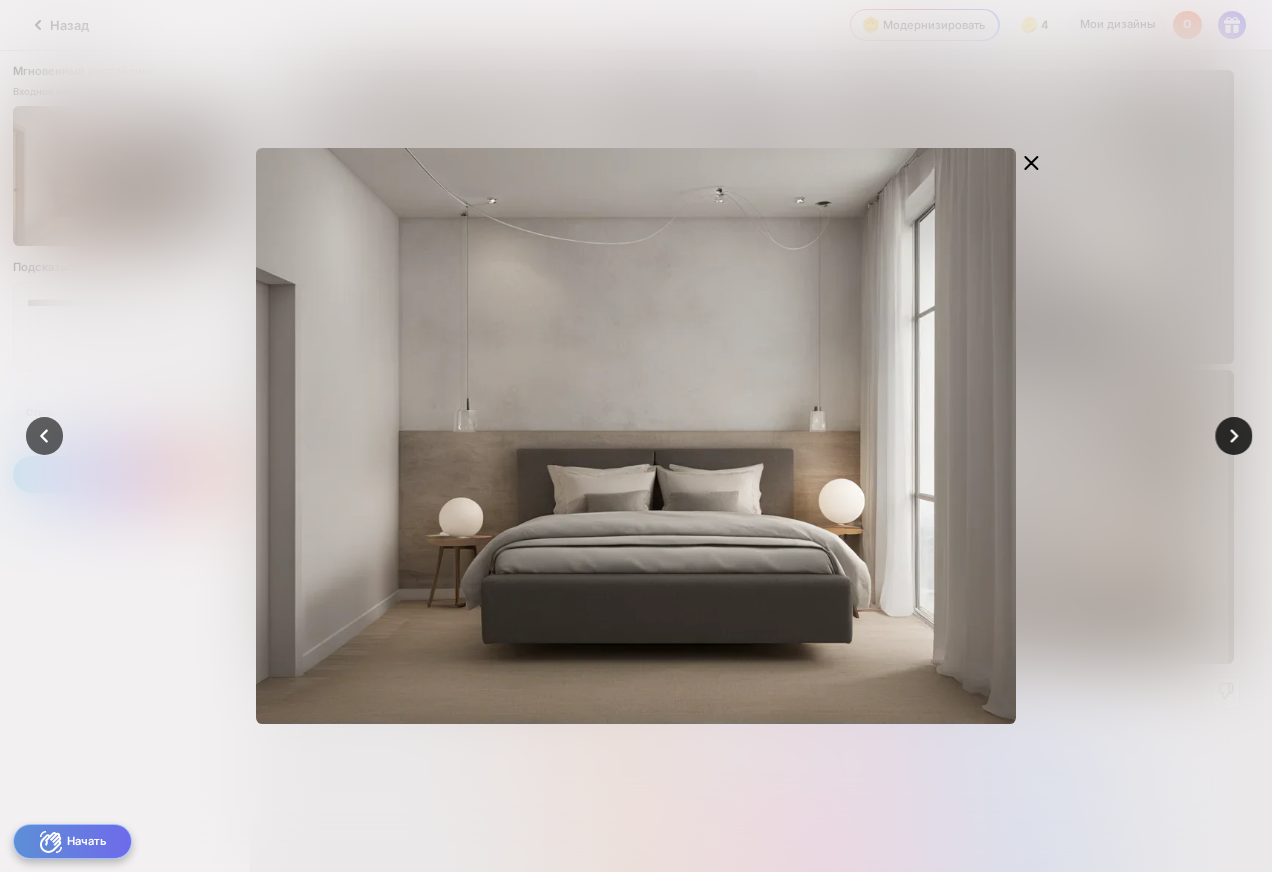 click 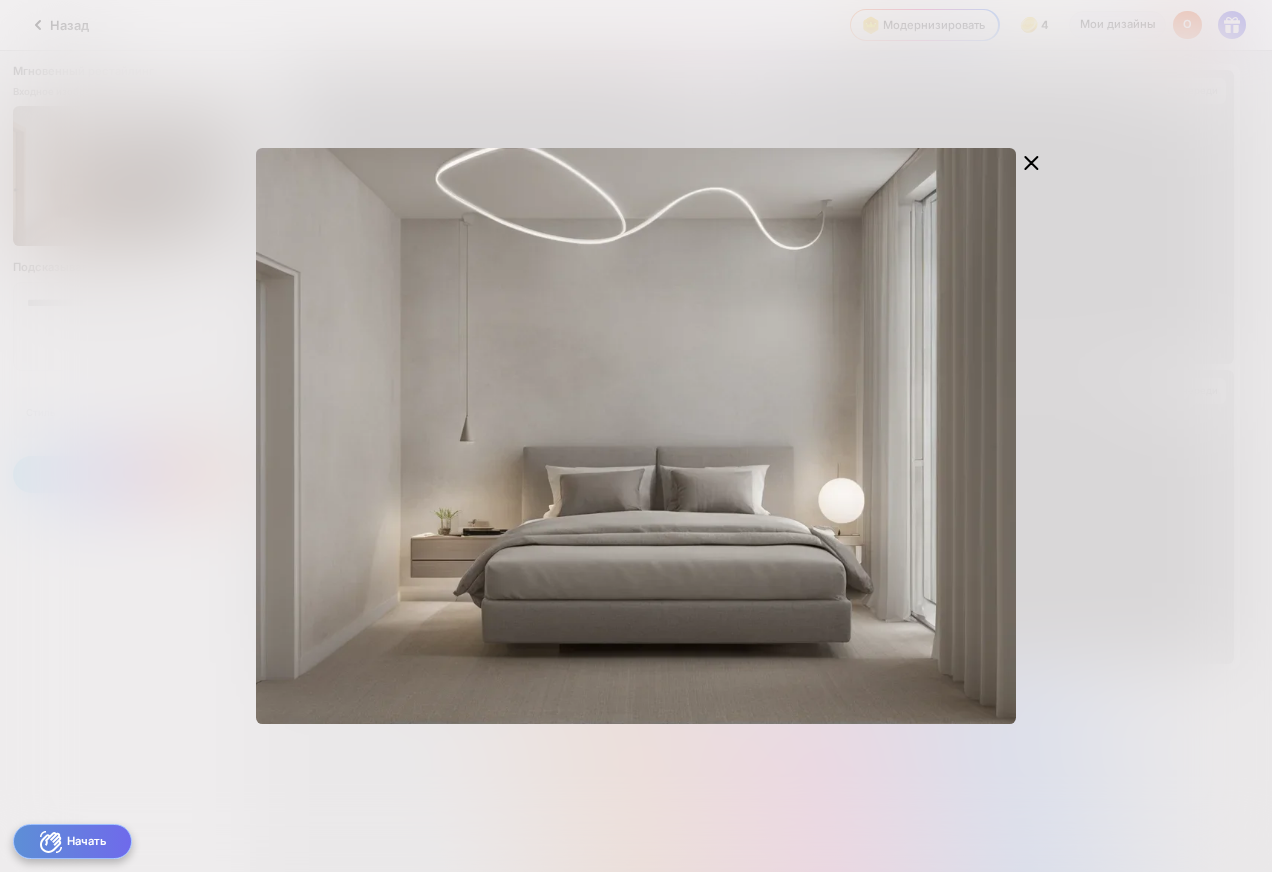 click on "Редактировать дизайн" at bounding box center (636, 436) 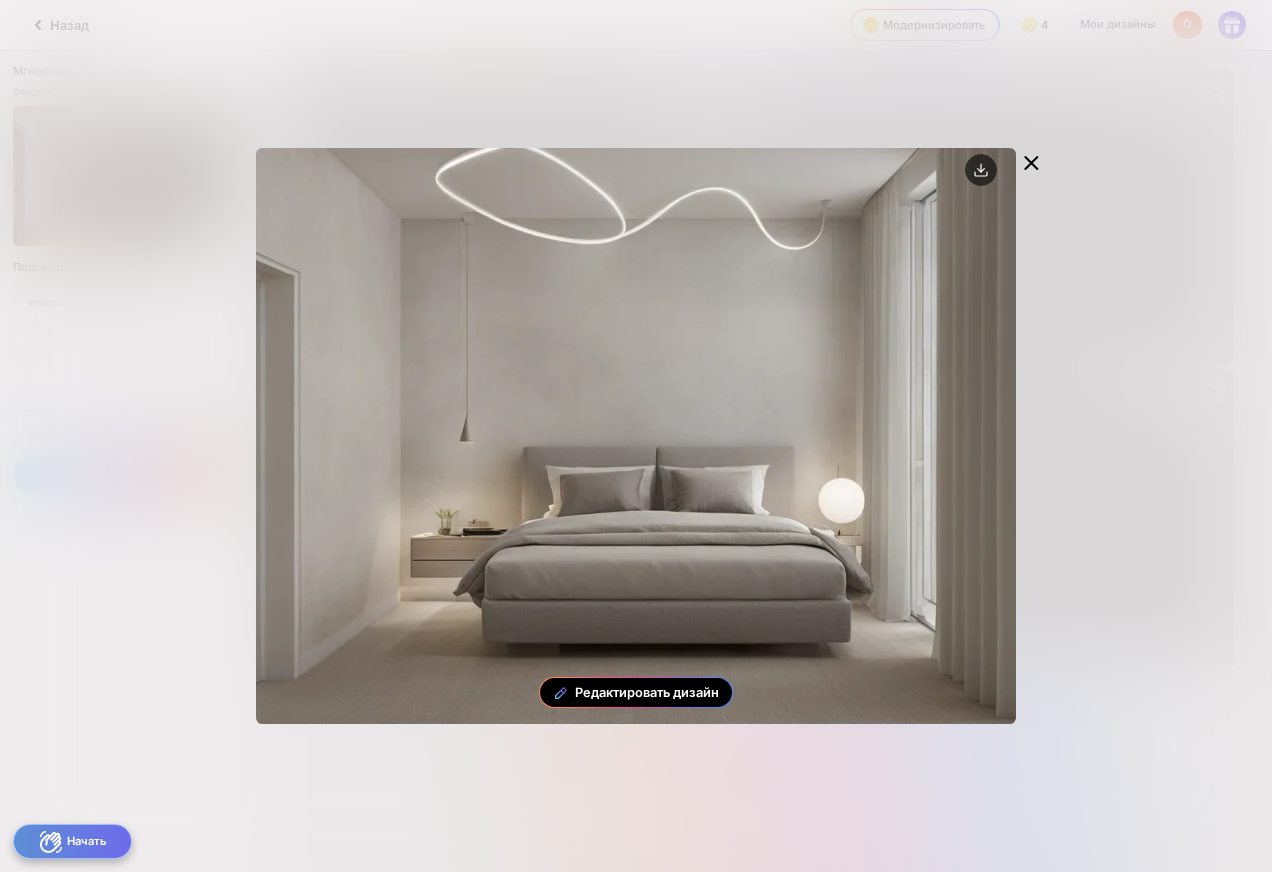 click 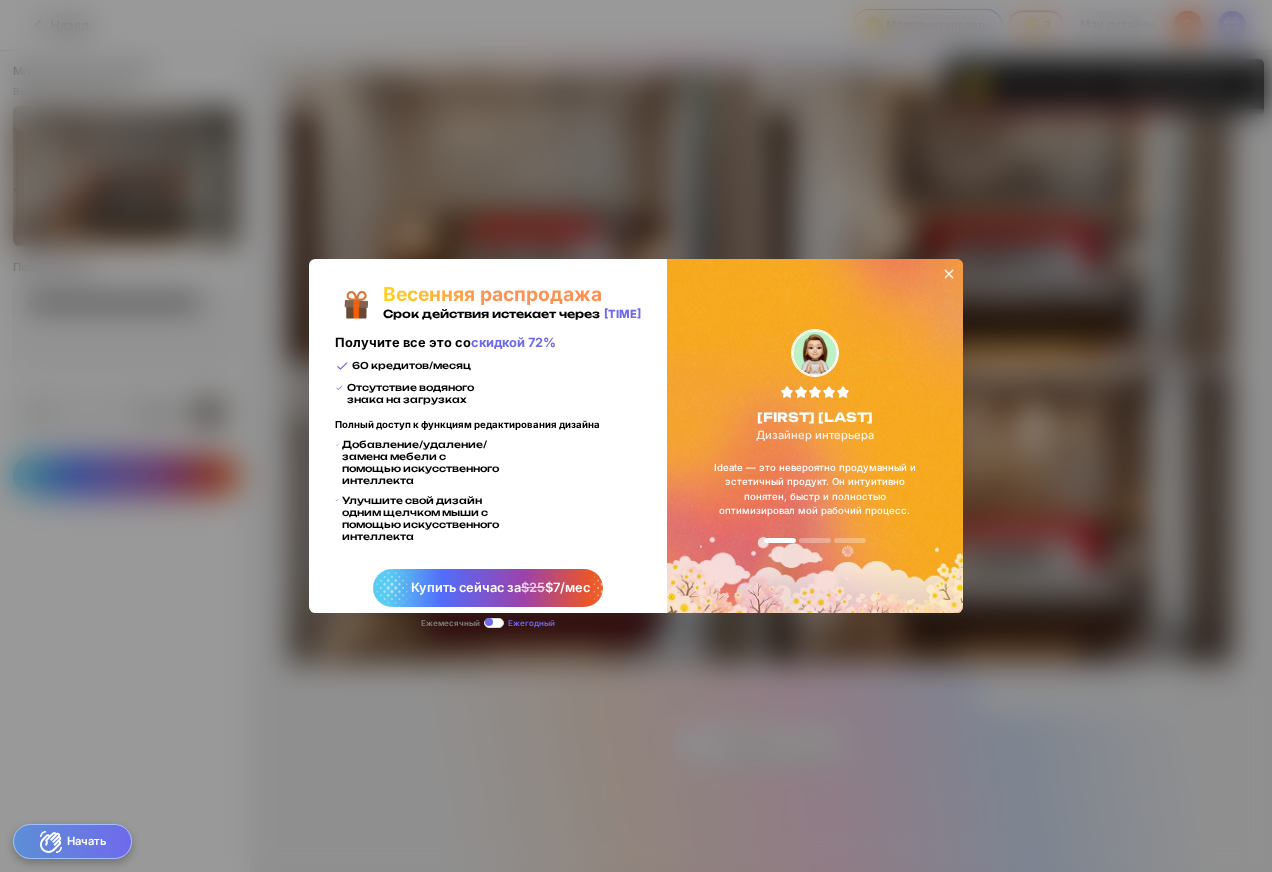 click 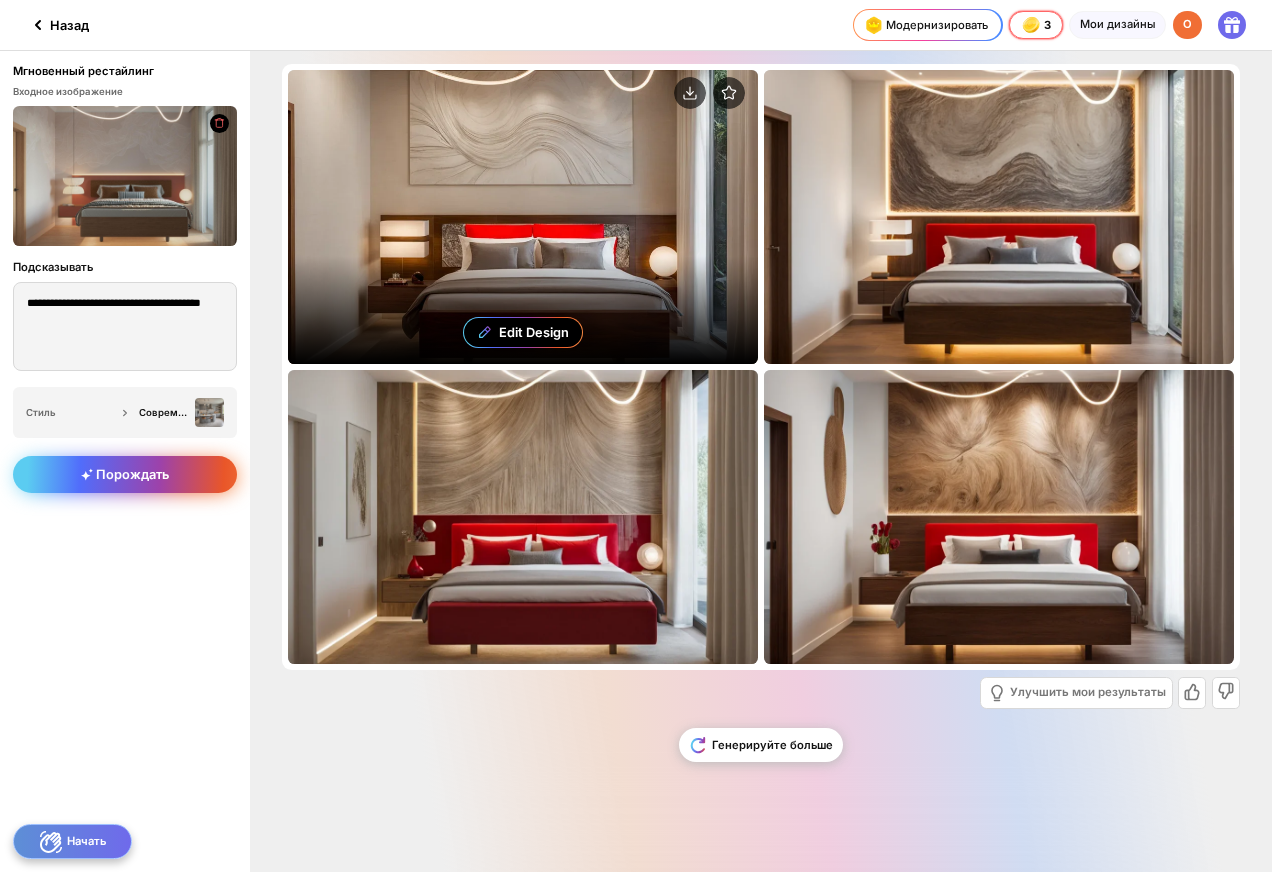 click on "Edit Design" at bounding box center (523, 217) 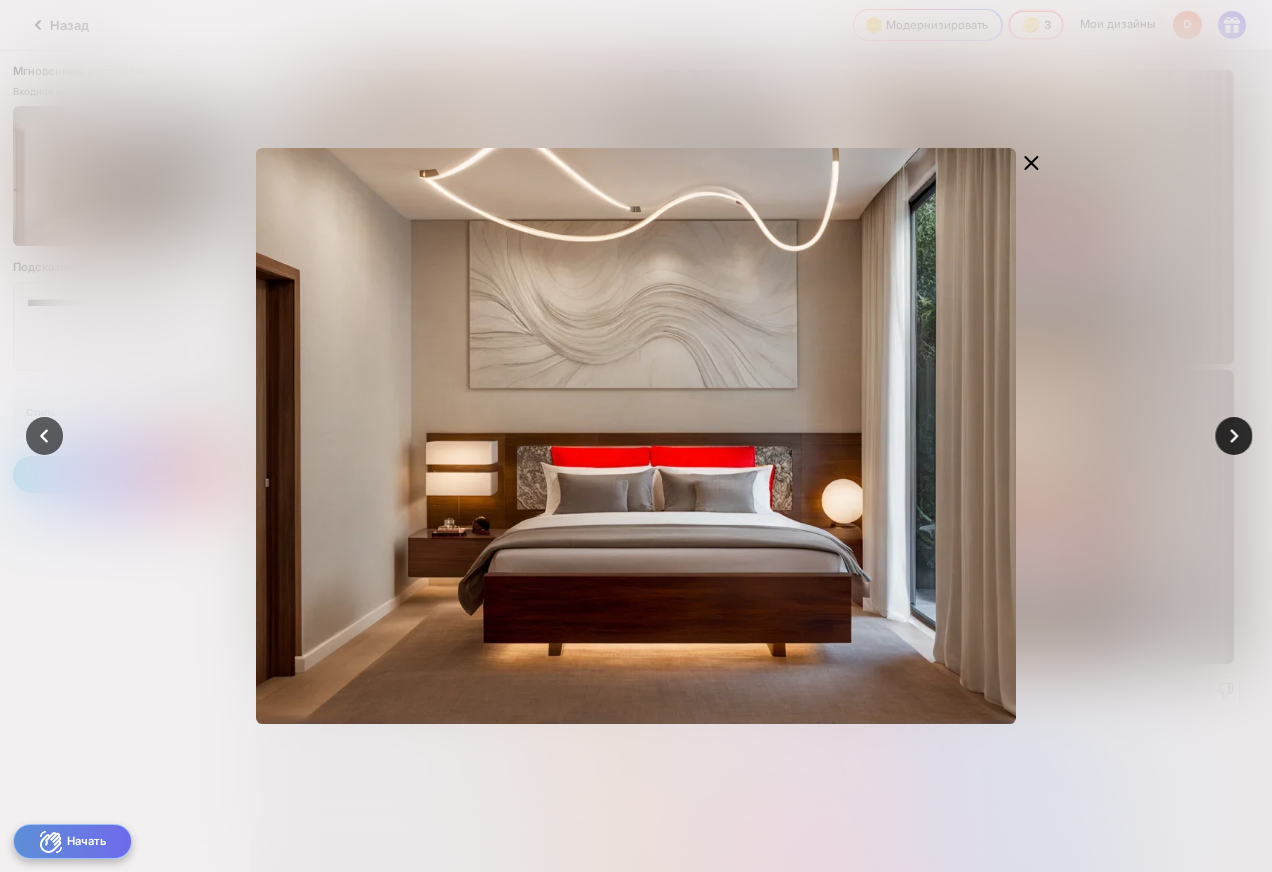 click 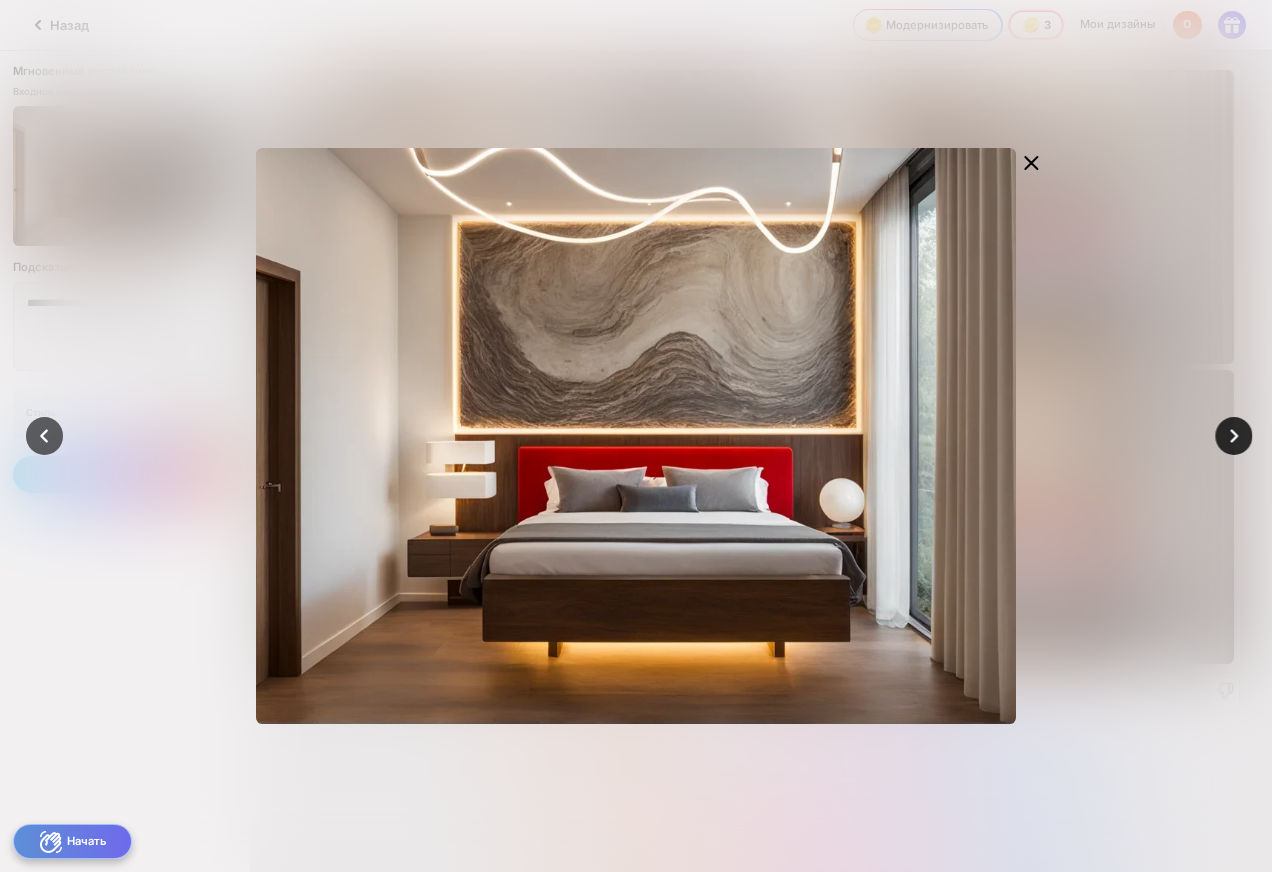 click 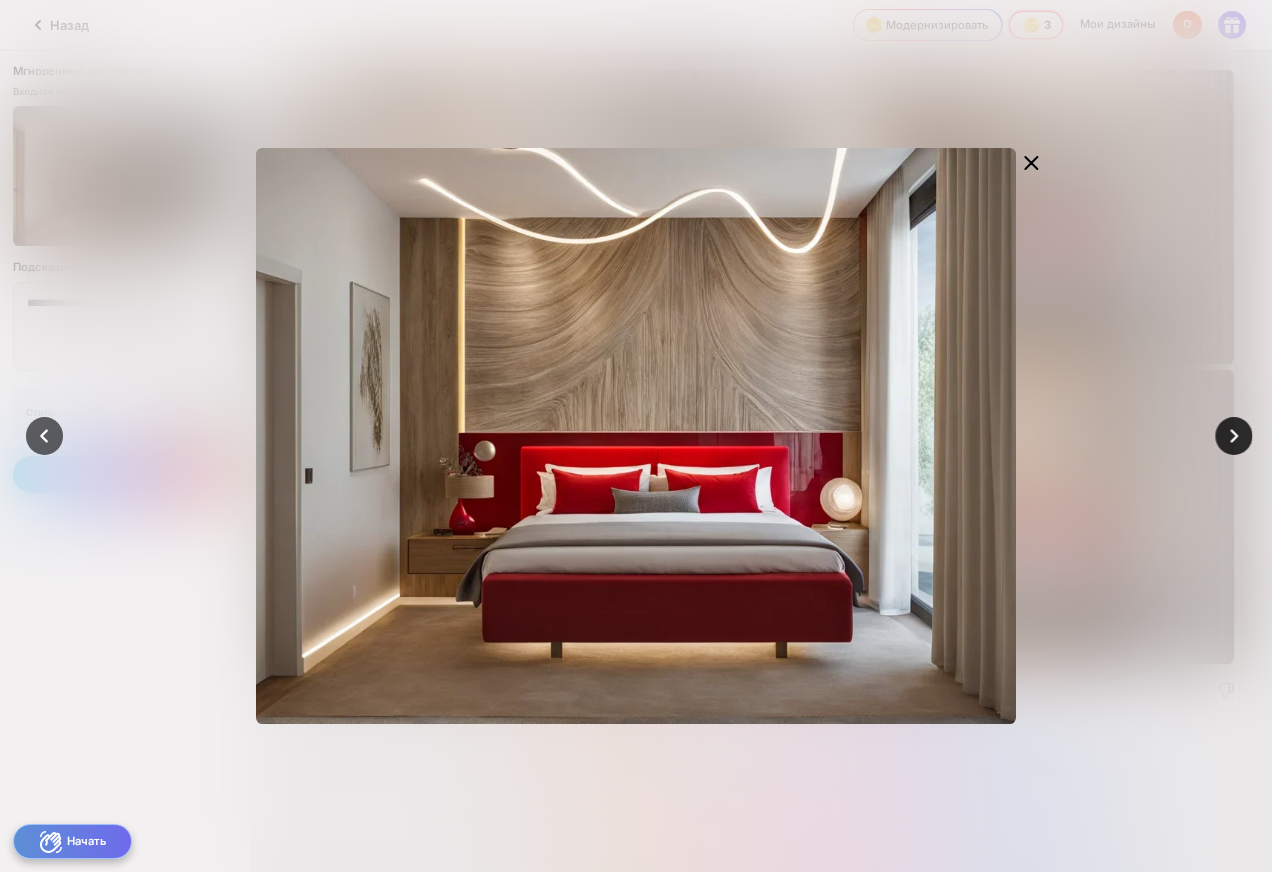 click 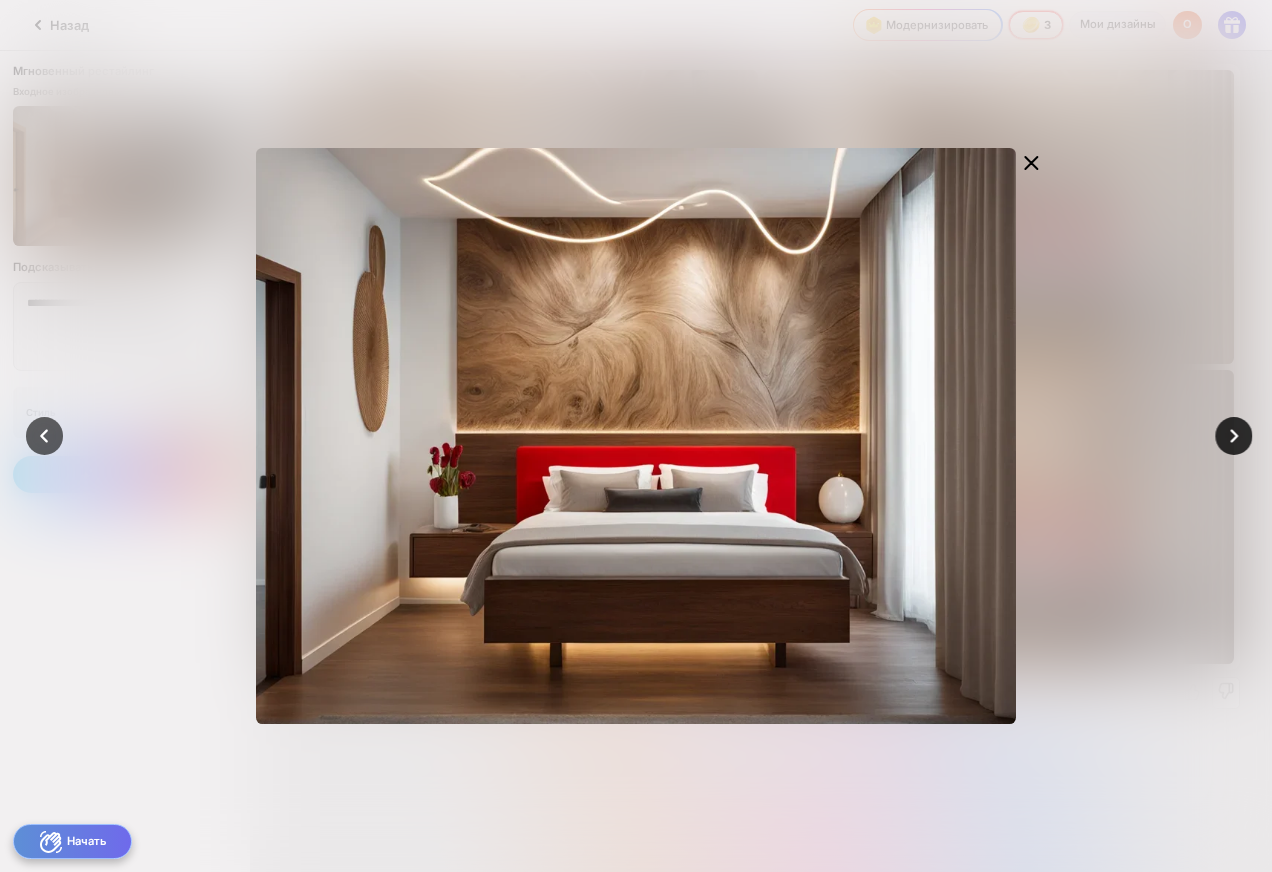click 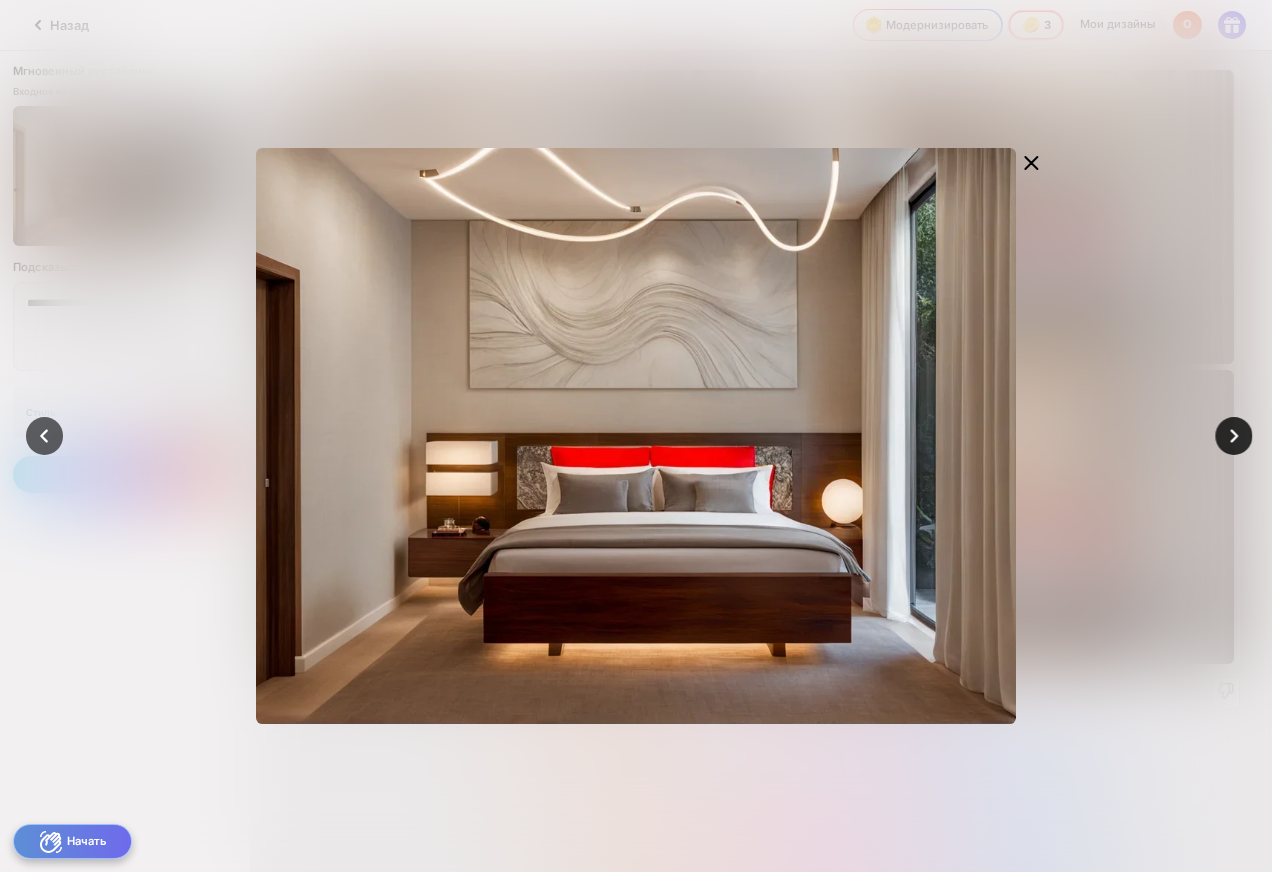 click 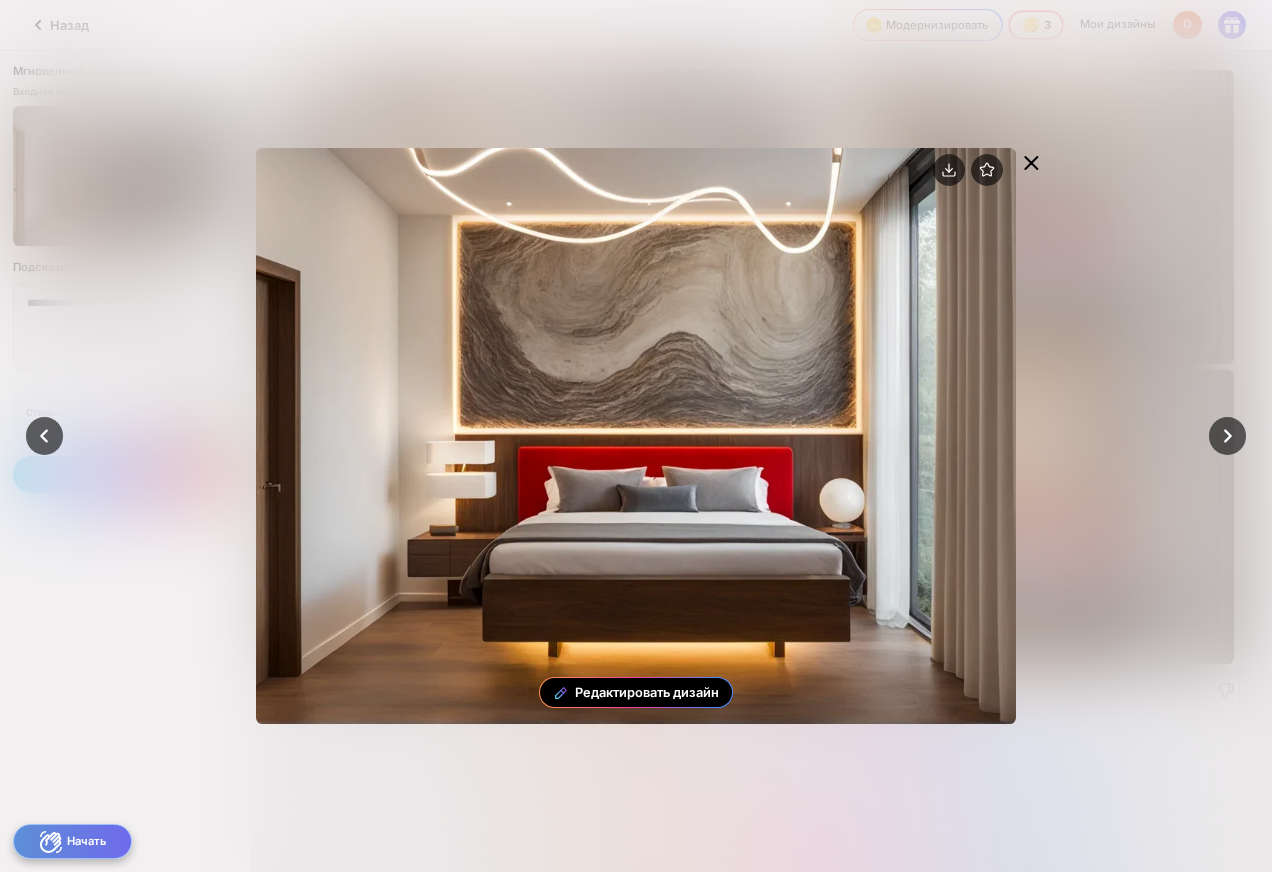 click 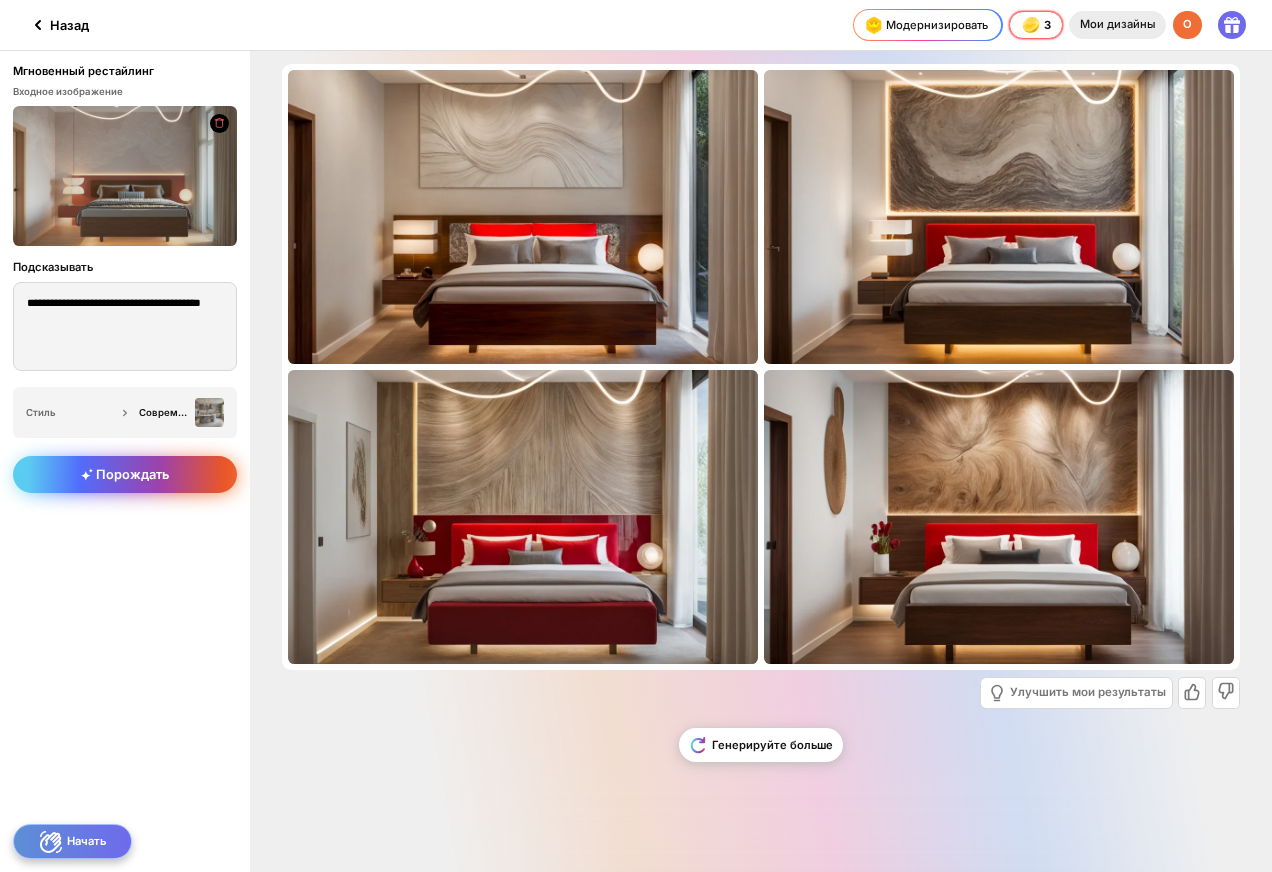 click on "Мои дизайны" 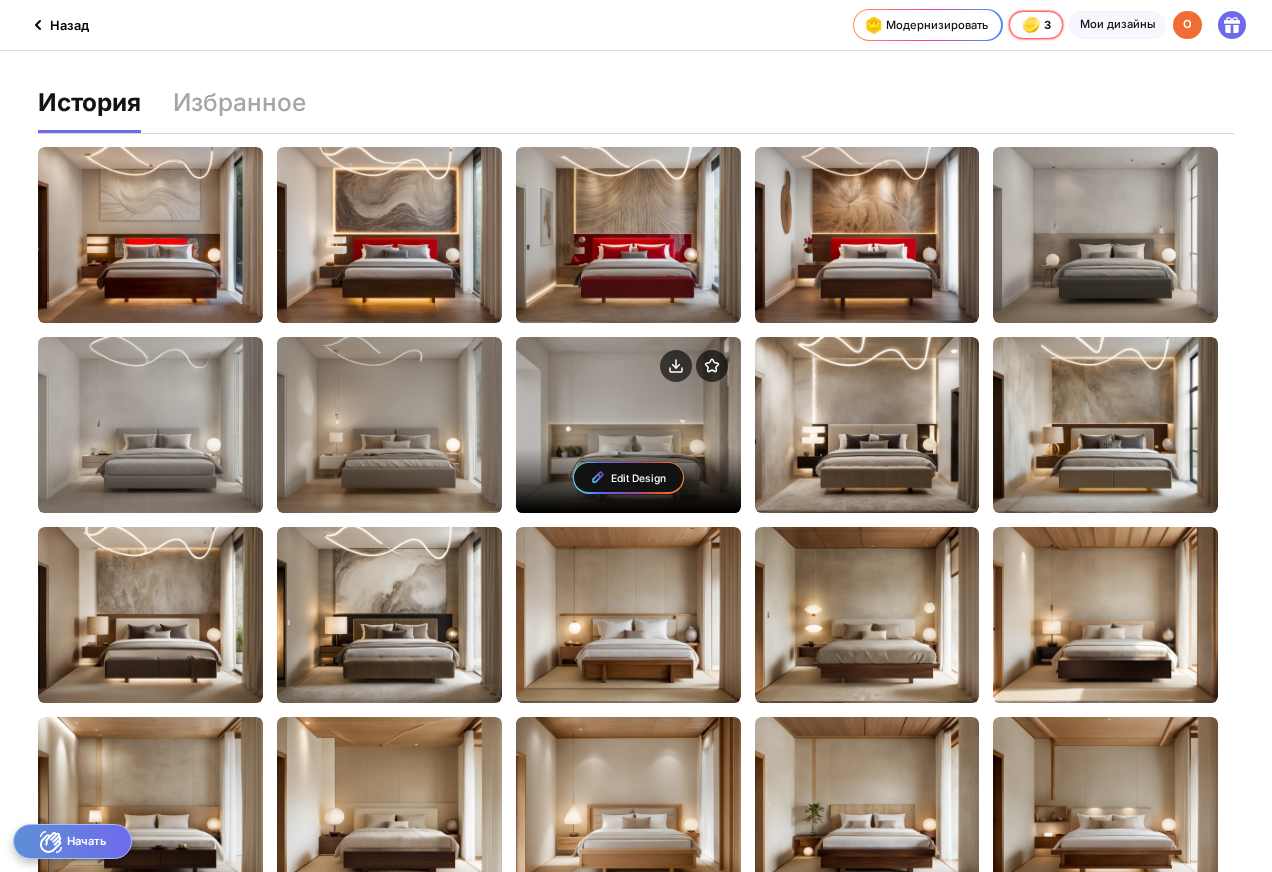 click on "Edit Design" at bounding box center [628, 425] 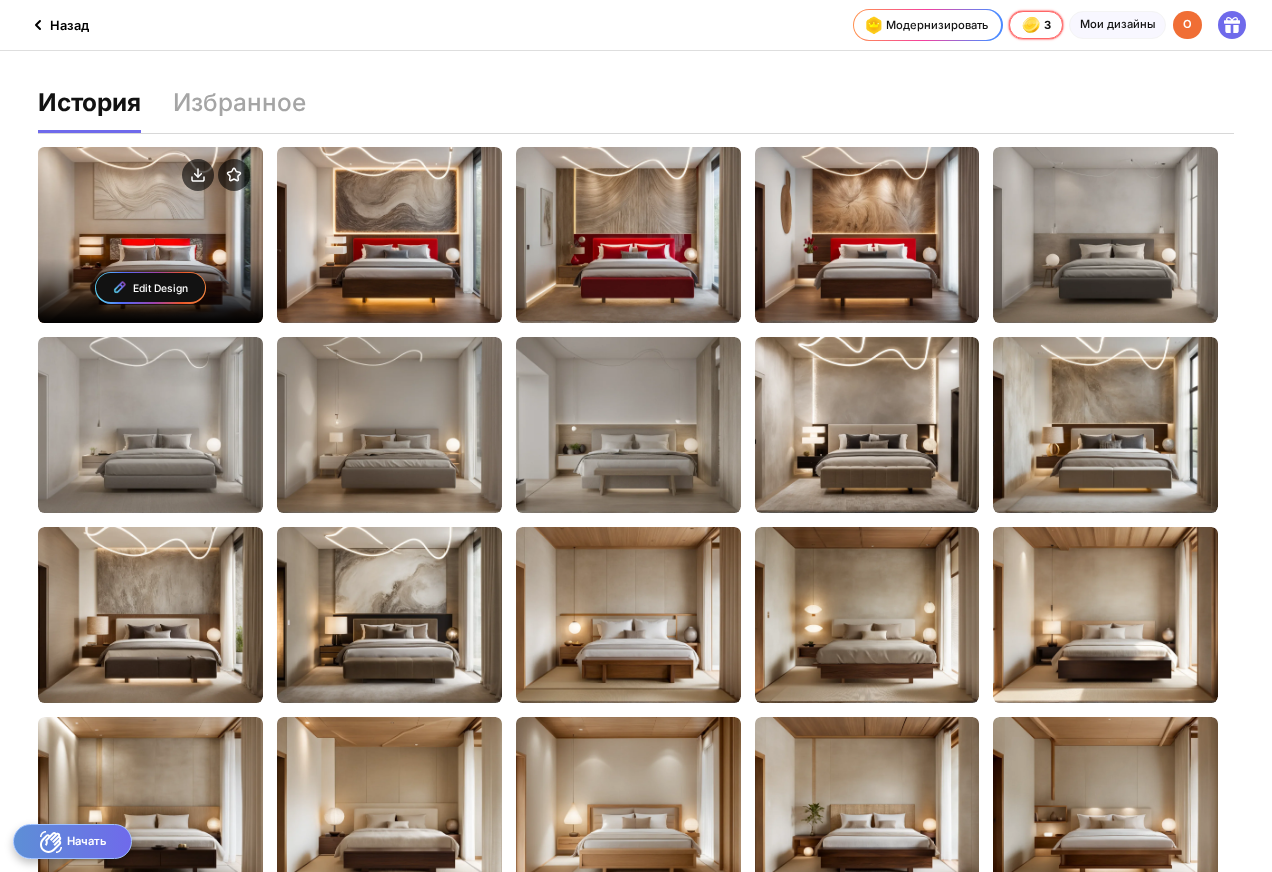 click at bounding box center (150, 177) 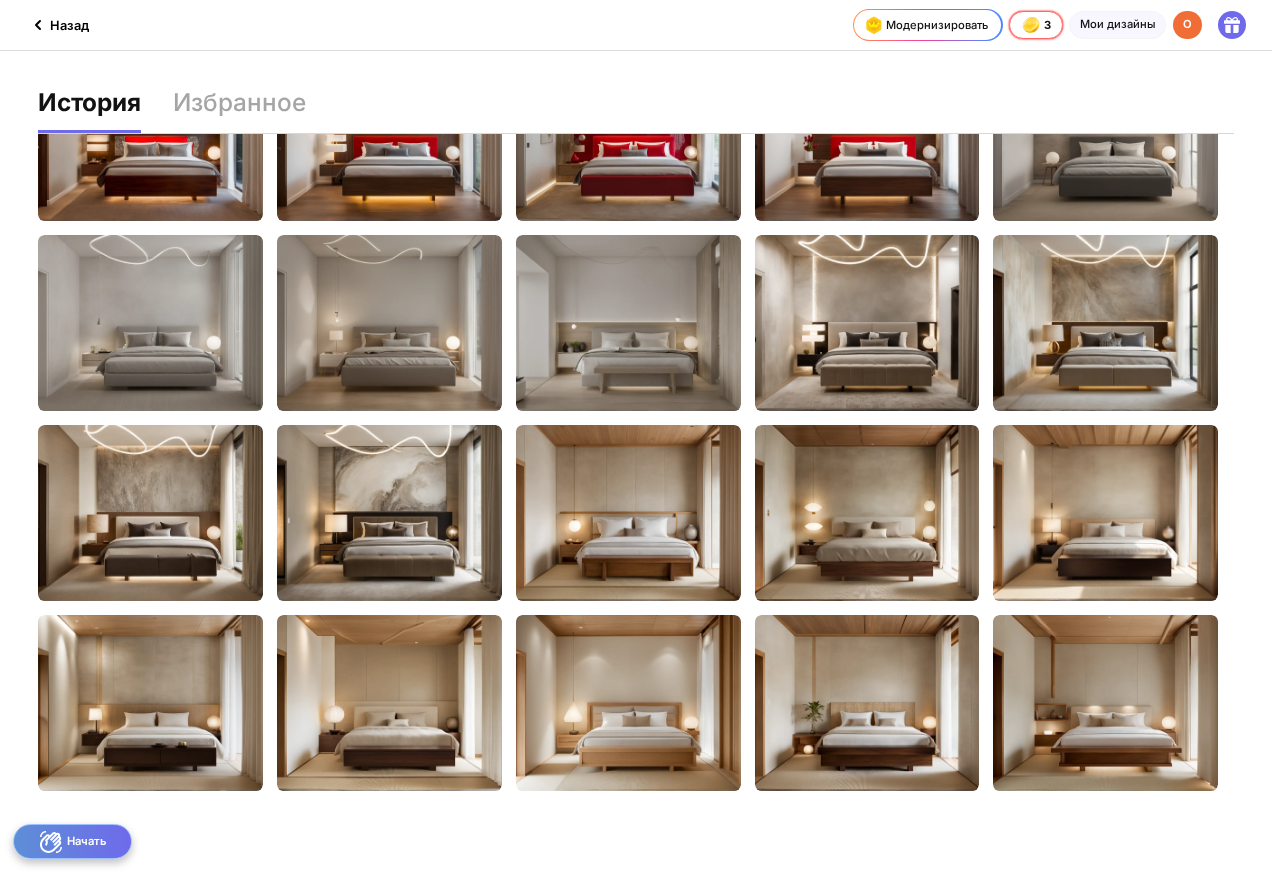 scroll, scrollTop: 0, scrollLeft: 0, axis: both 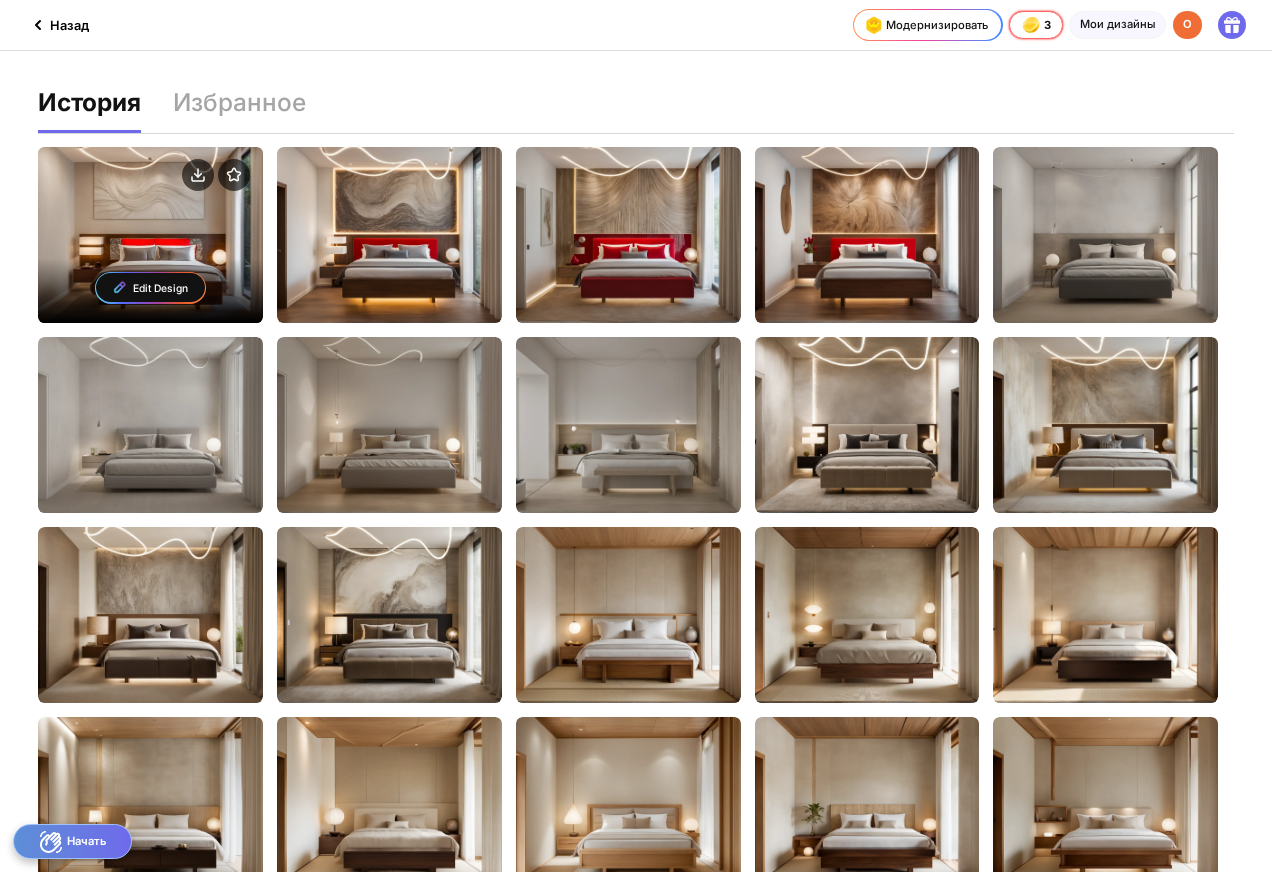 click on "Edit Design" at bounding box center [150, 235] 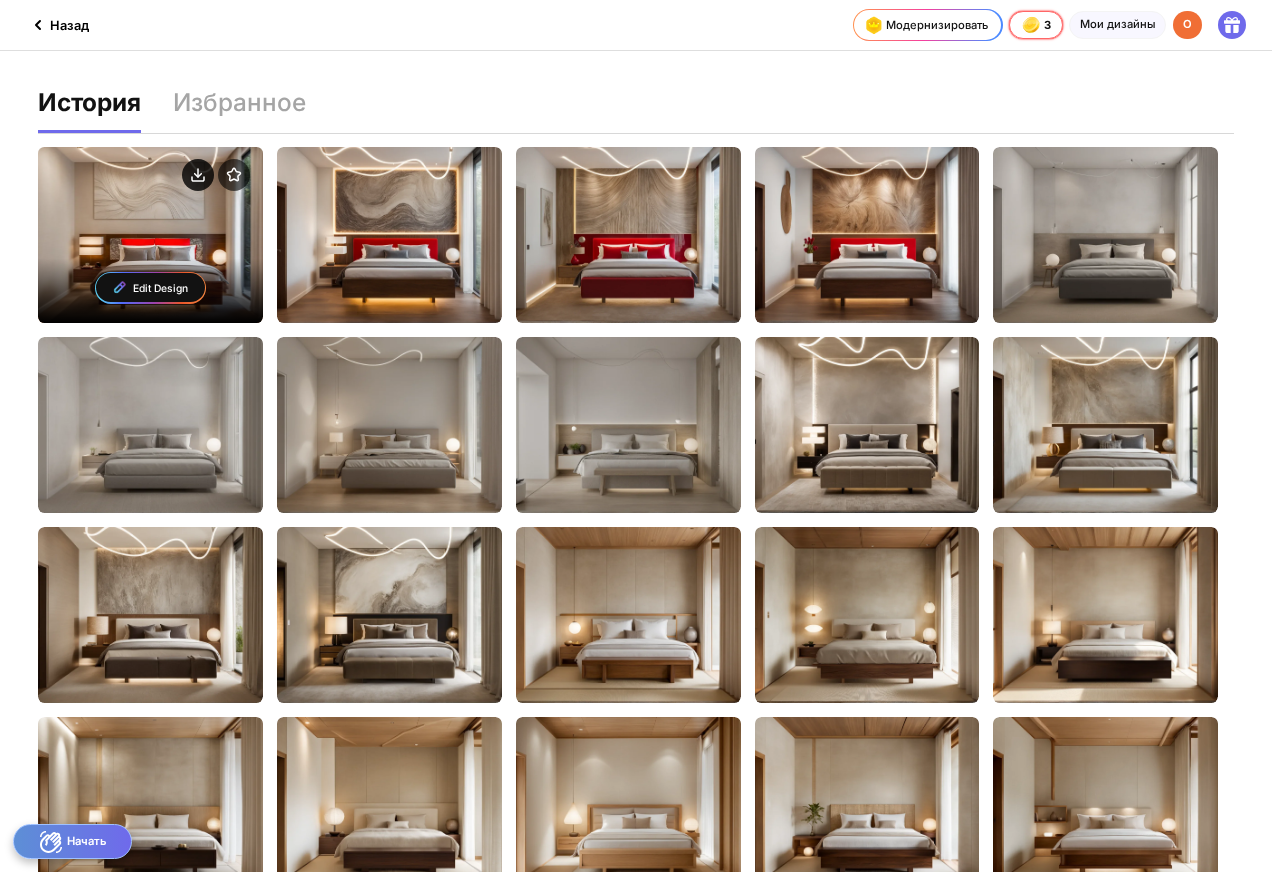 click 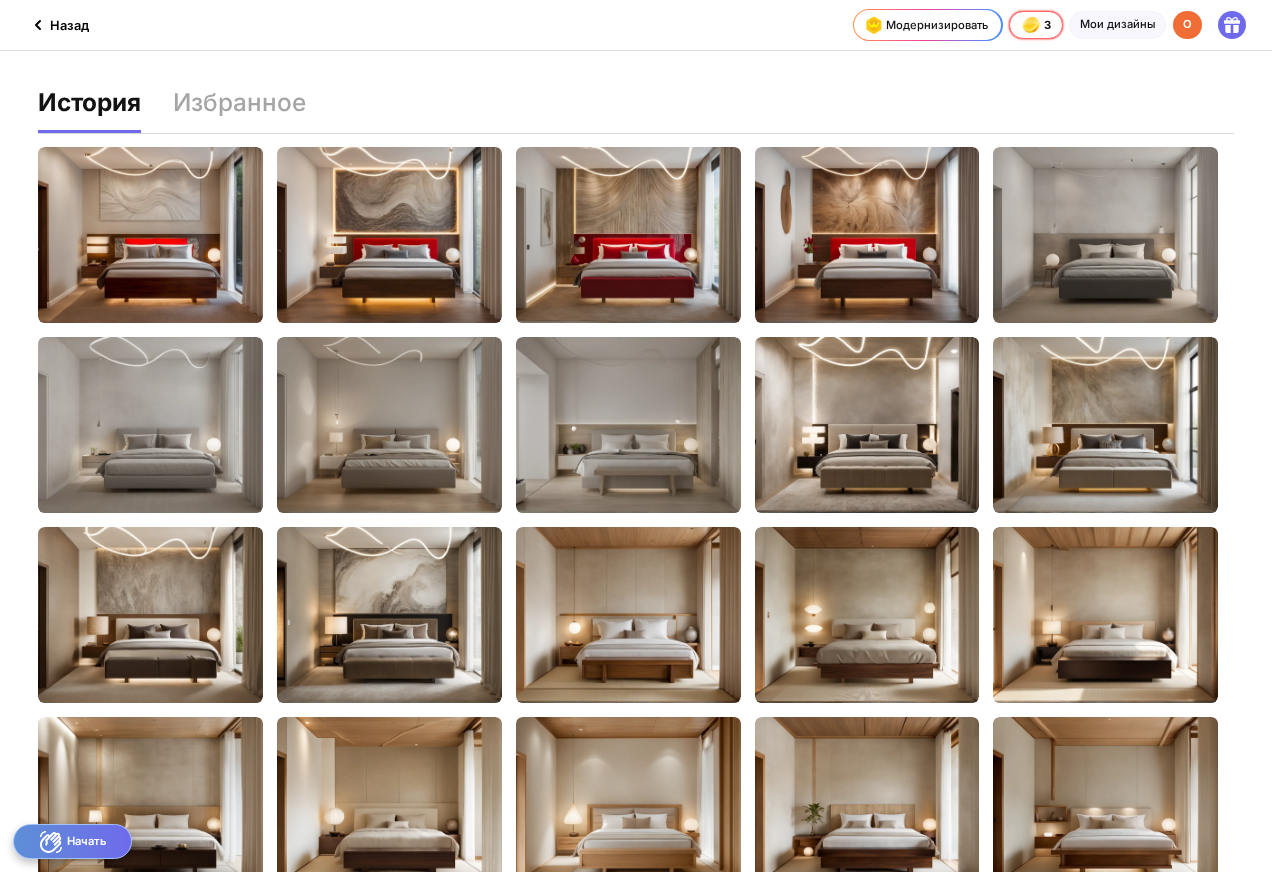 click on "История Избранное" at bounding box center [635, 112] 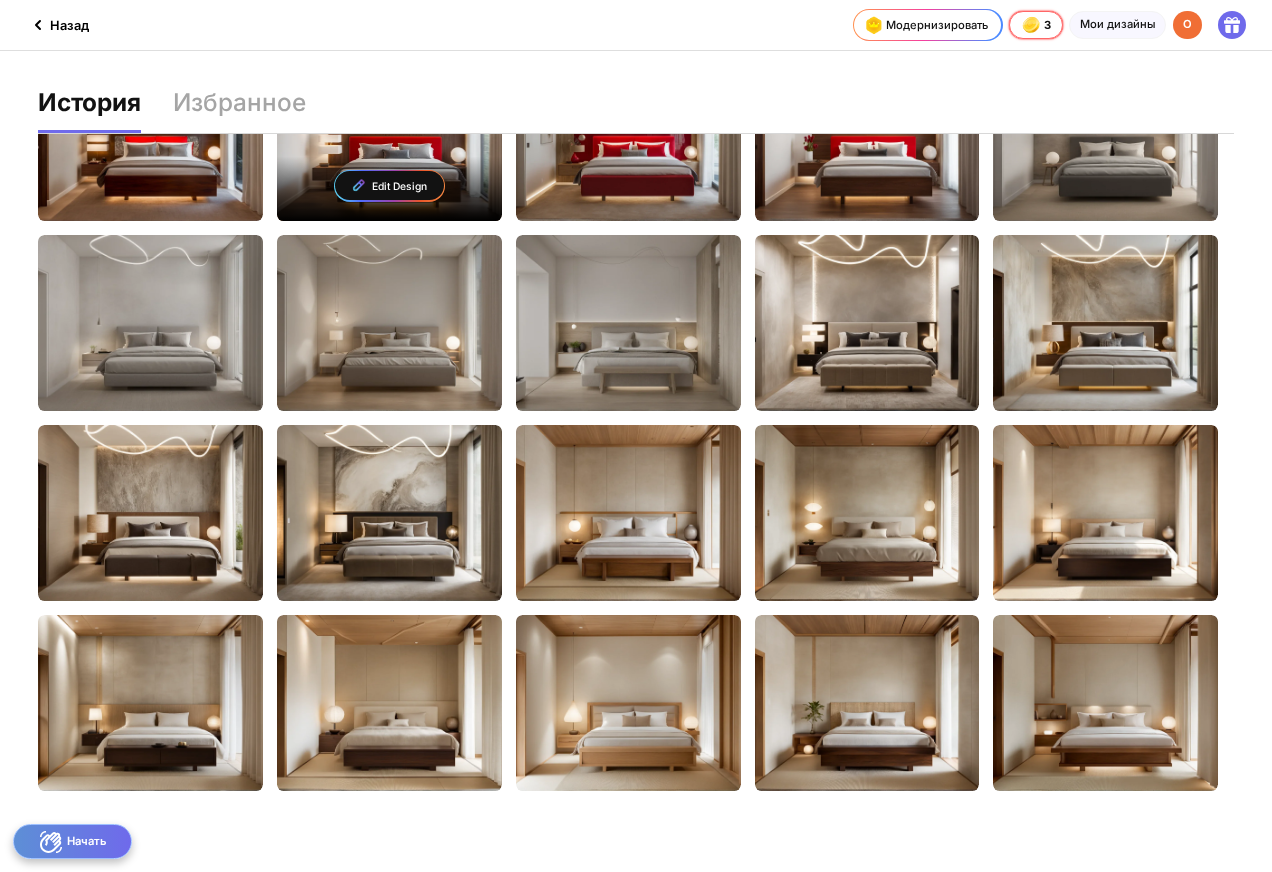 scroll, scrollTop: 0, scrollLeft: 0, axis: both 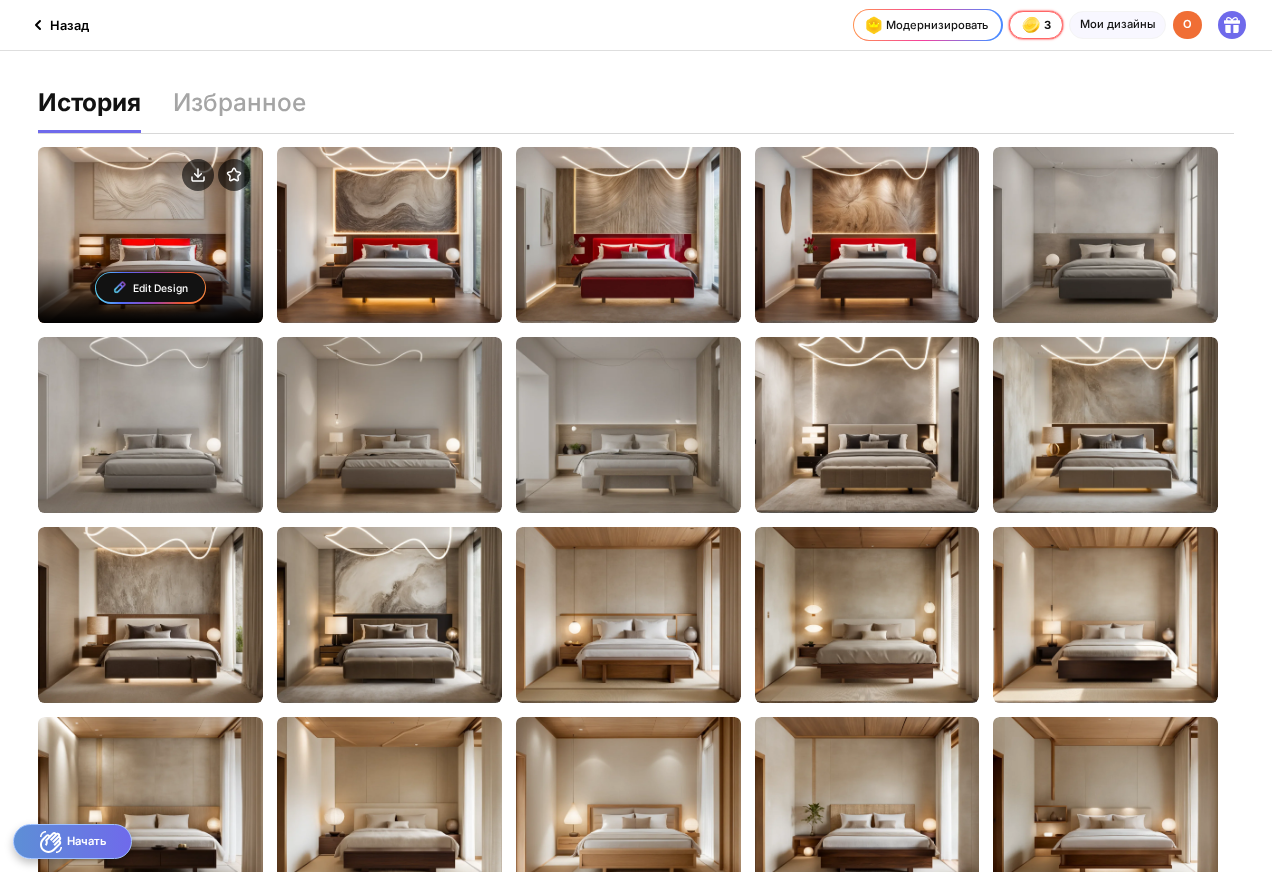 click on "Edit Design" at bounding box center (160, 288) 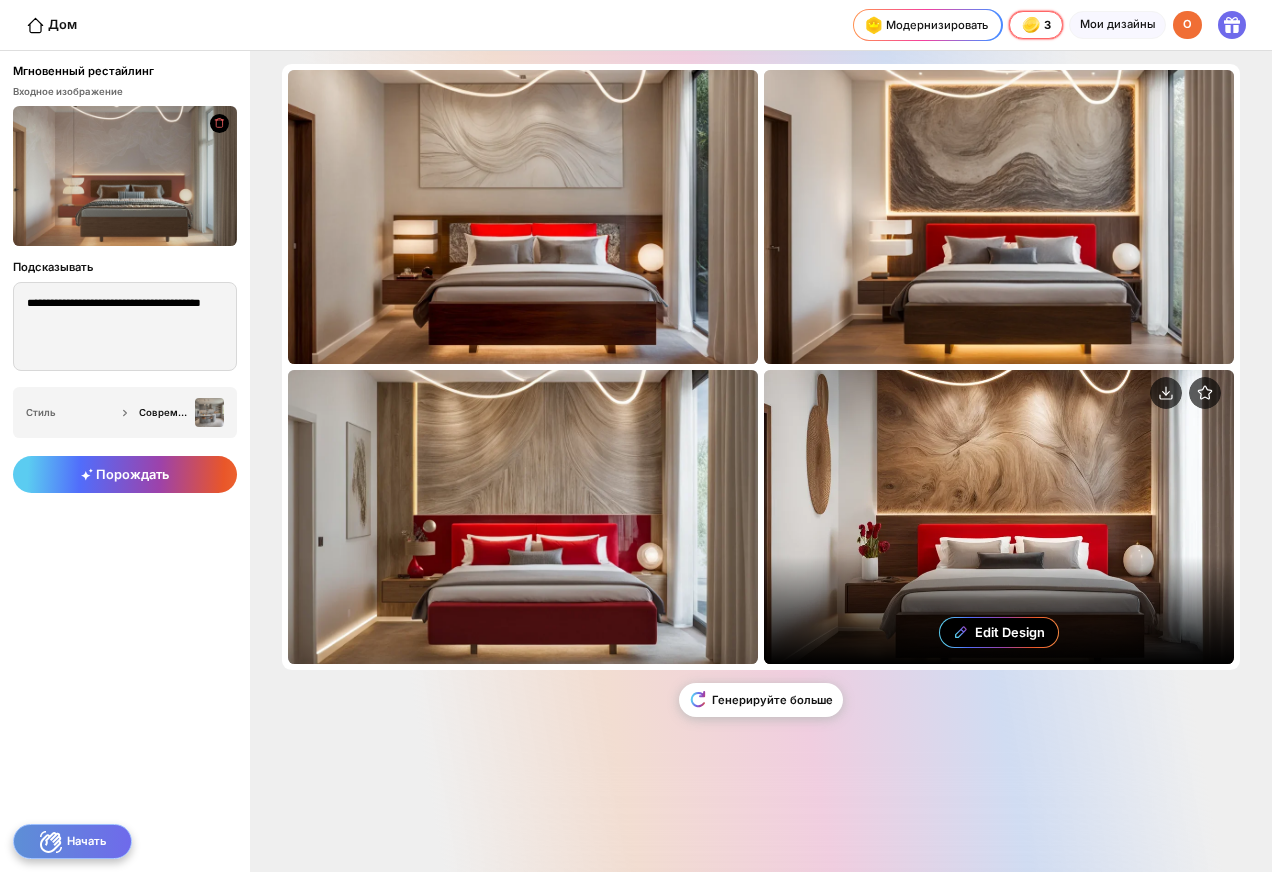 click on "Edit Design" at bounding box center (999, 517) 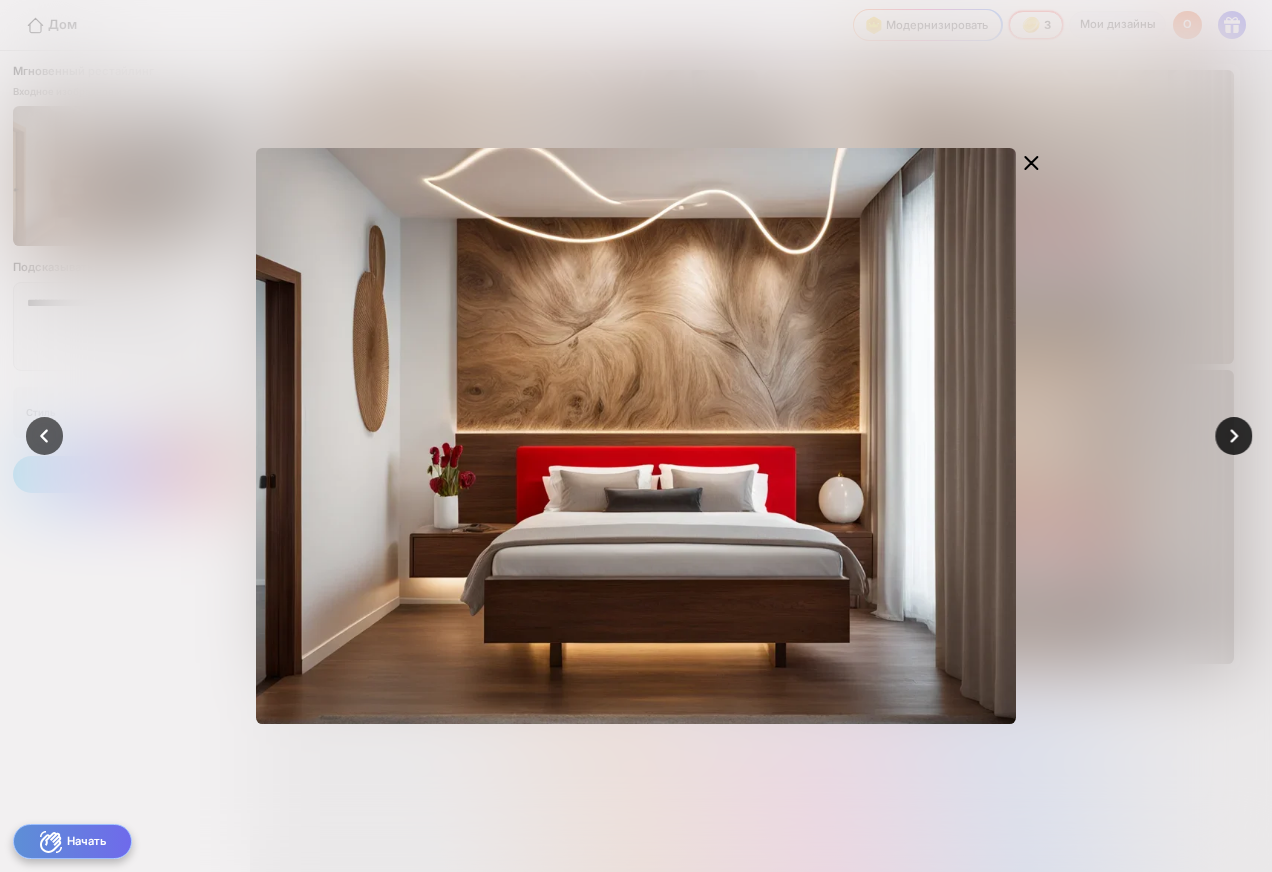 click 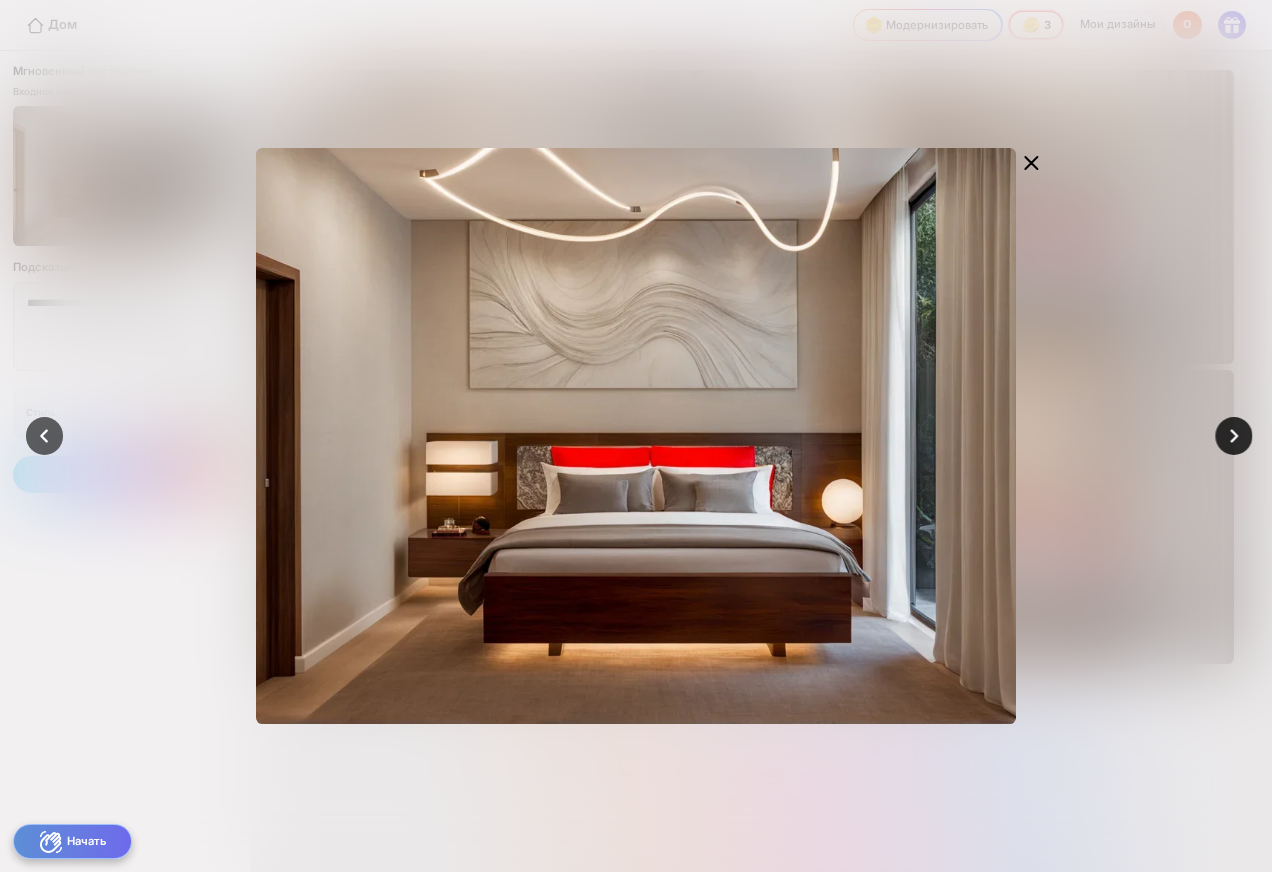 click 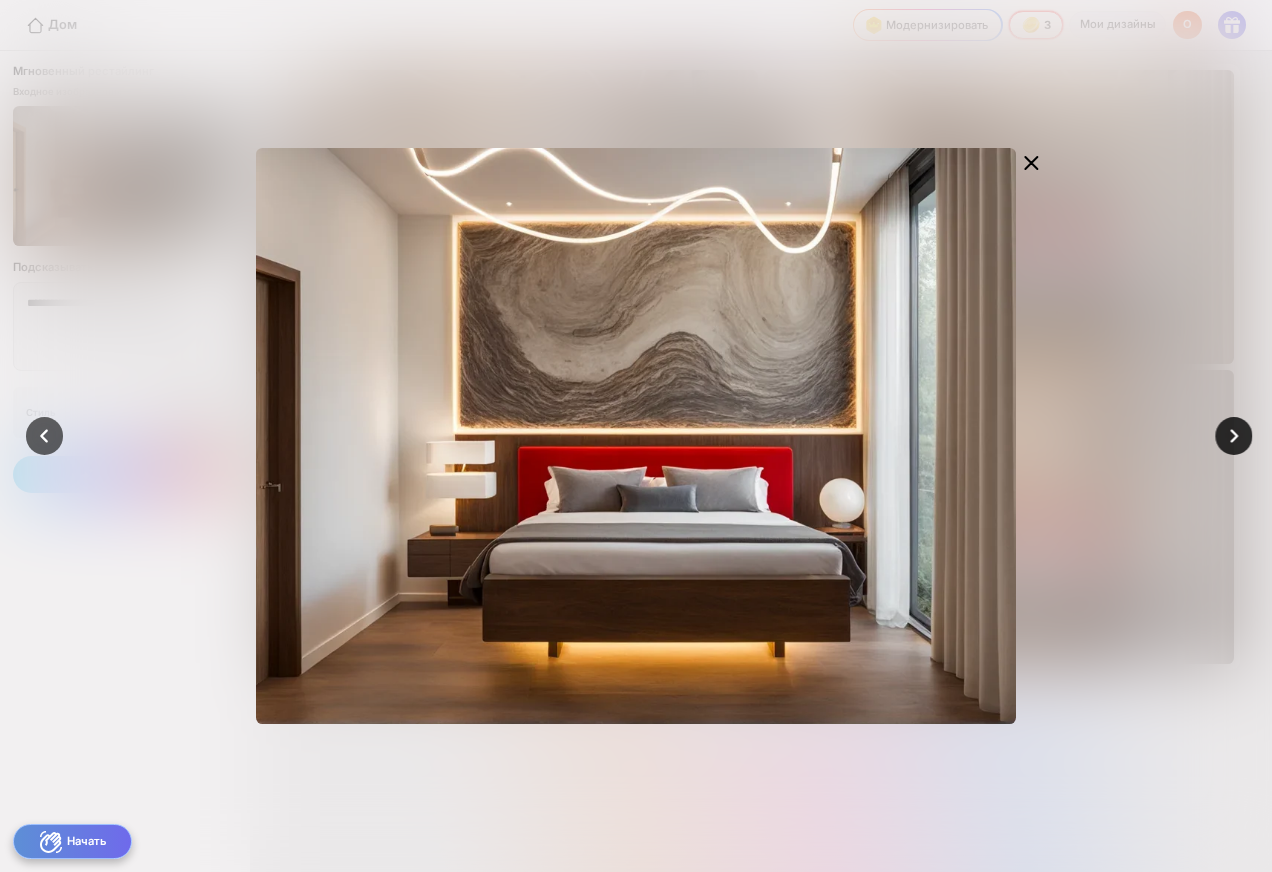click 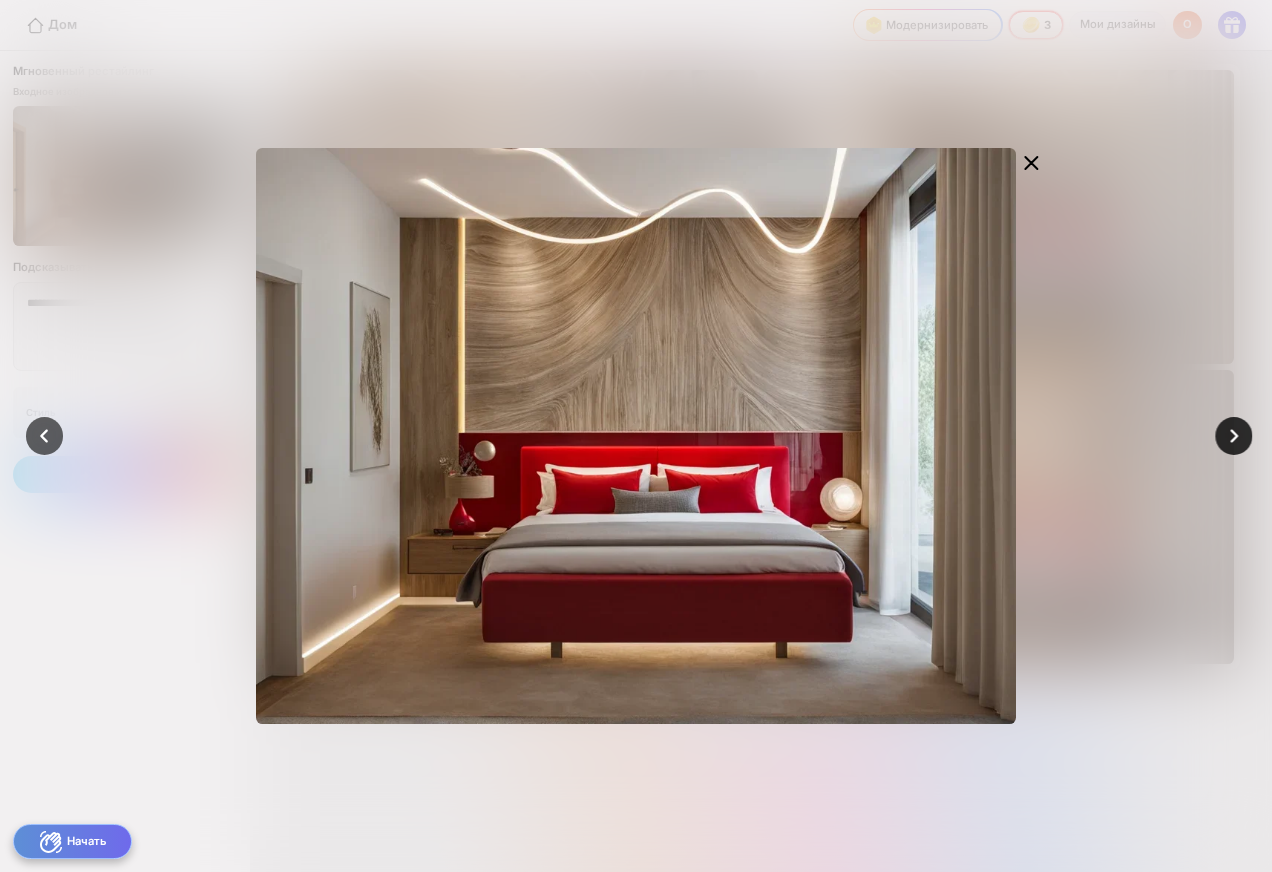 click 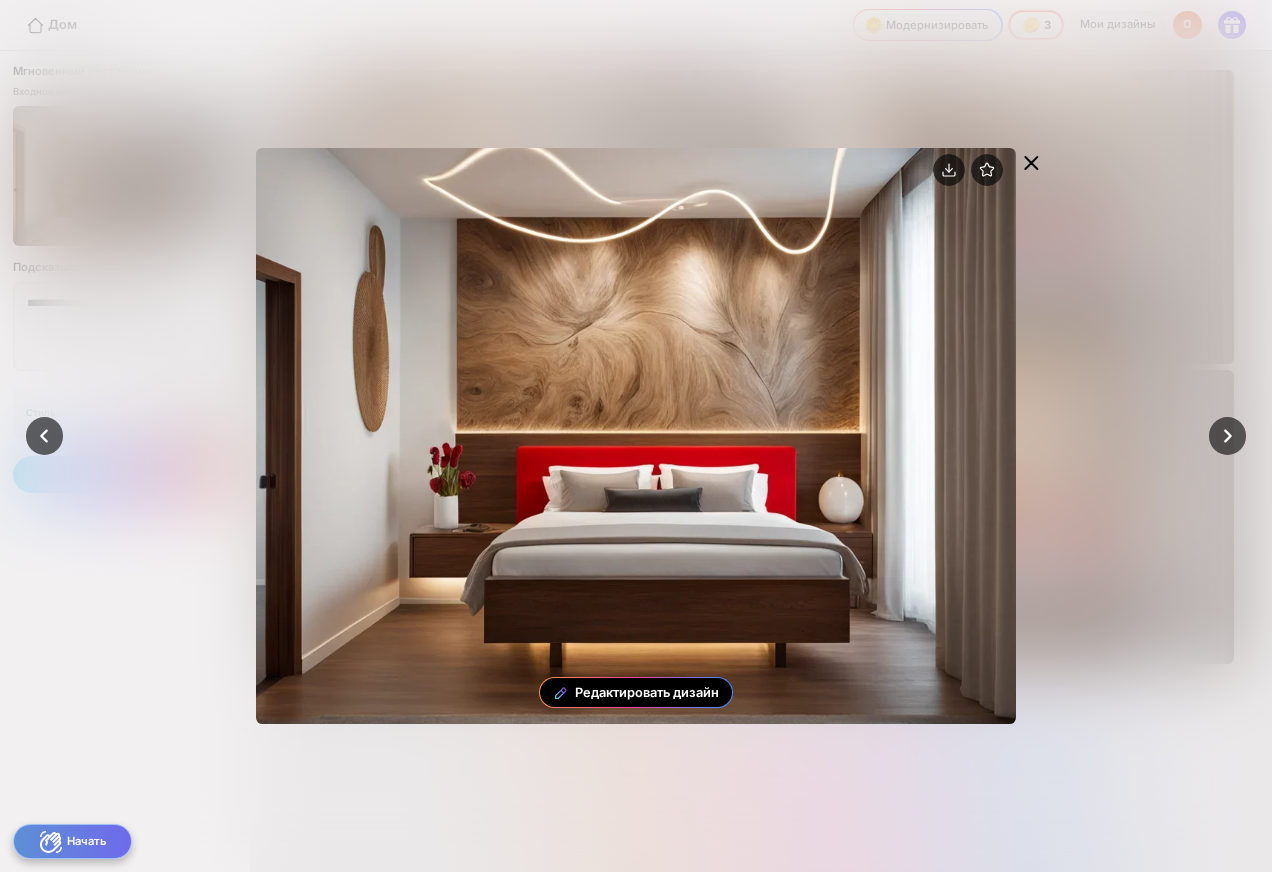 click 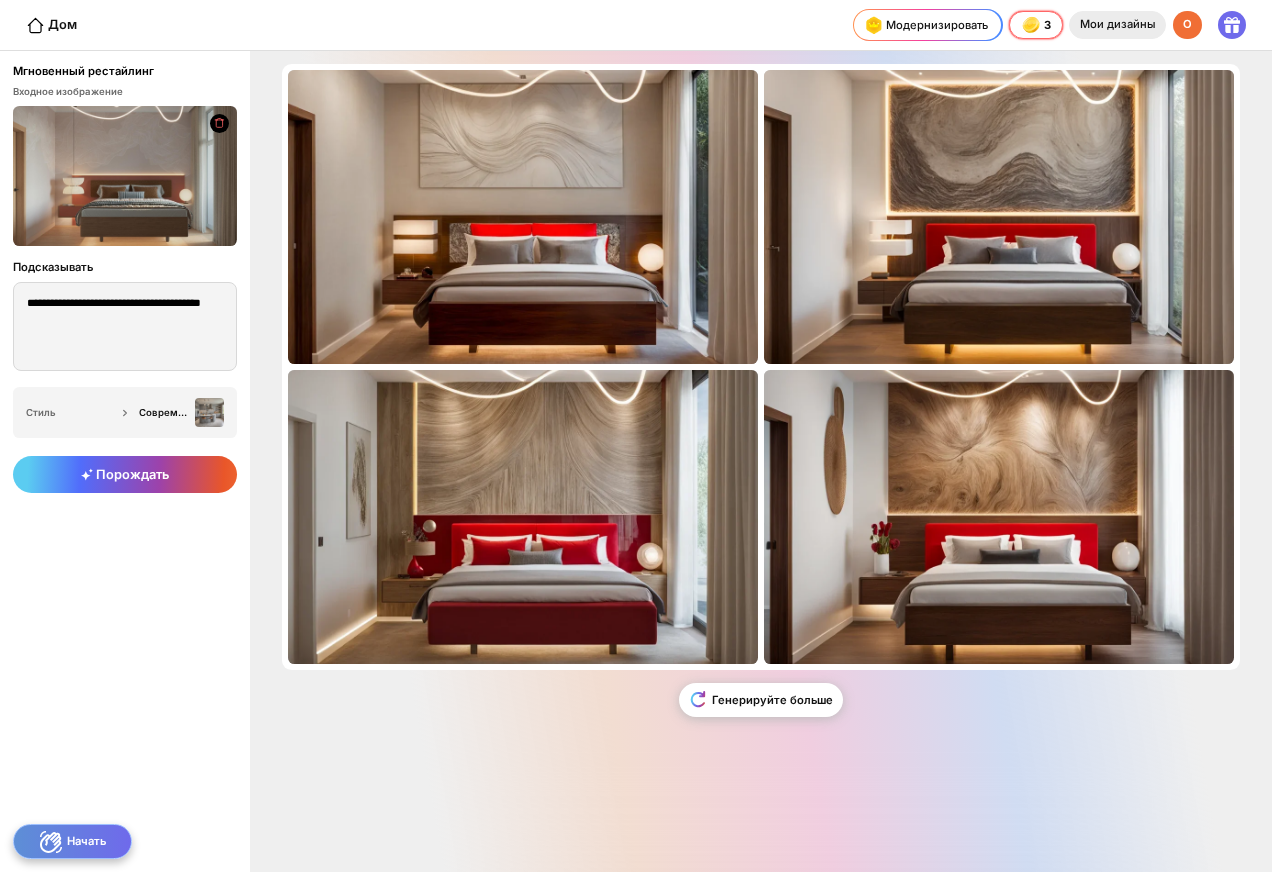 click on "Мои дизайны" 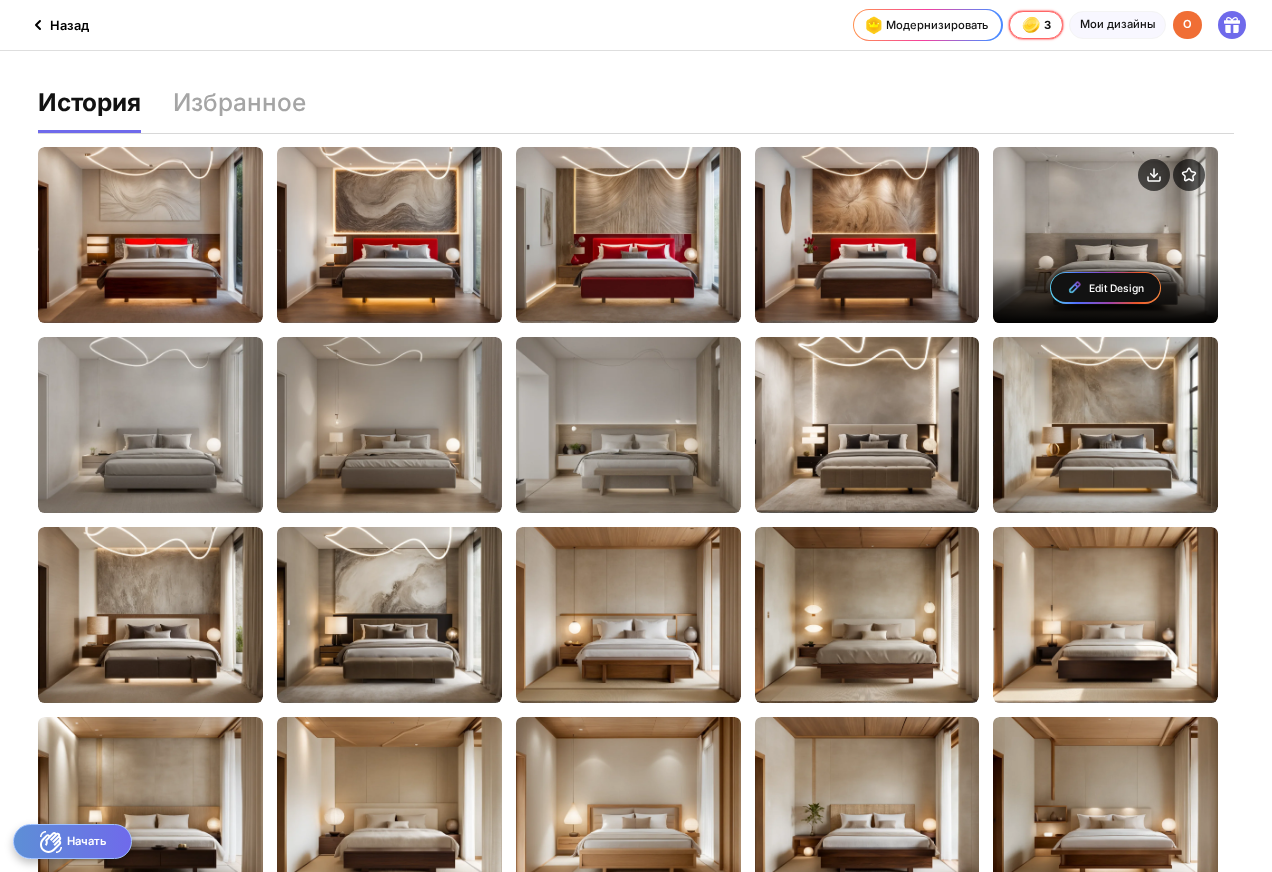 click on "Edit Design" at bounding box center (1105, 288) 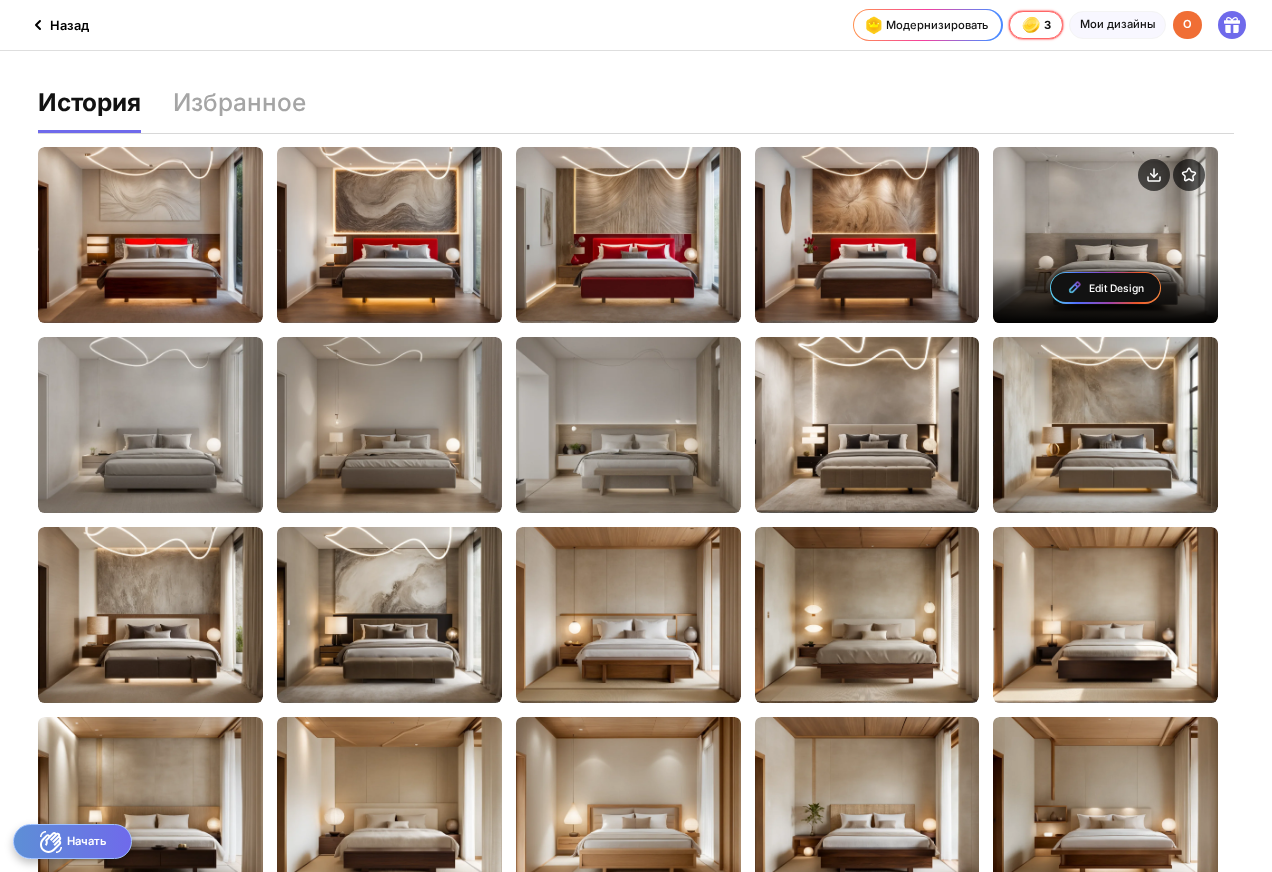 click on "Edit Design" at bounding box center (1116, 288) 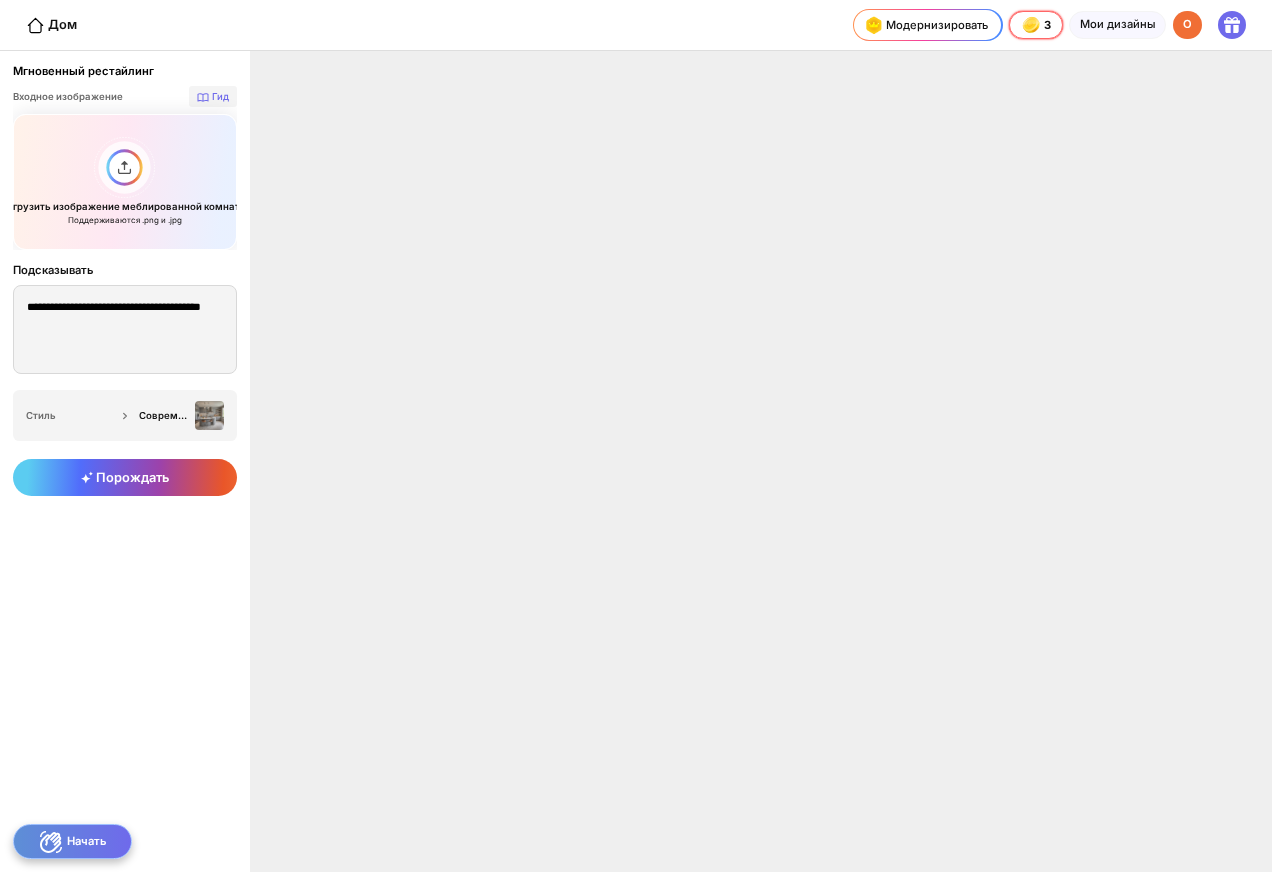 type 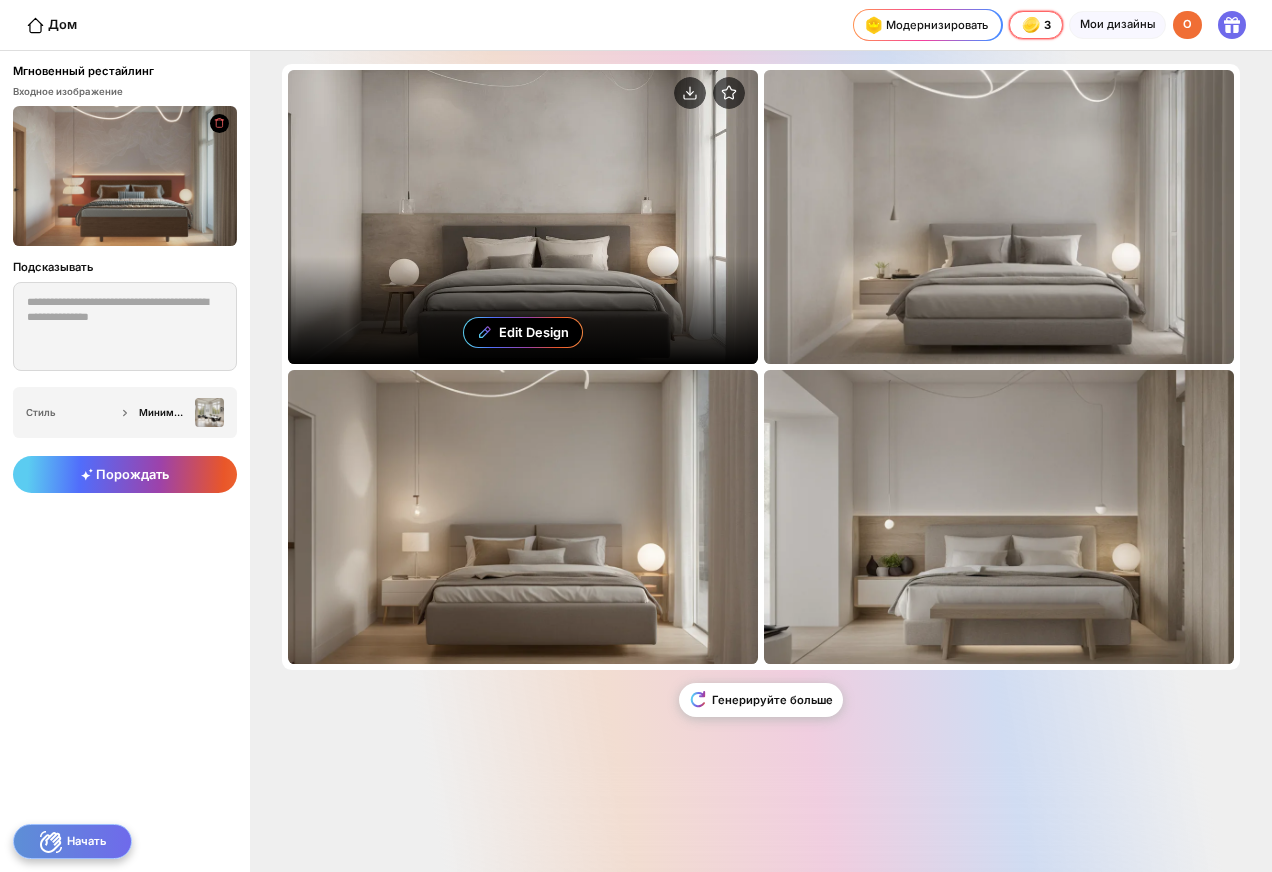 click on "Edit Design" at bounding box center [523, 217] 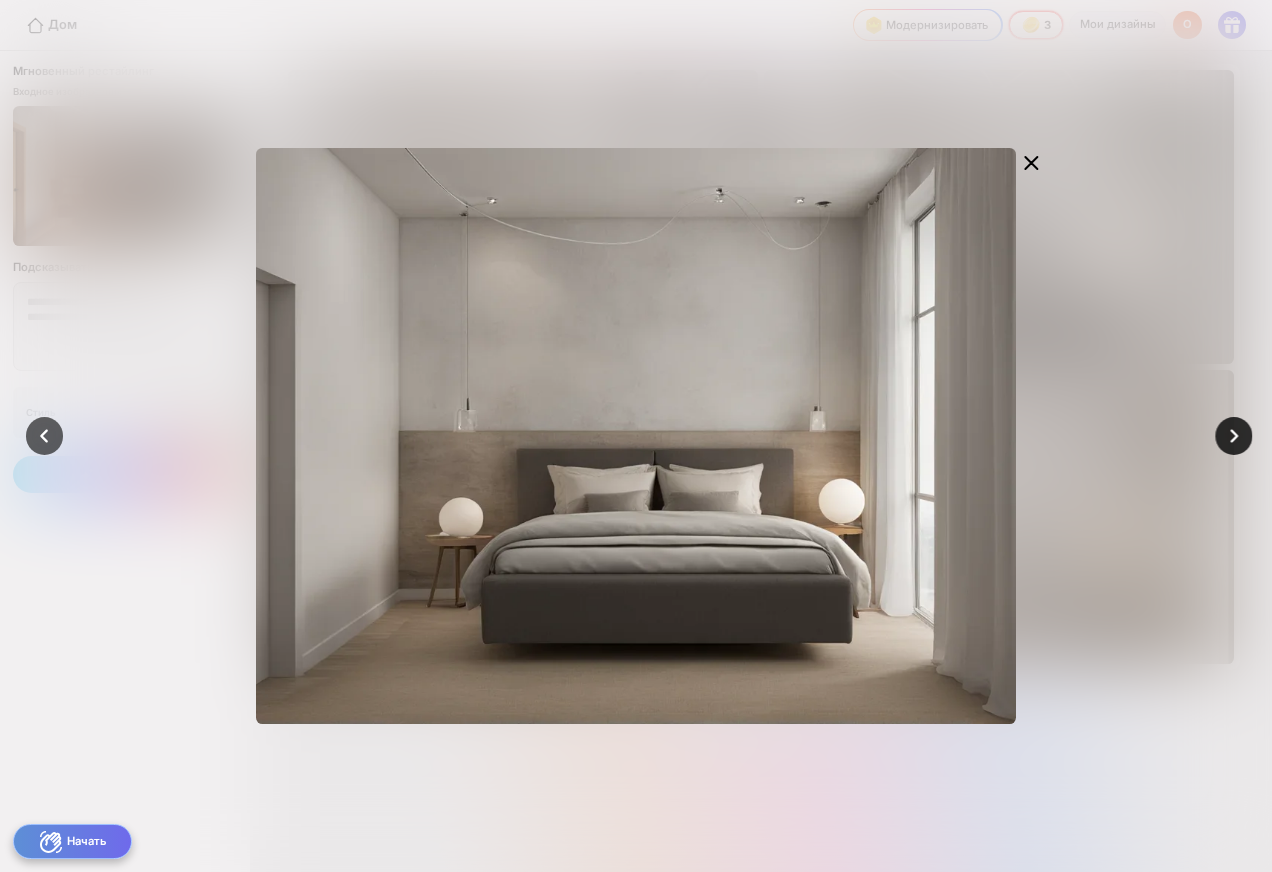 click 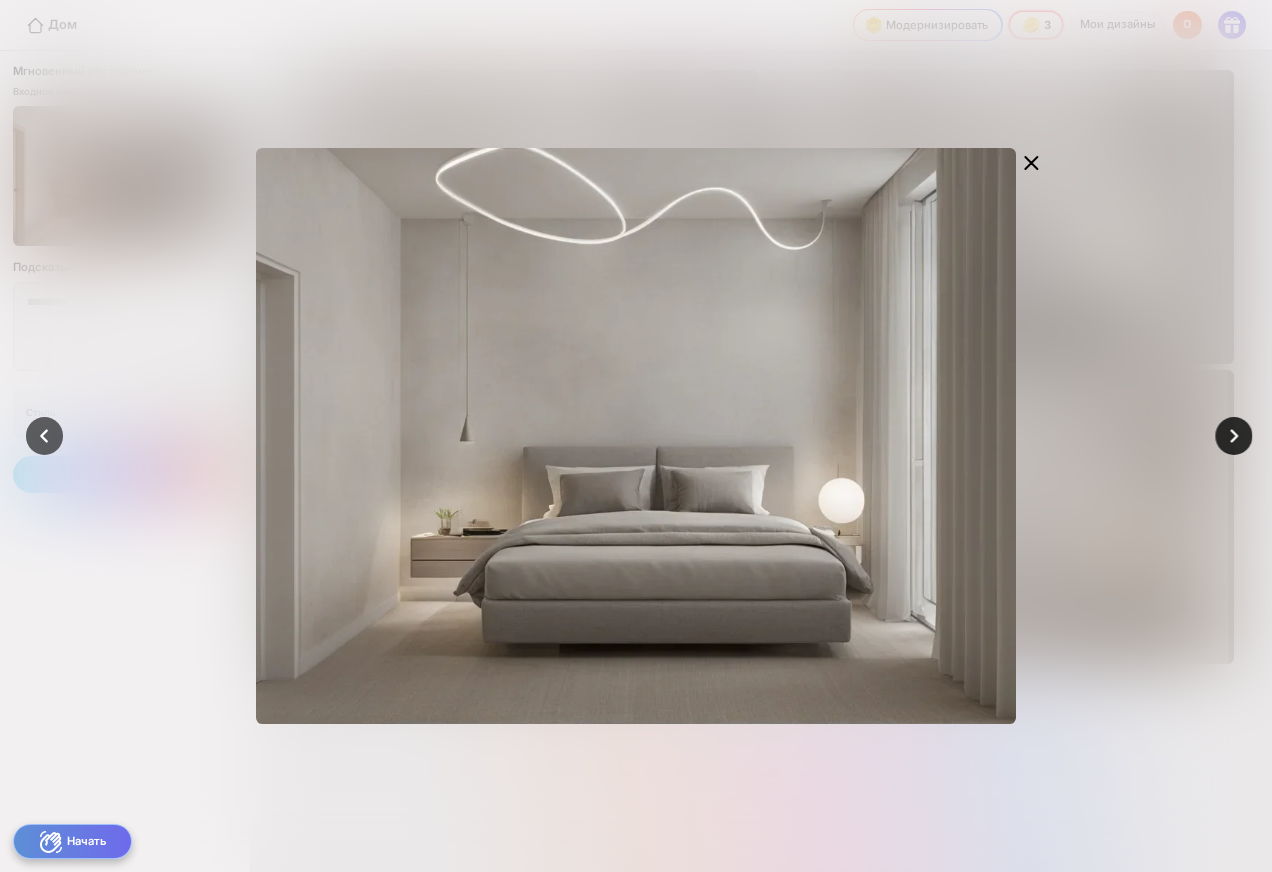 click 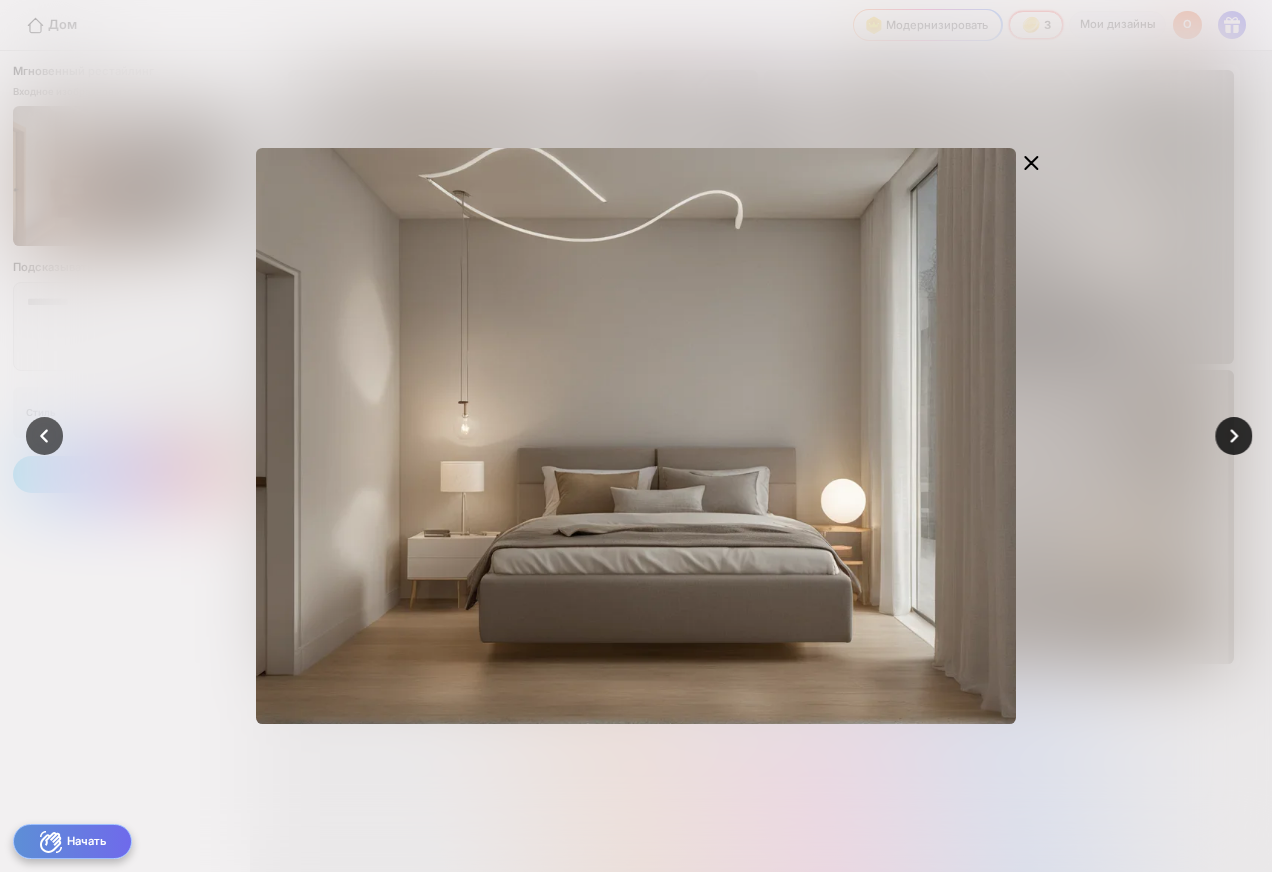click 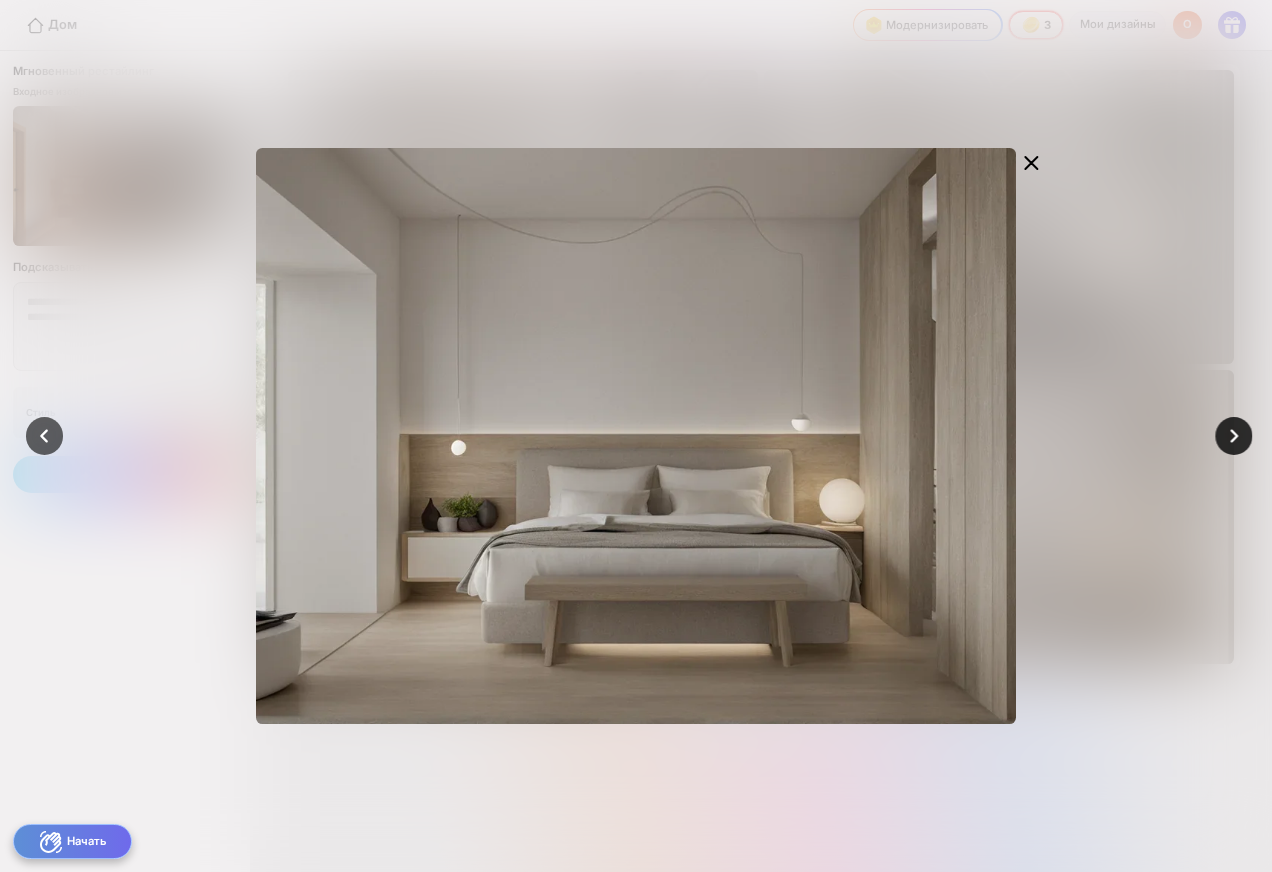 click 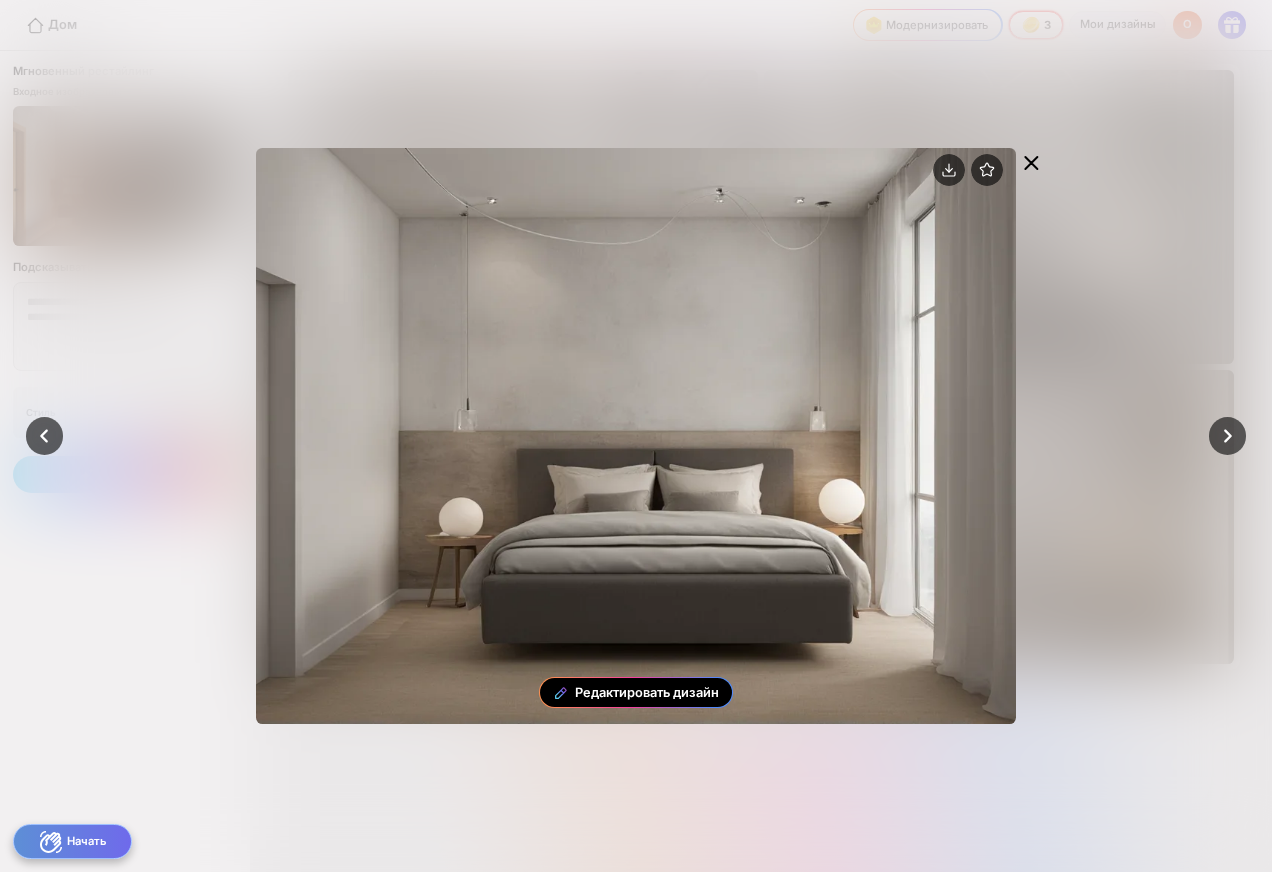 click 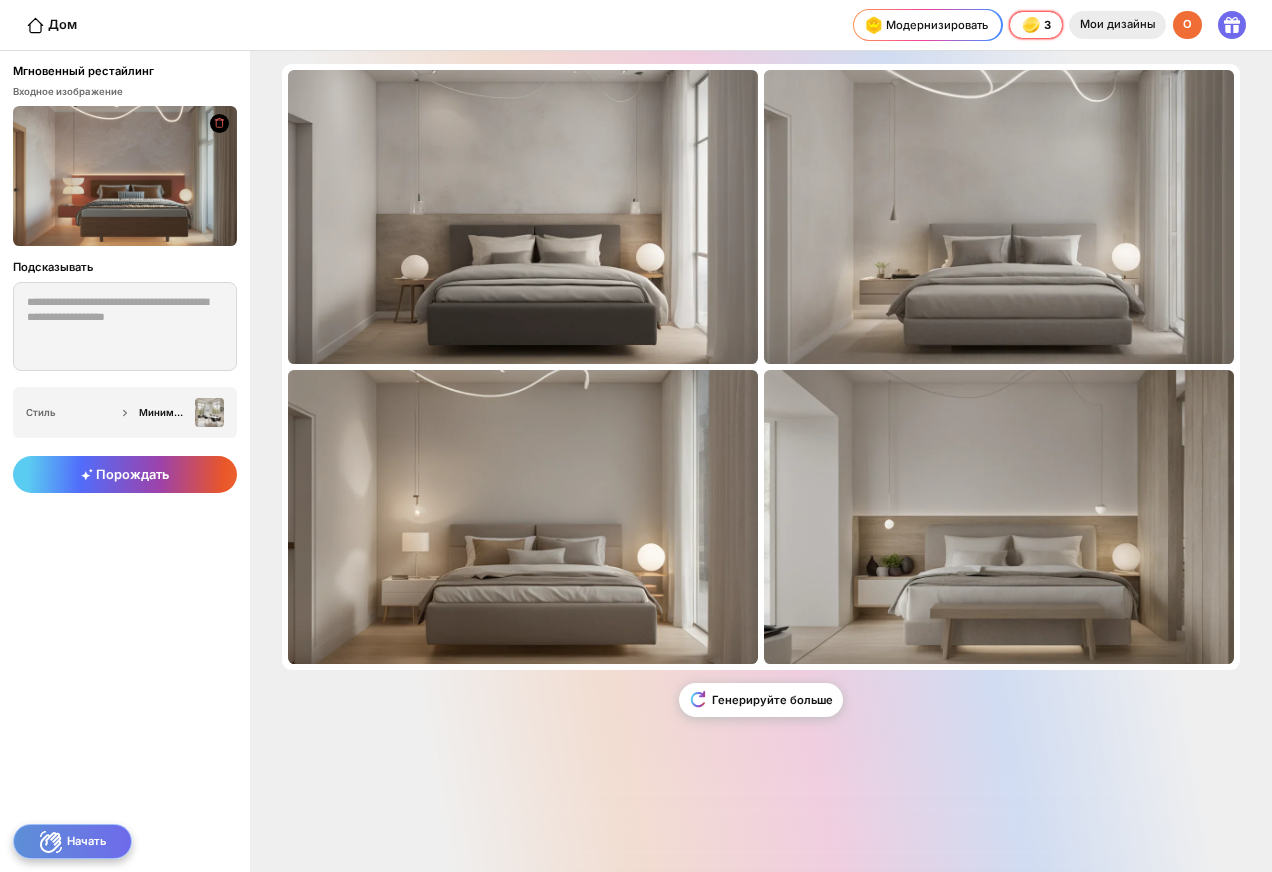 click on "Мои дизайны" 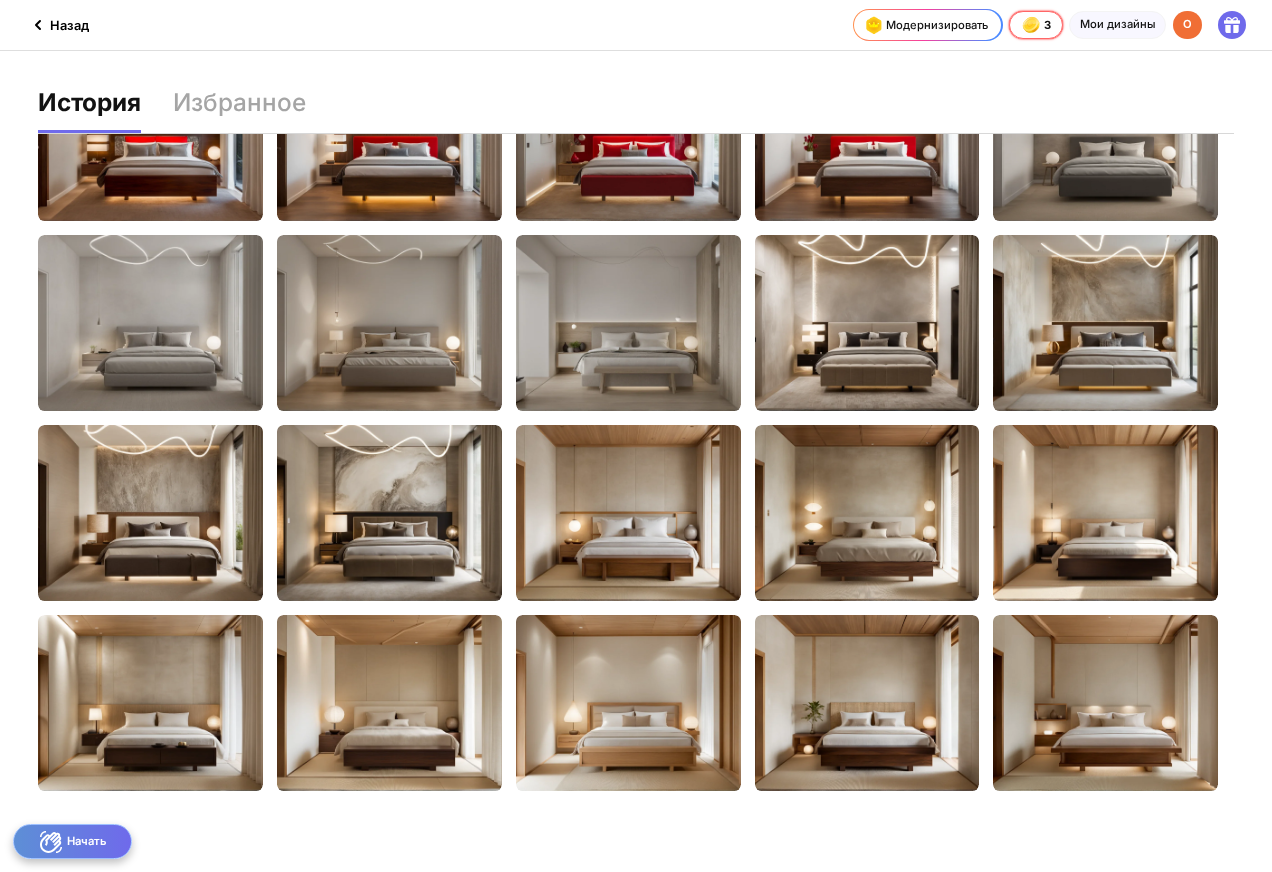 scroll, scrollTop: 0, scrollLeft: 0, axis: both 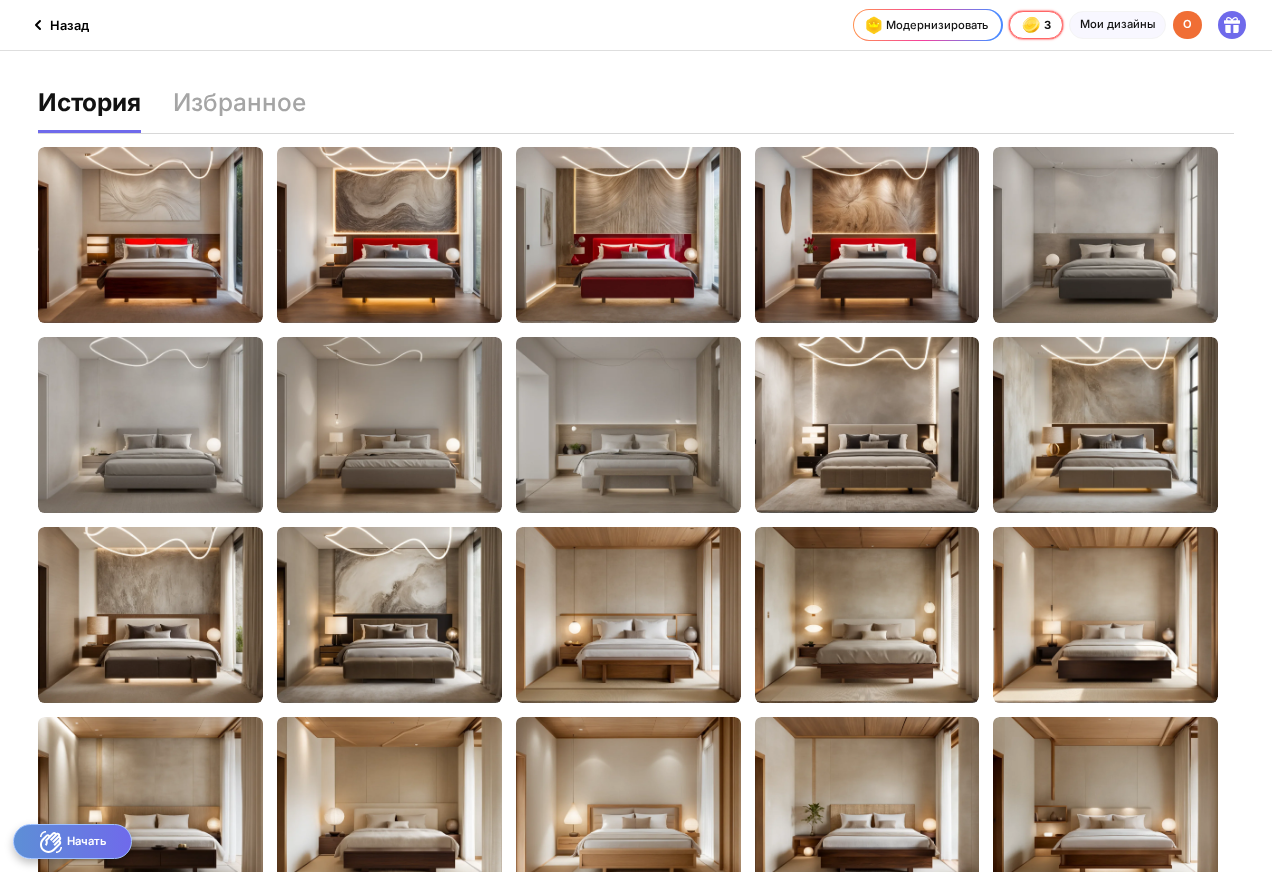 click on "Назад" at bounding box center [69, 25] 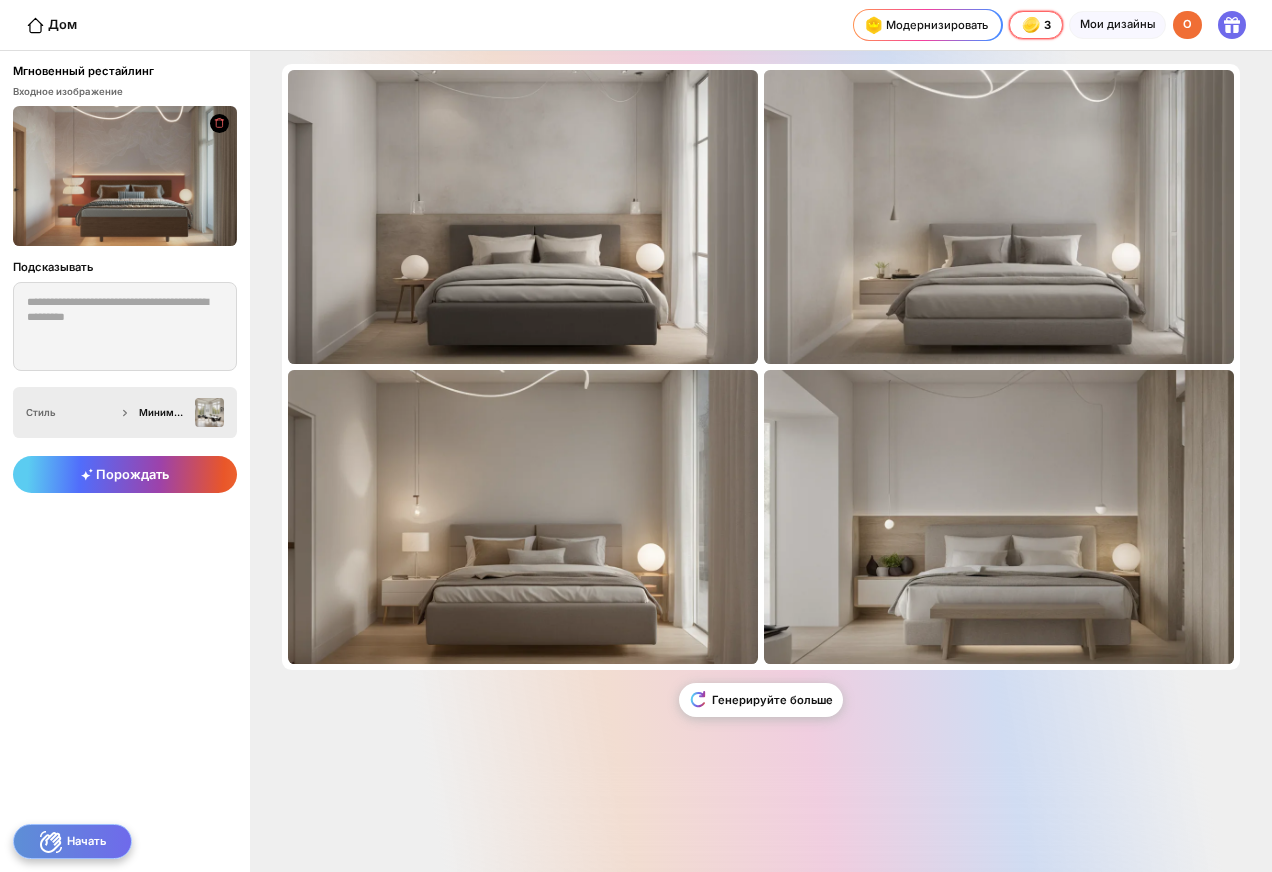 click on "Стиль" at bounding box center [71, 412] 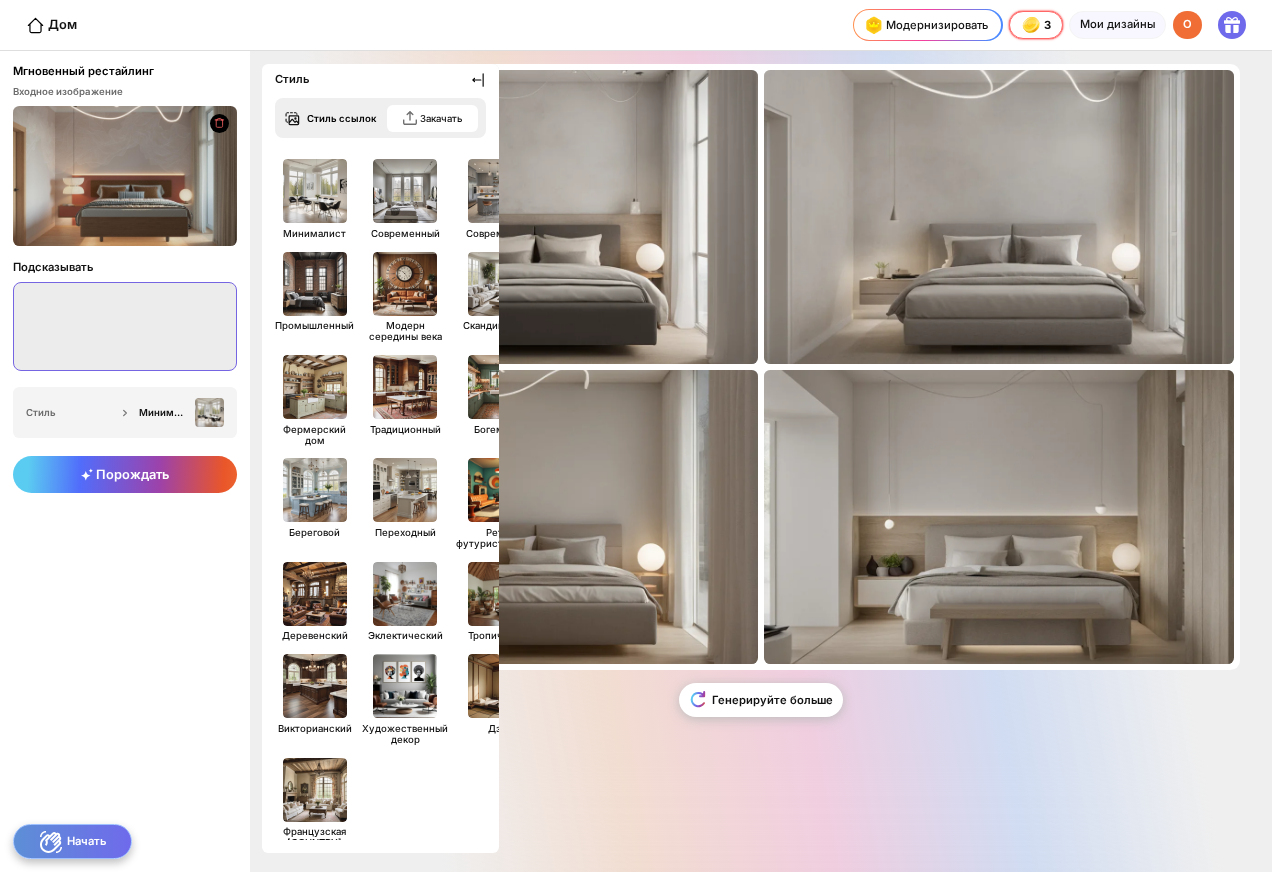 paste on "**********" 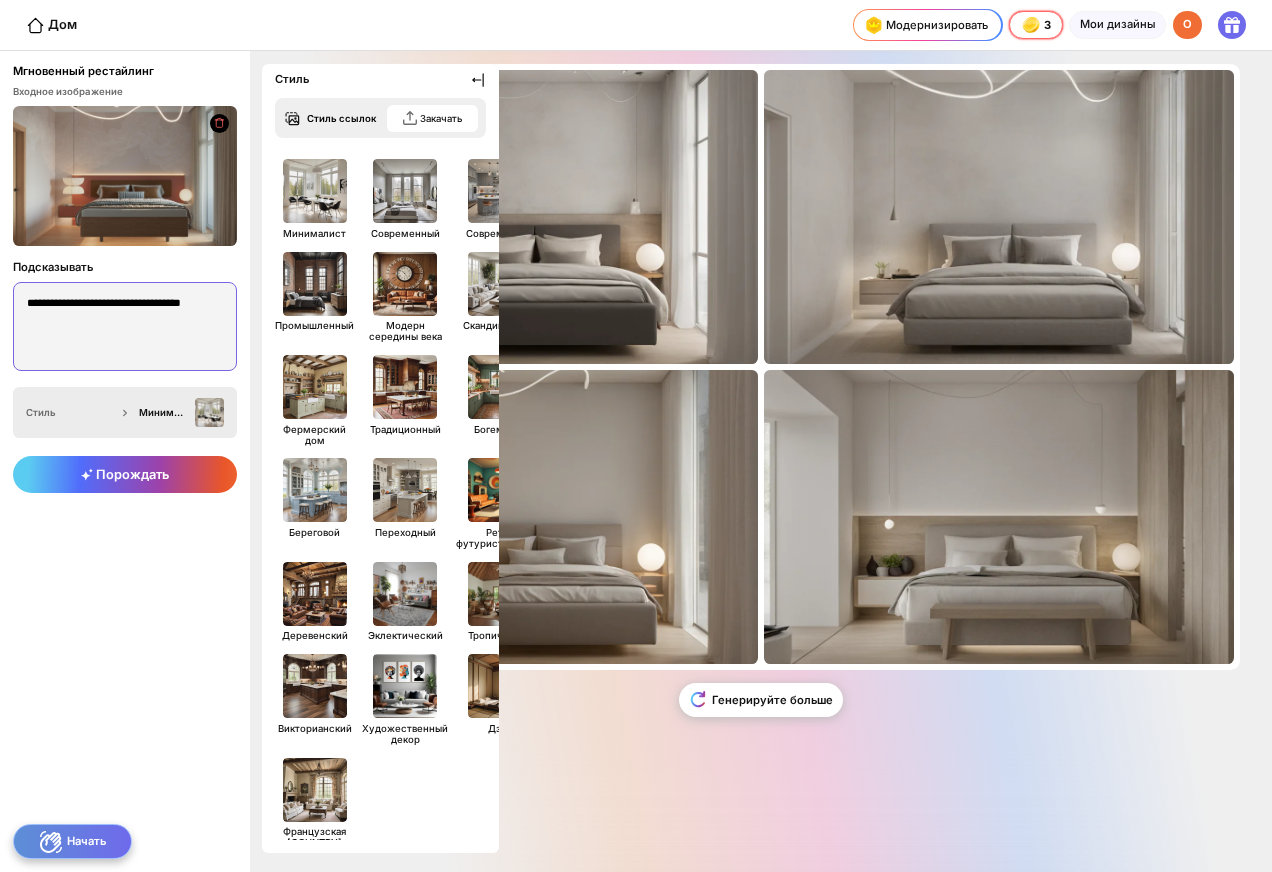 type on "**********" 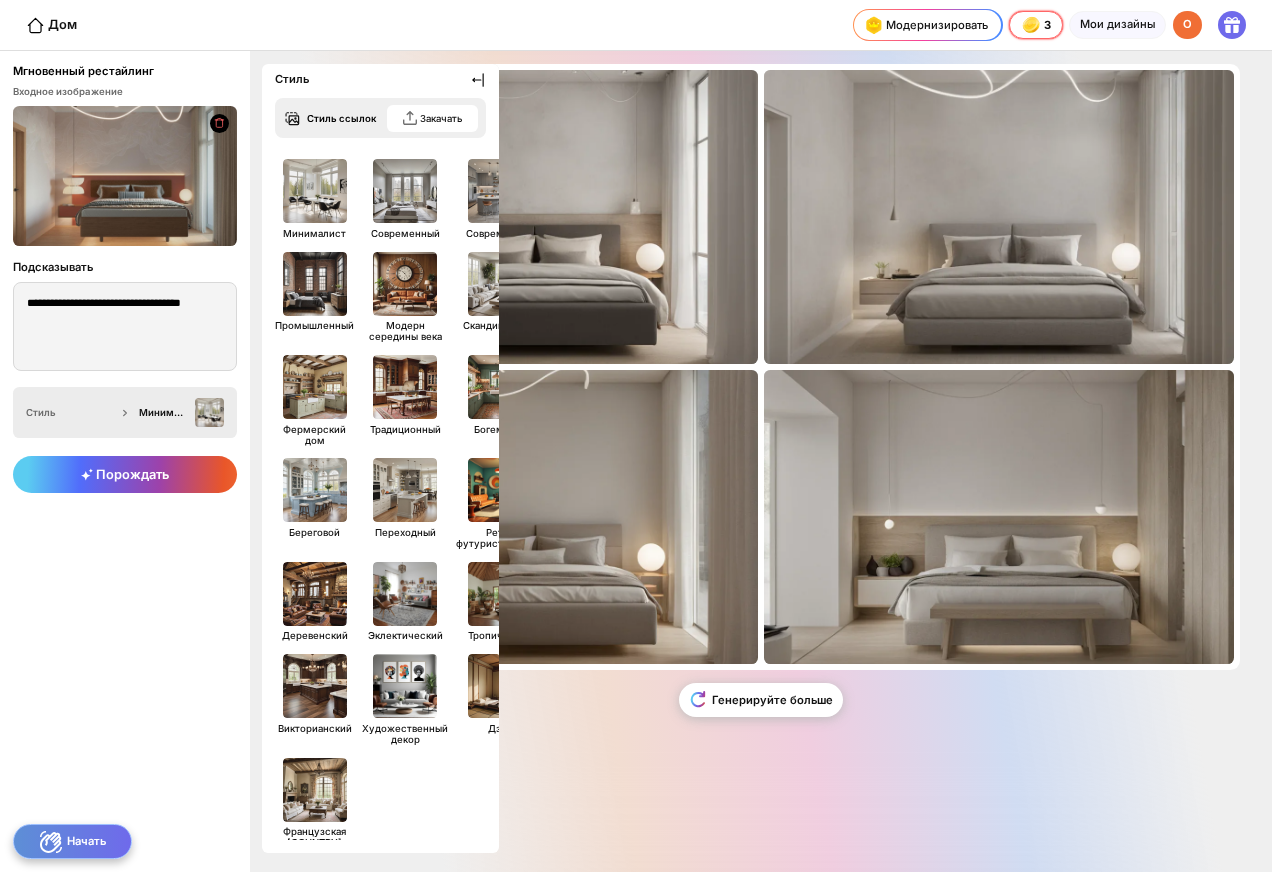 click on "Стиль" at bounding box center (71, 412) 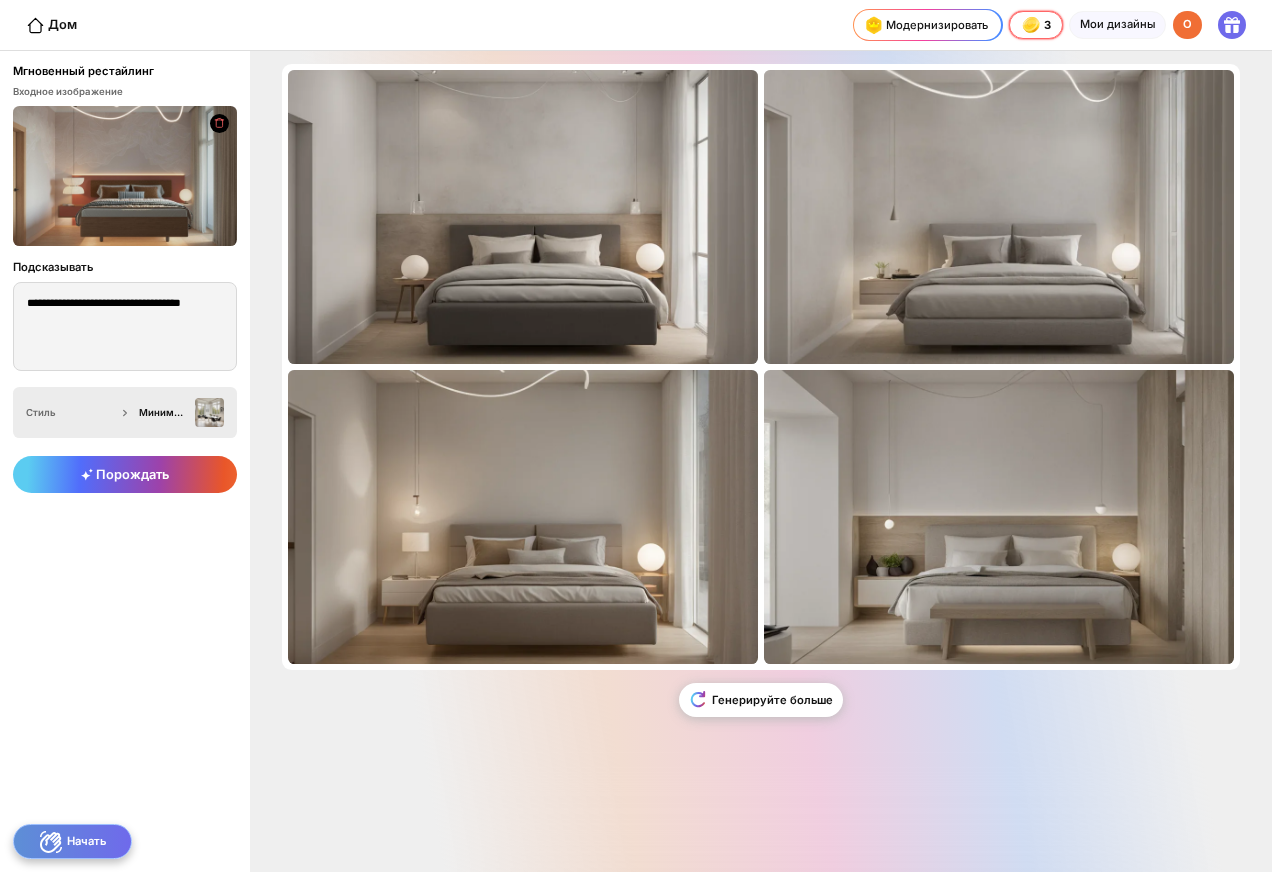 click on "Стиль" at bounding box center (71, 412) 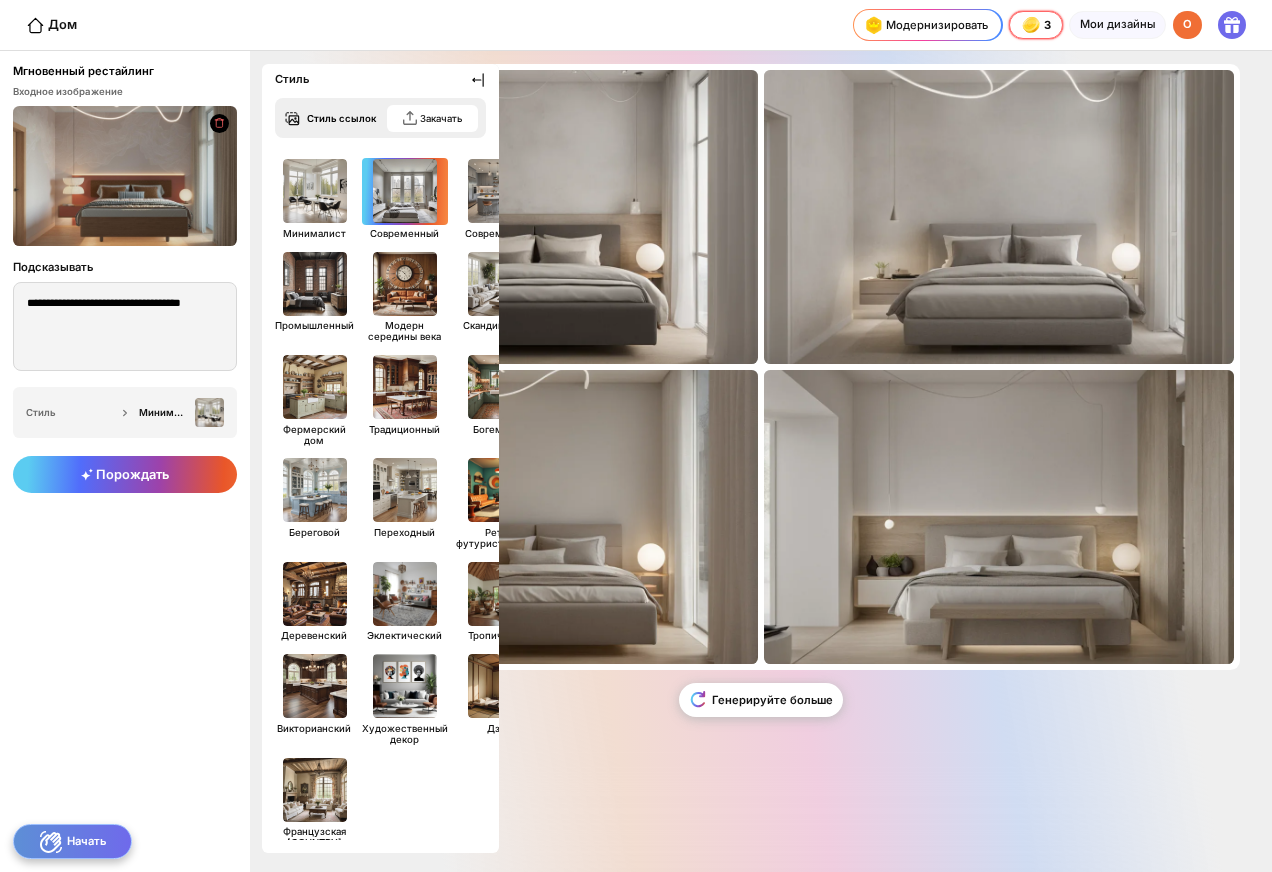 click at bounding box center [405, 191] 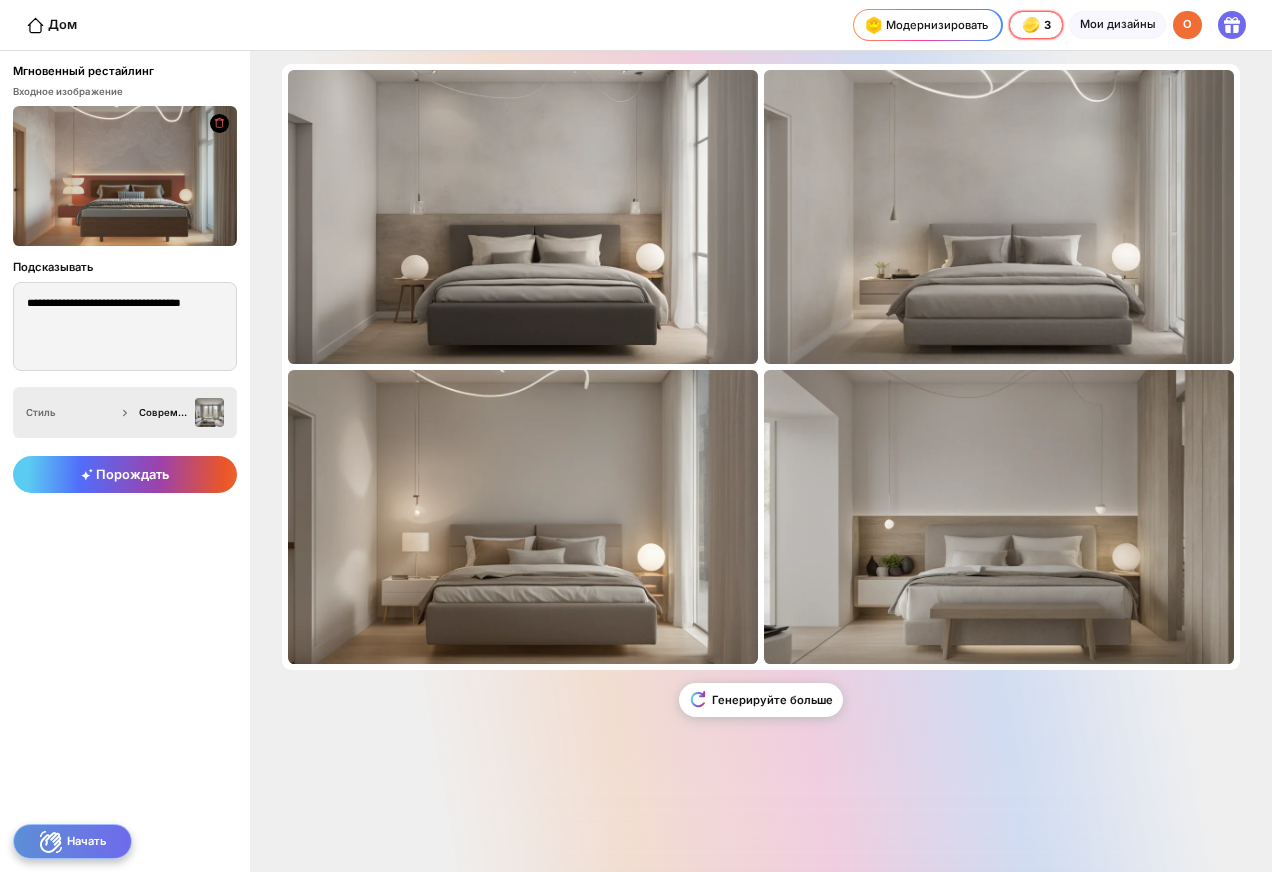 click on "Стиль" at bounding box center (71, 412) 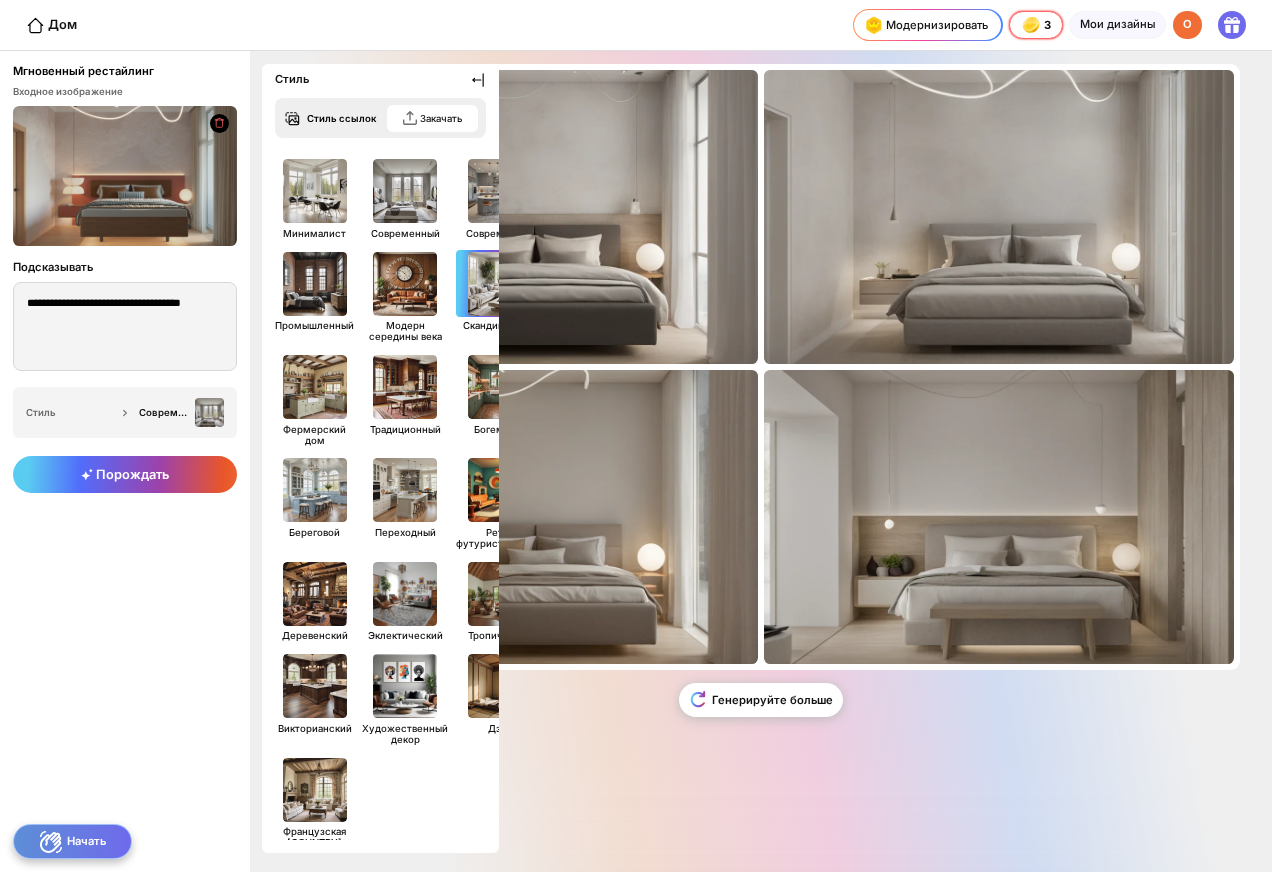 click at bounding box center [500, 283] 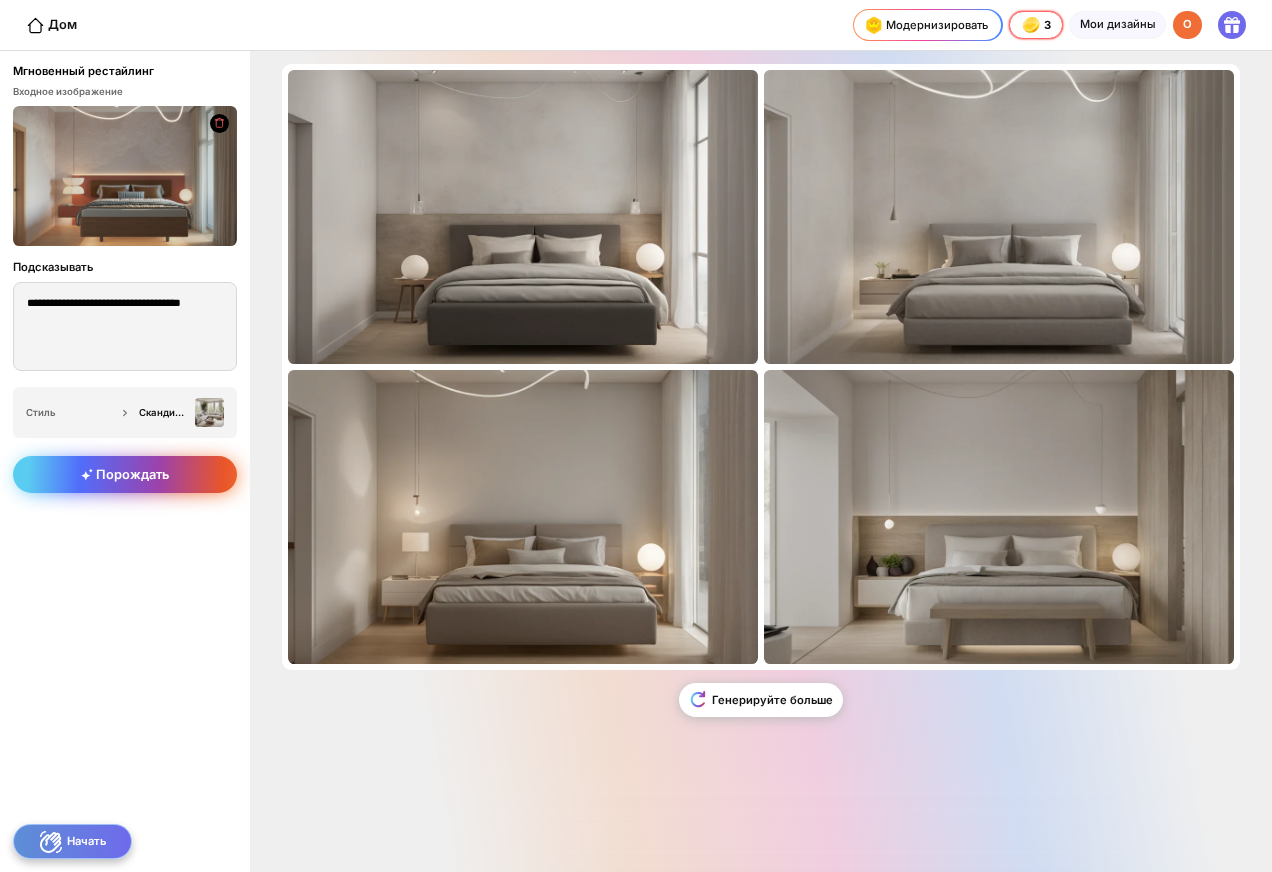click on "Порождать" 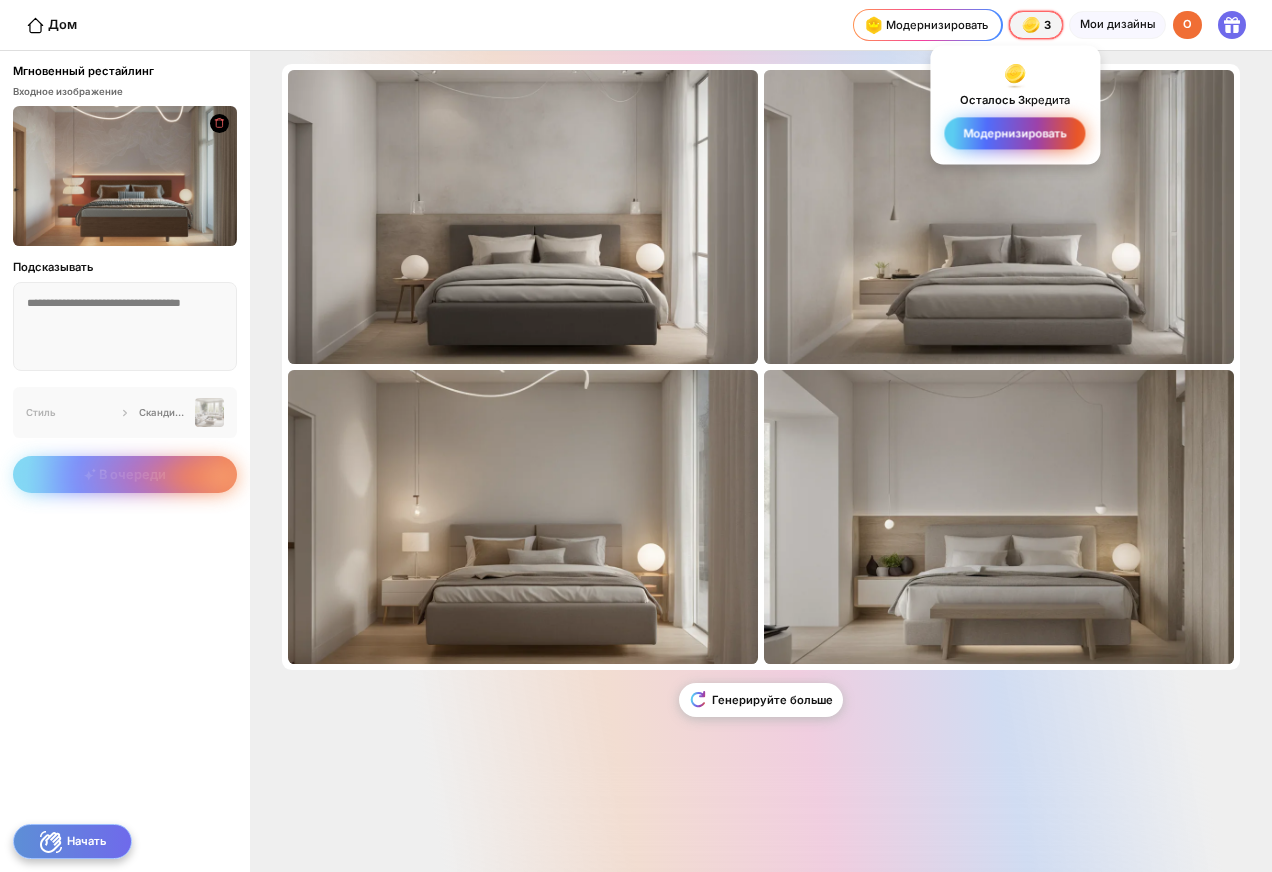 click on "Модернизировать" at bounding box center (1015, 133) 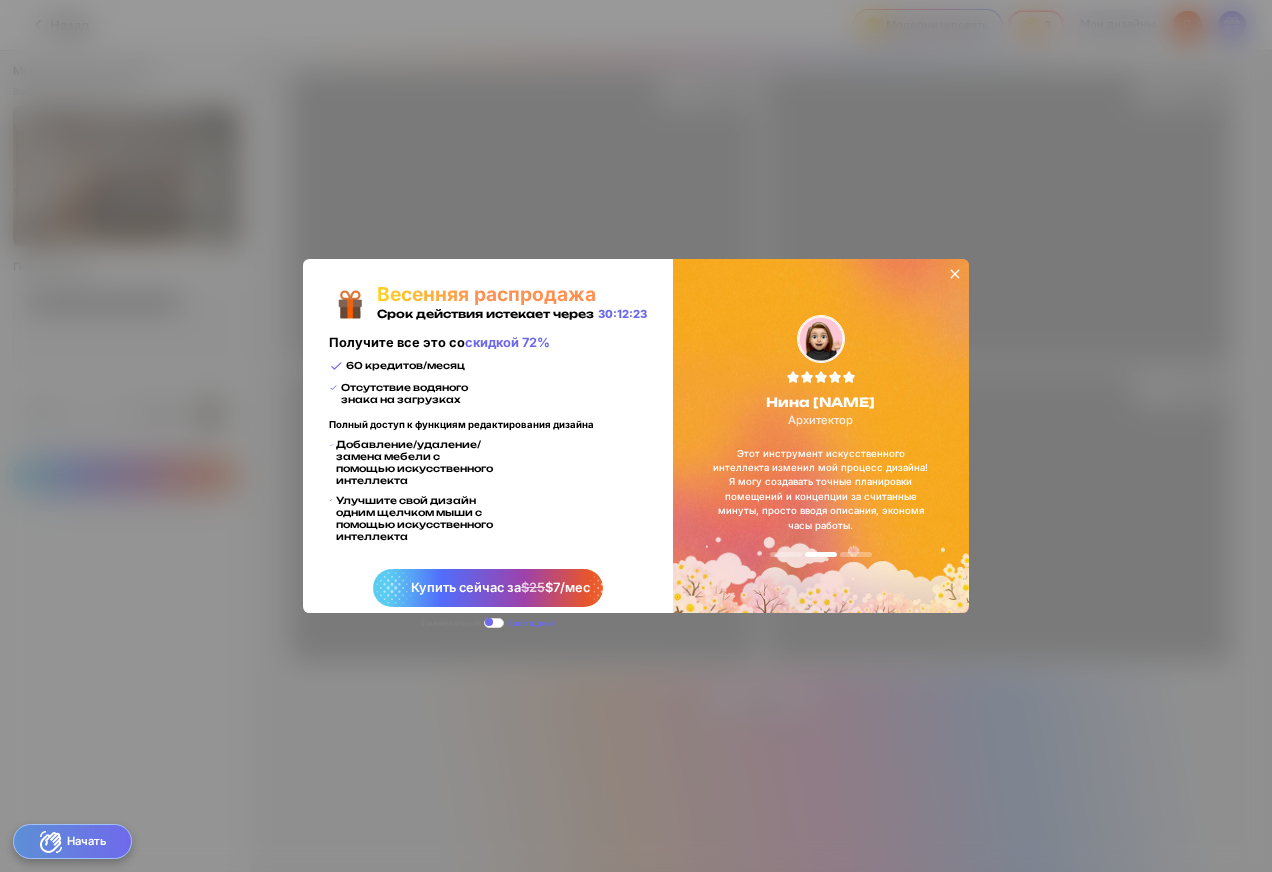 click 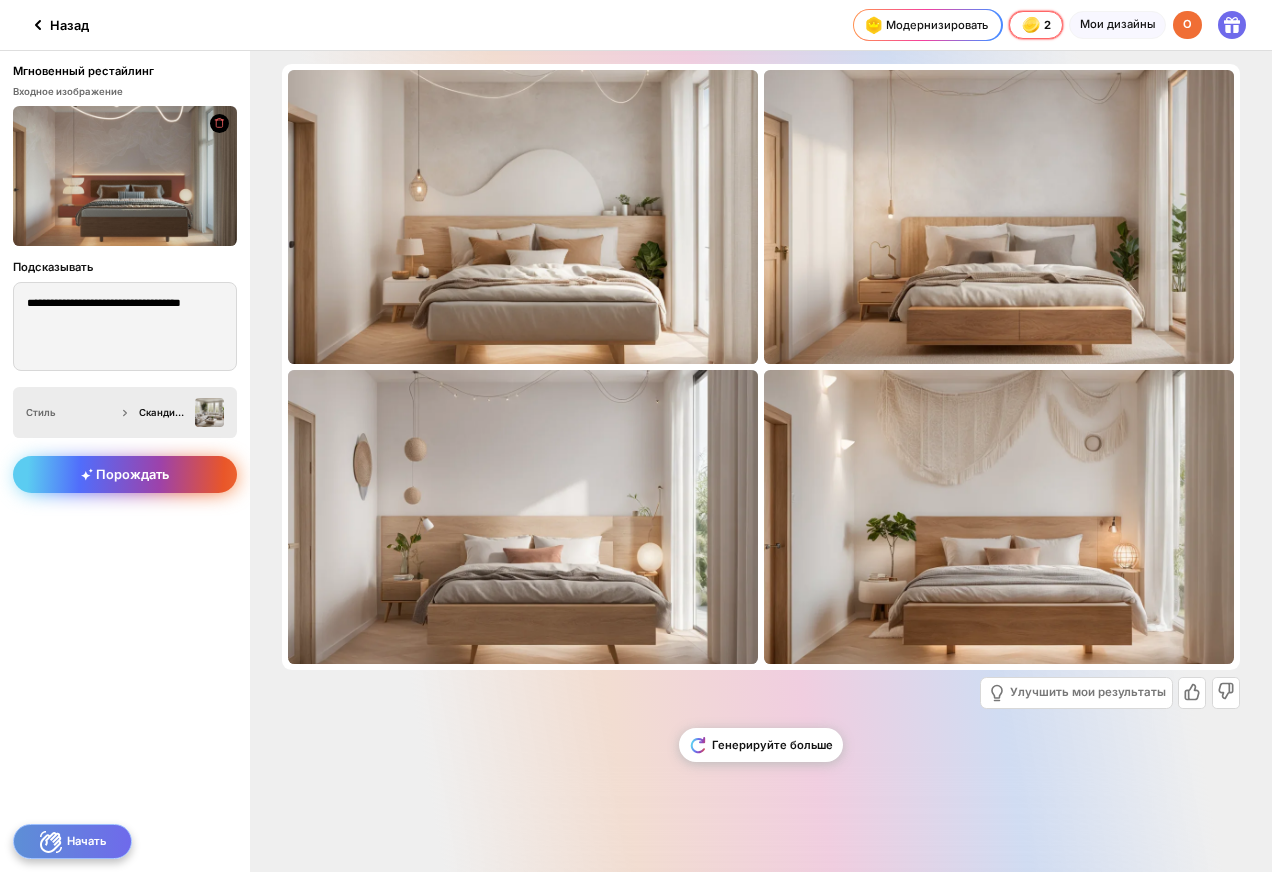 click on "Стиль Скандинавский" 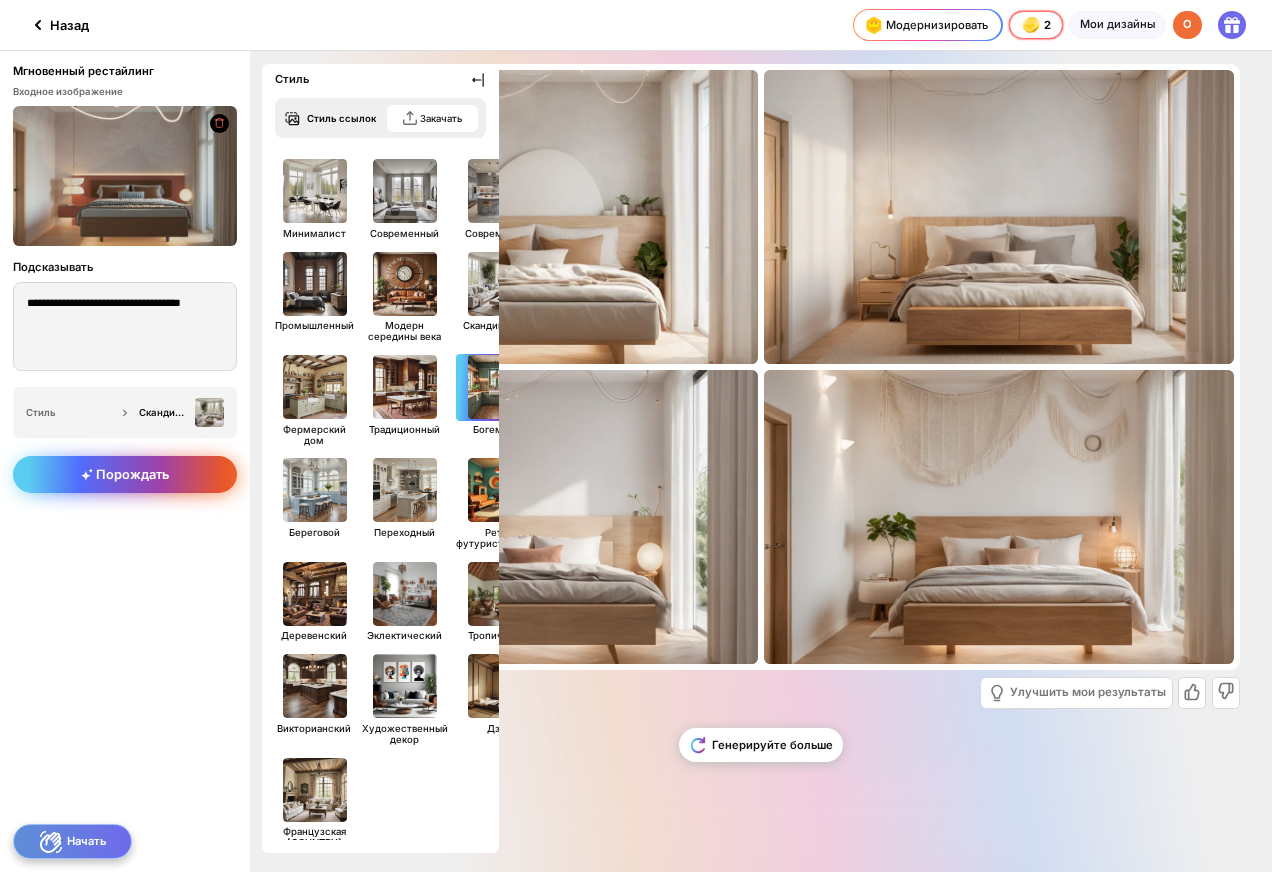 click at bounding box center (500, 387) 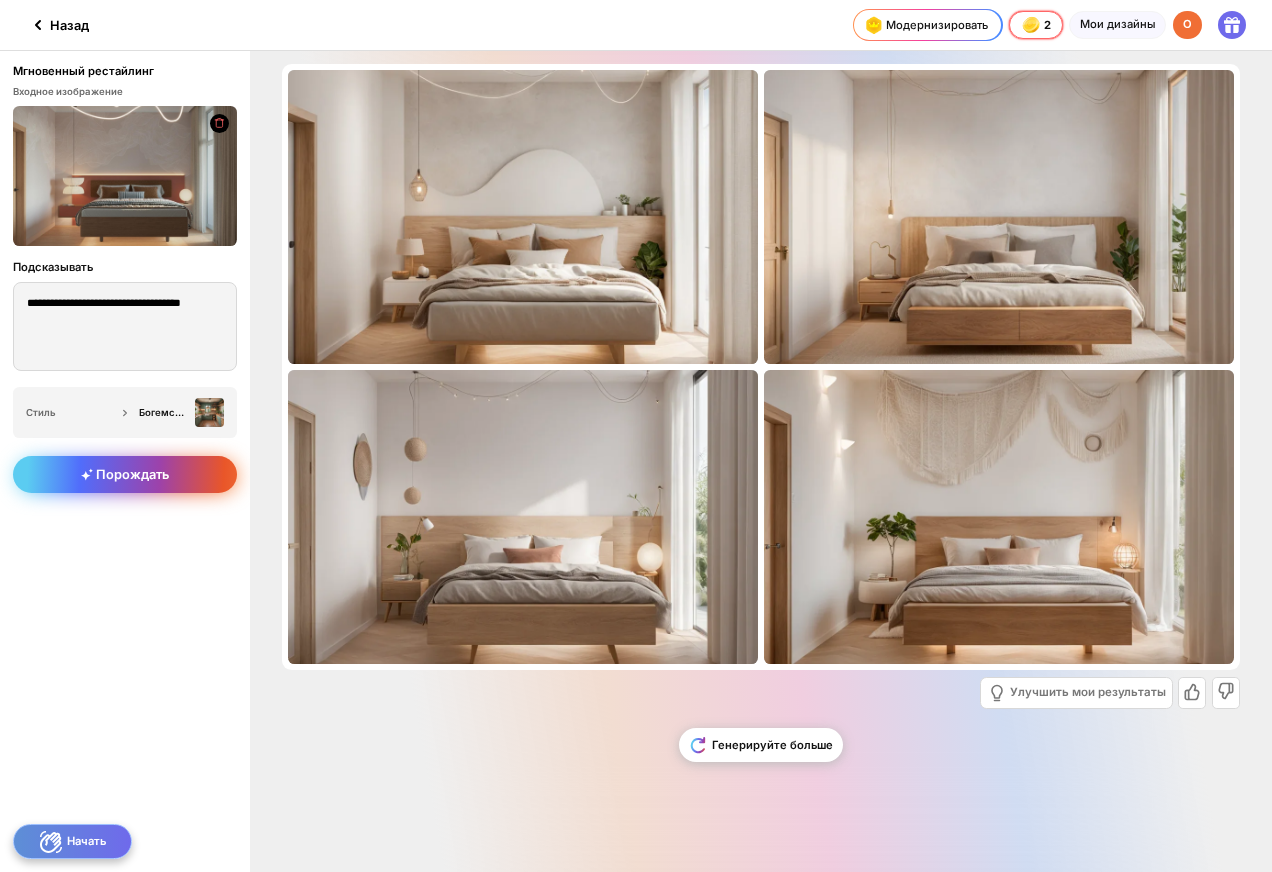 click on "Порождать" 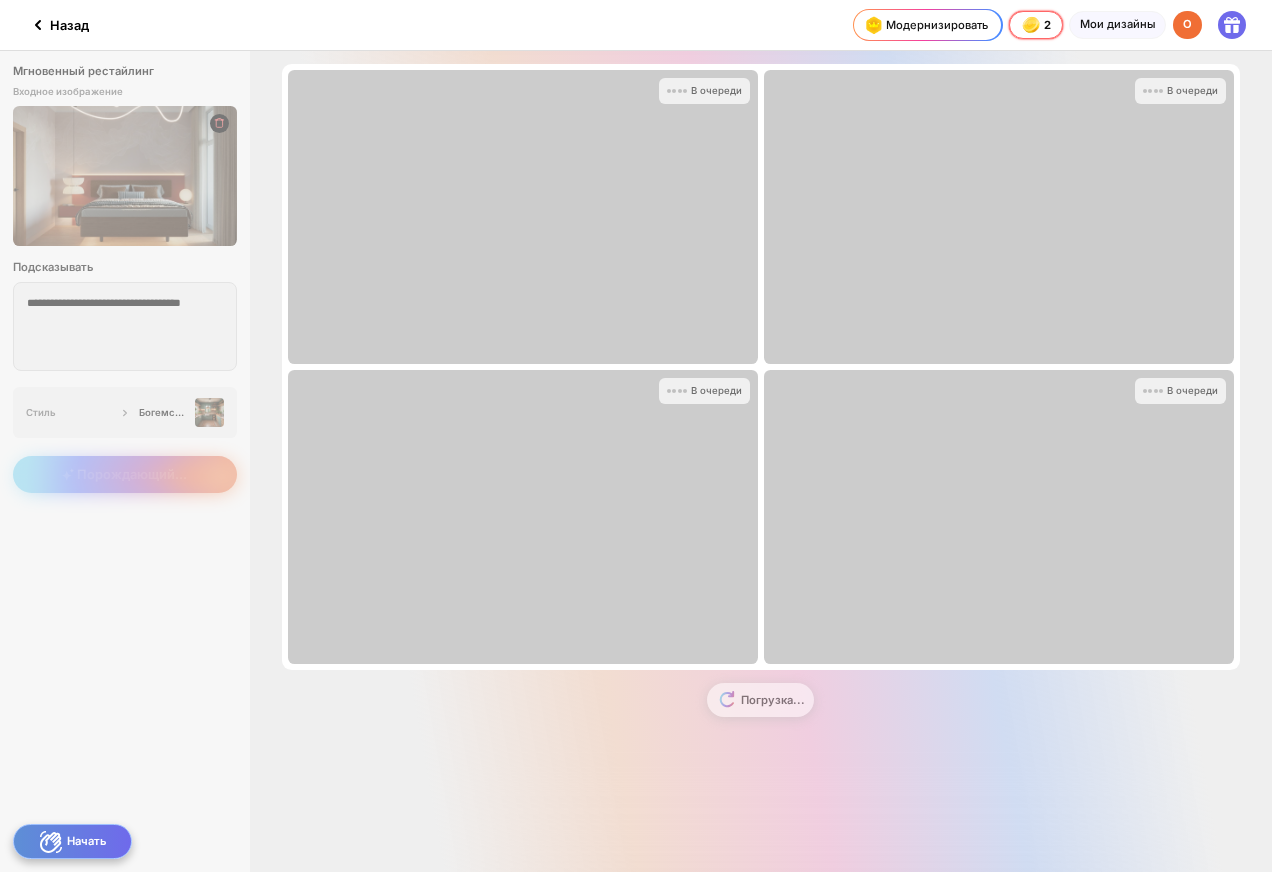 click at bounding box center (471, 25) 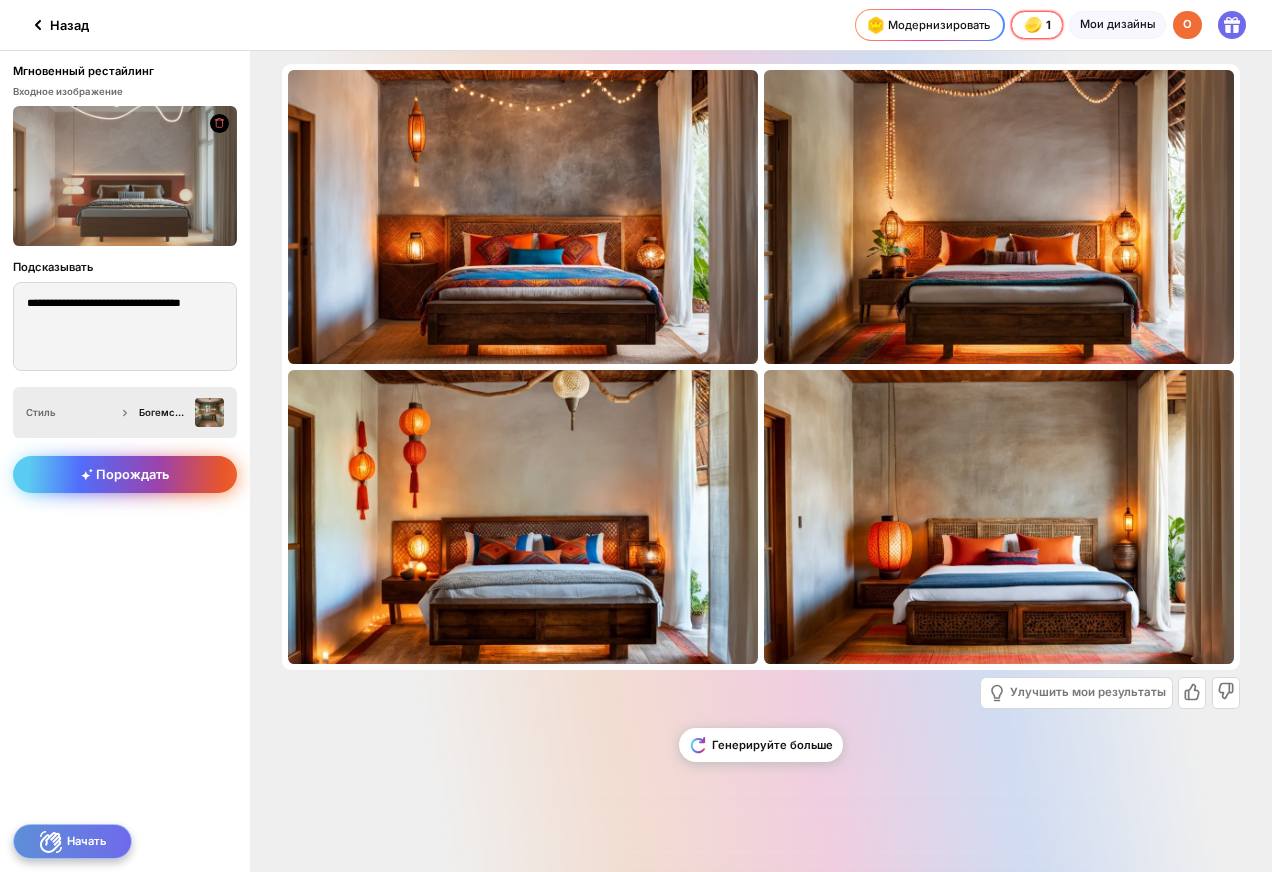 click on "Стиль" at bounding box center [71, 412] 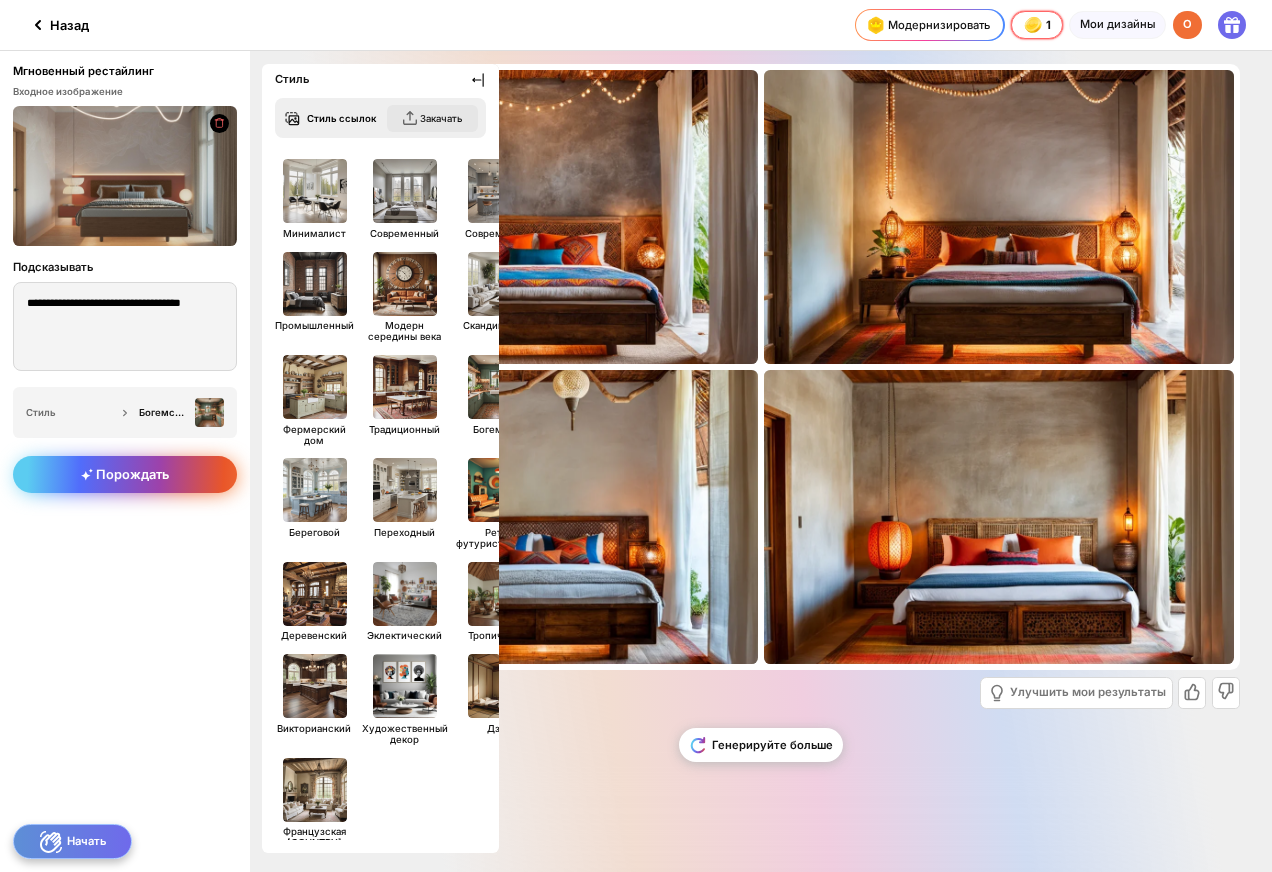click on "Закачать" 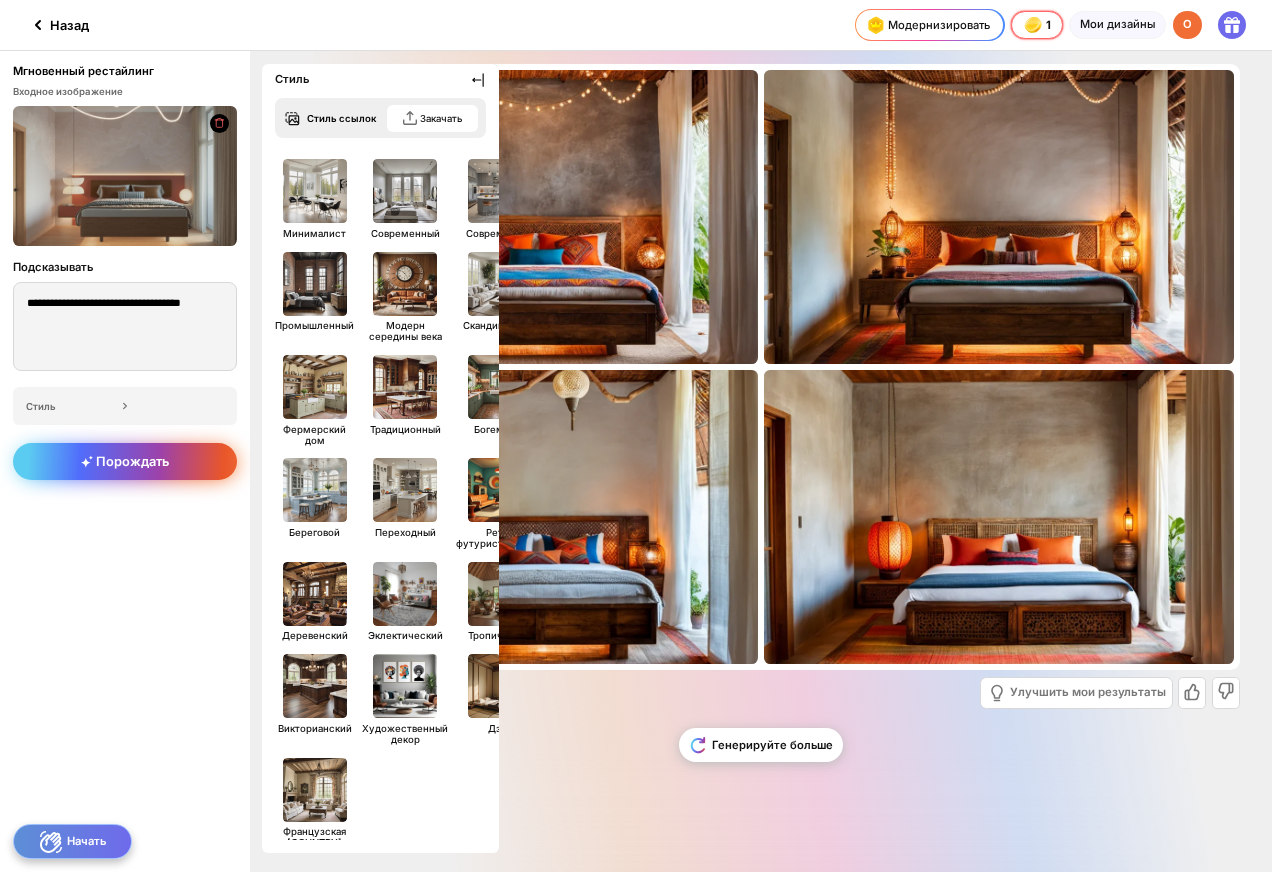 click 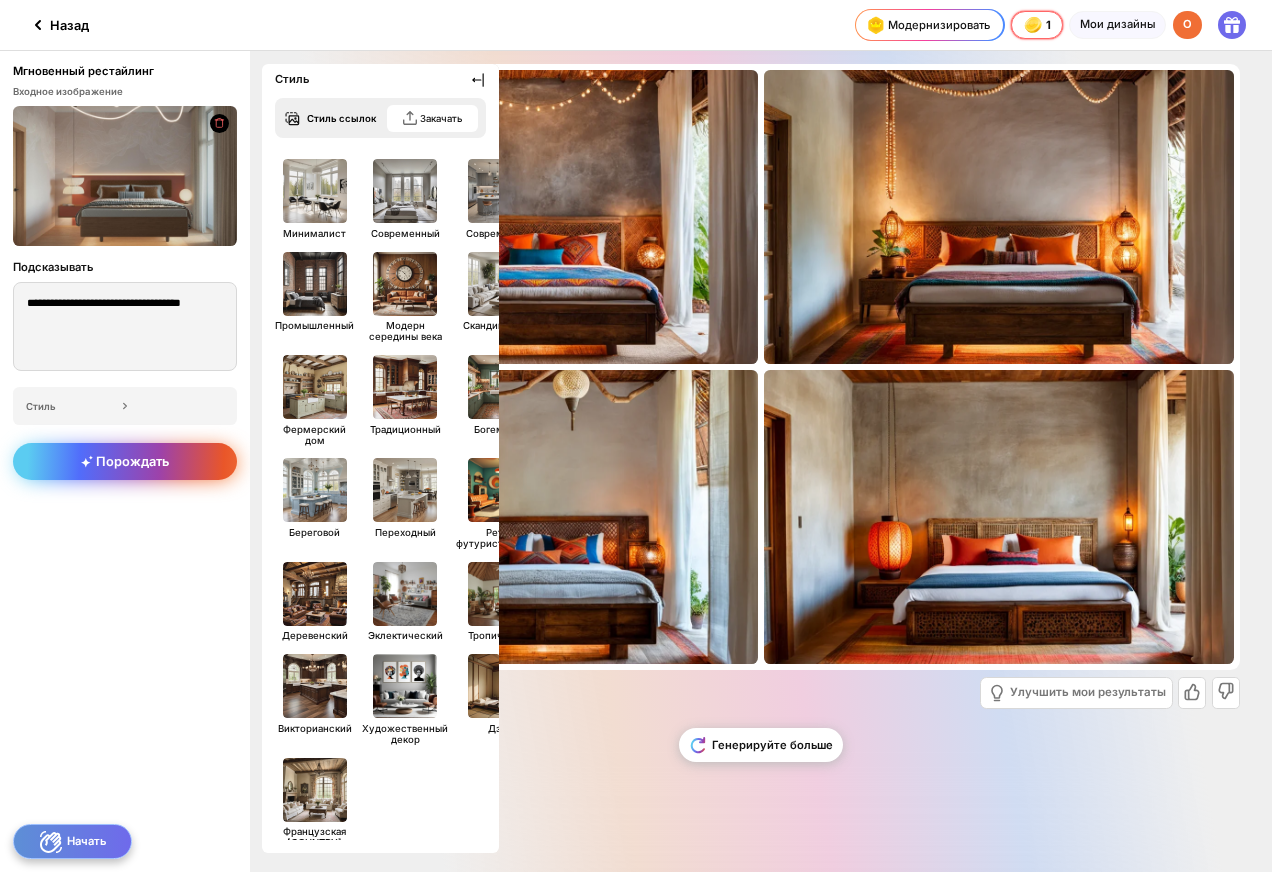 click on "Стиль ссылок" at bounding box center (347, 118) 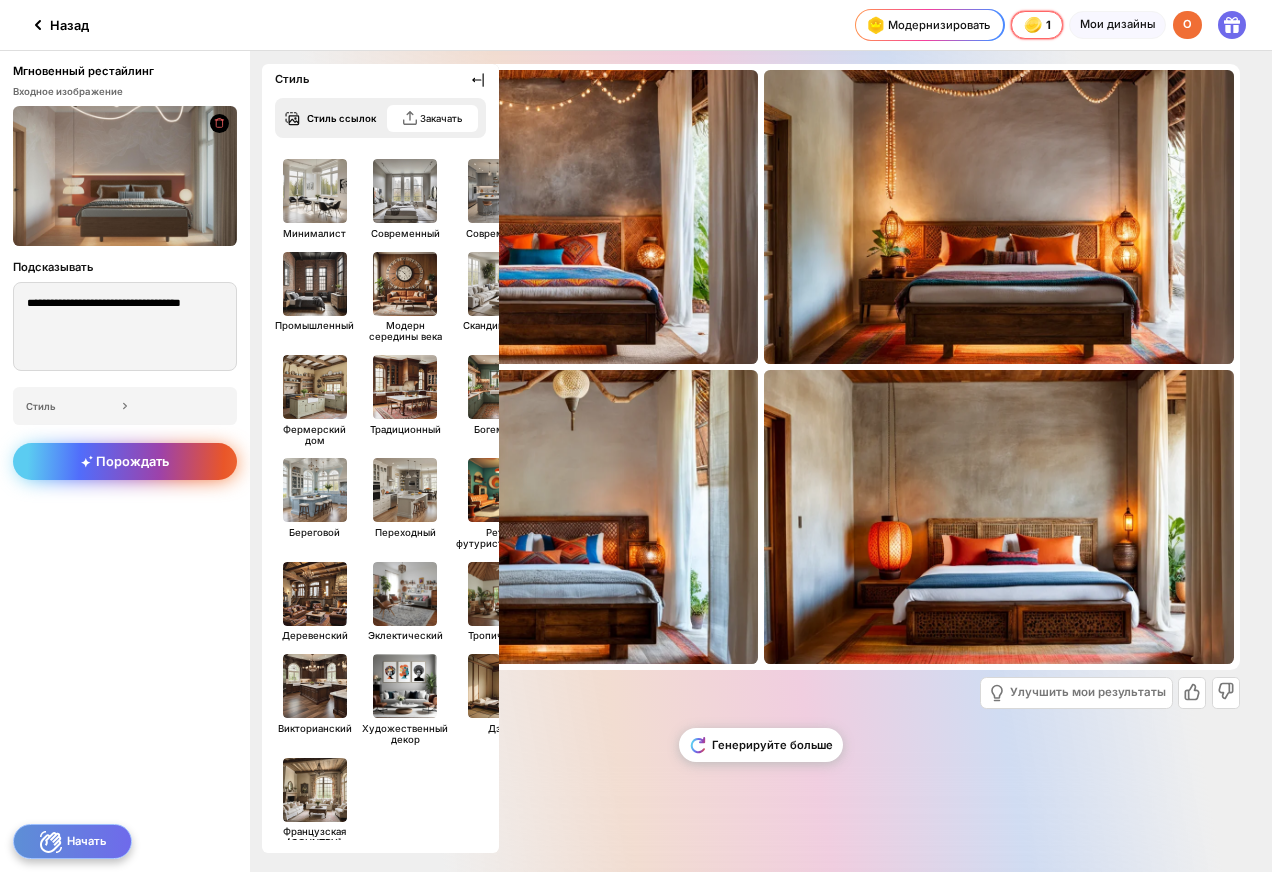 click on "Стиль" at bounding box center [292, 80] 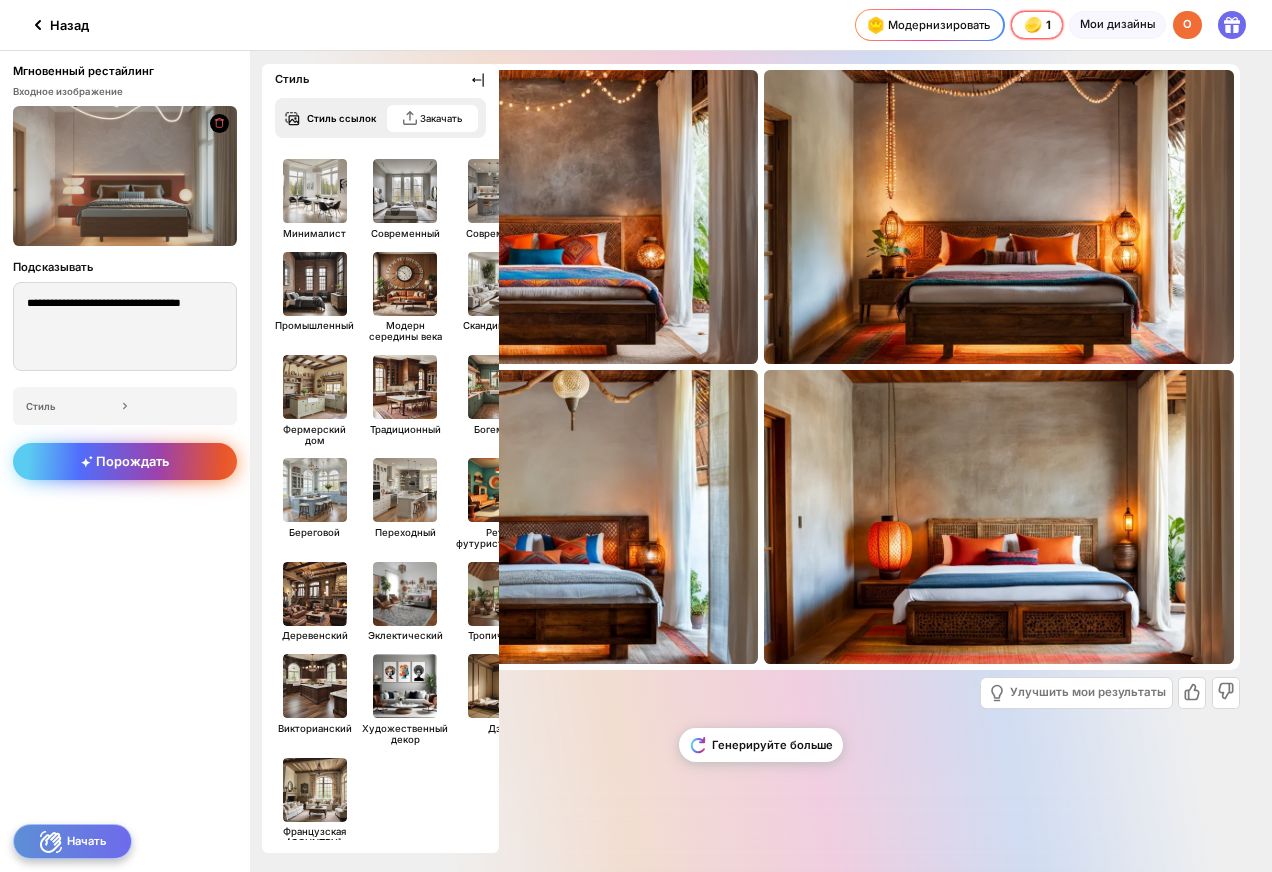 click on "Стиль" at bounding box center [292, 80] 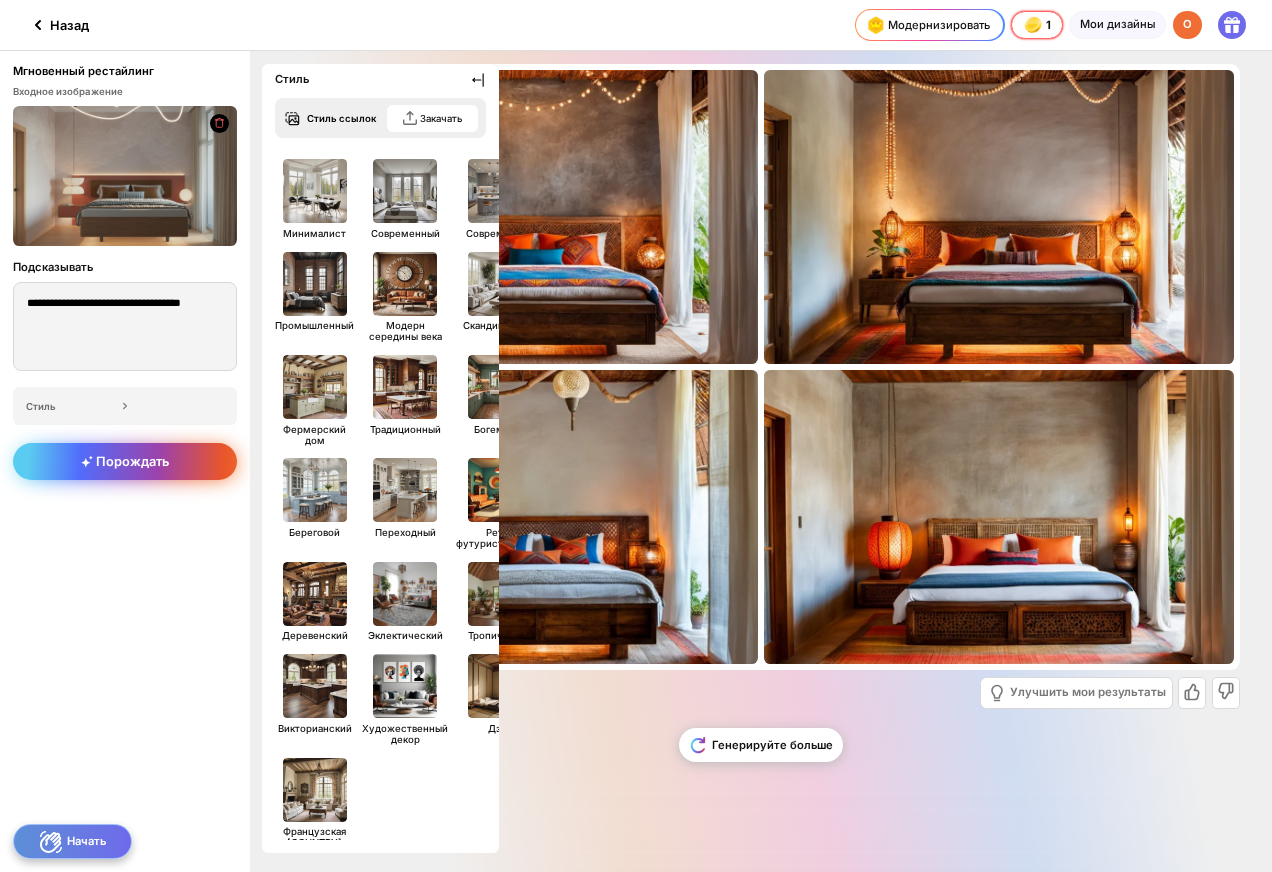 scroll, scrollTop: 8, scrollLeft: 0, axis: vertical 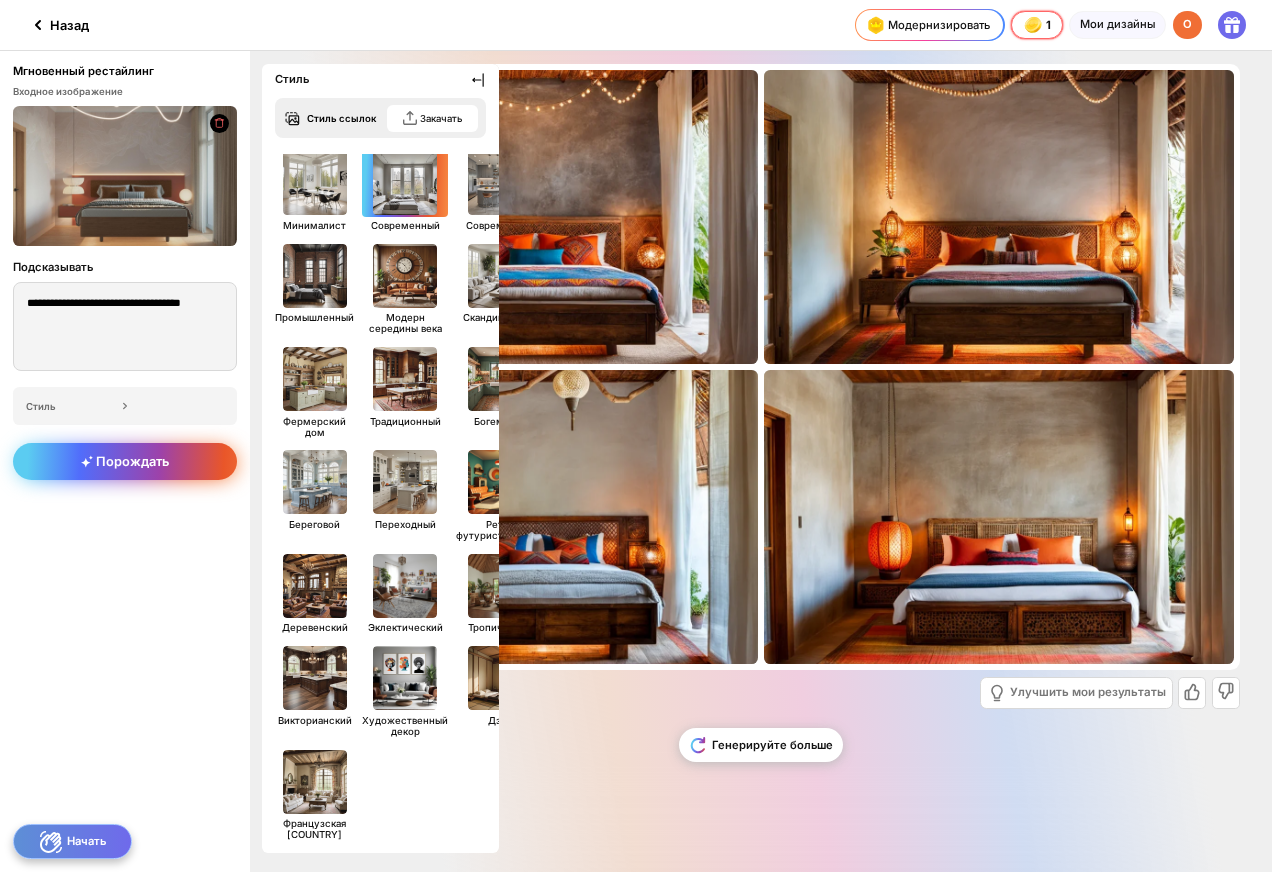 click at bounding box center [405, 183] 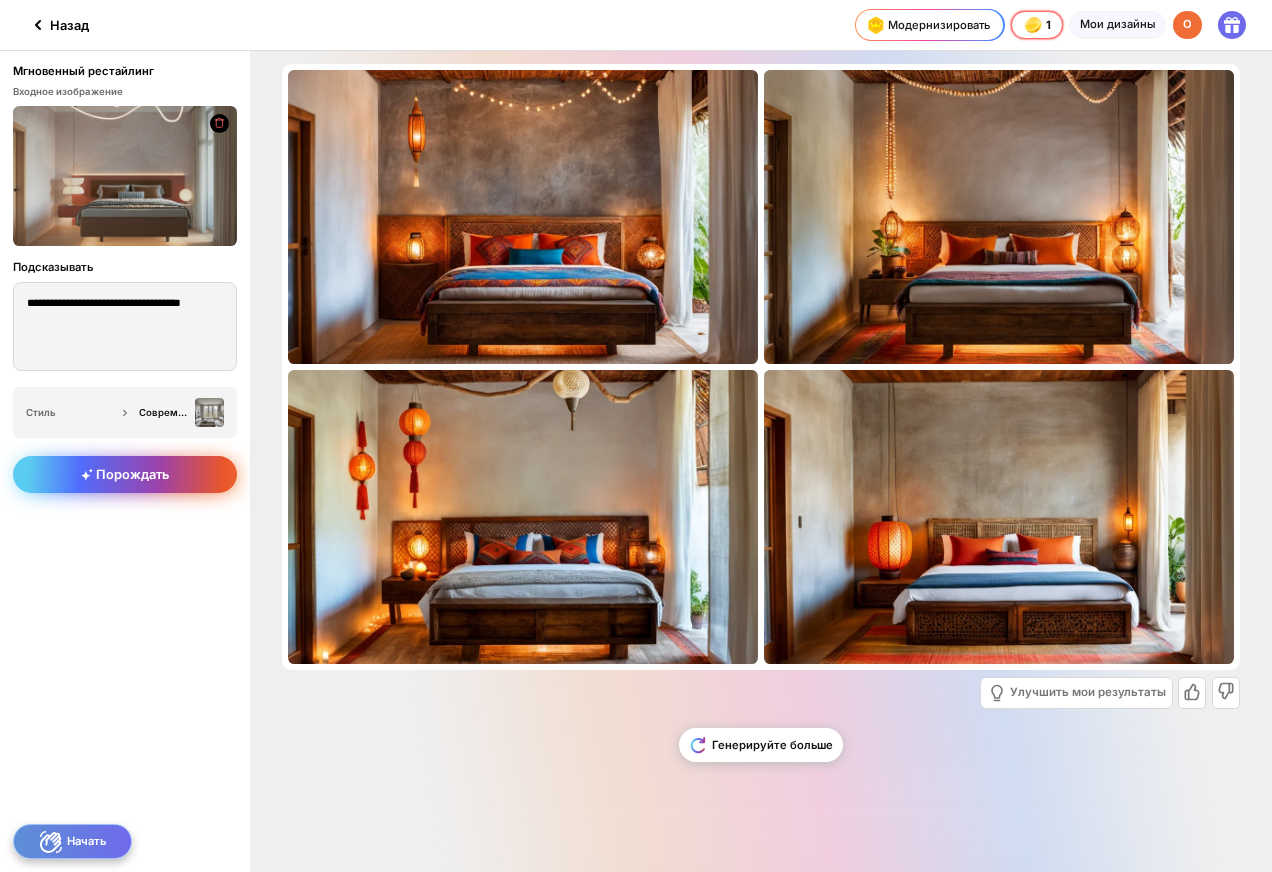 click on "Порождать" 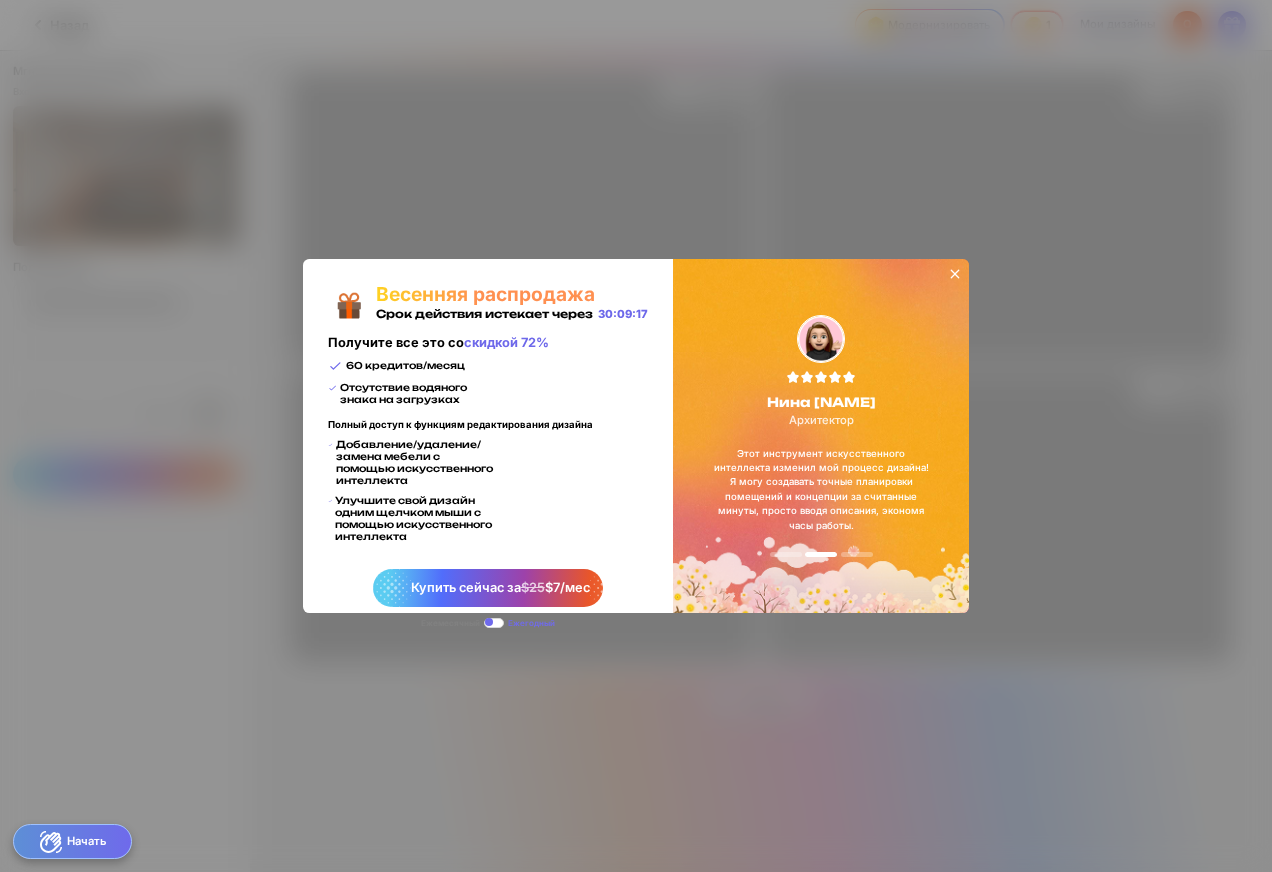 click 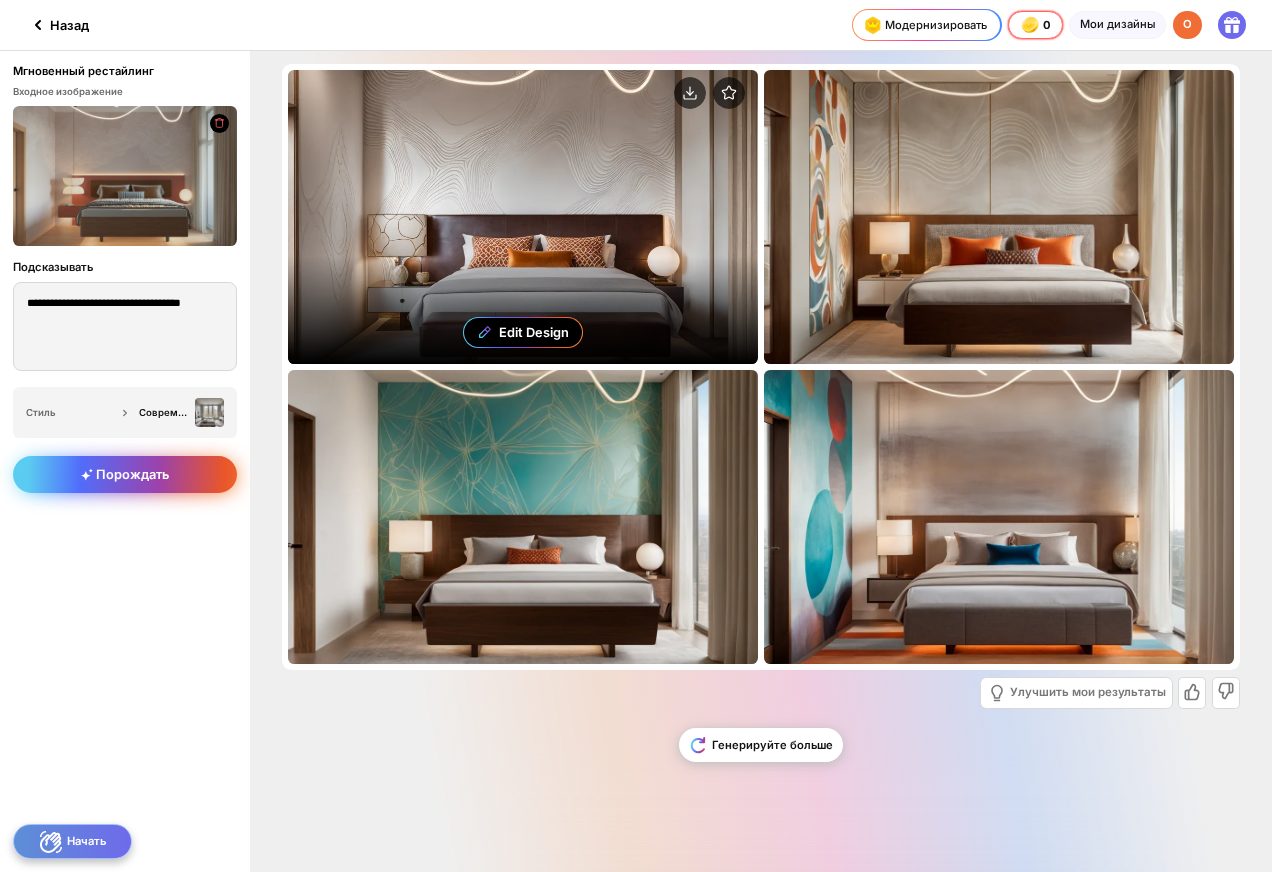 click on "Edit Design" at bounding box center [523, 217] 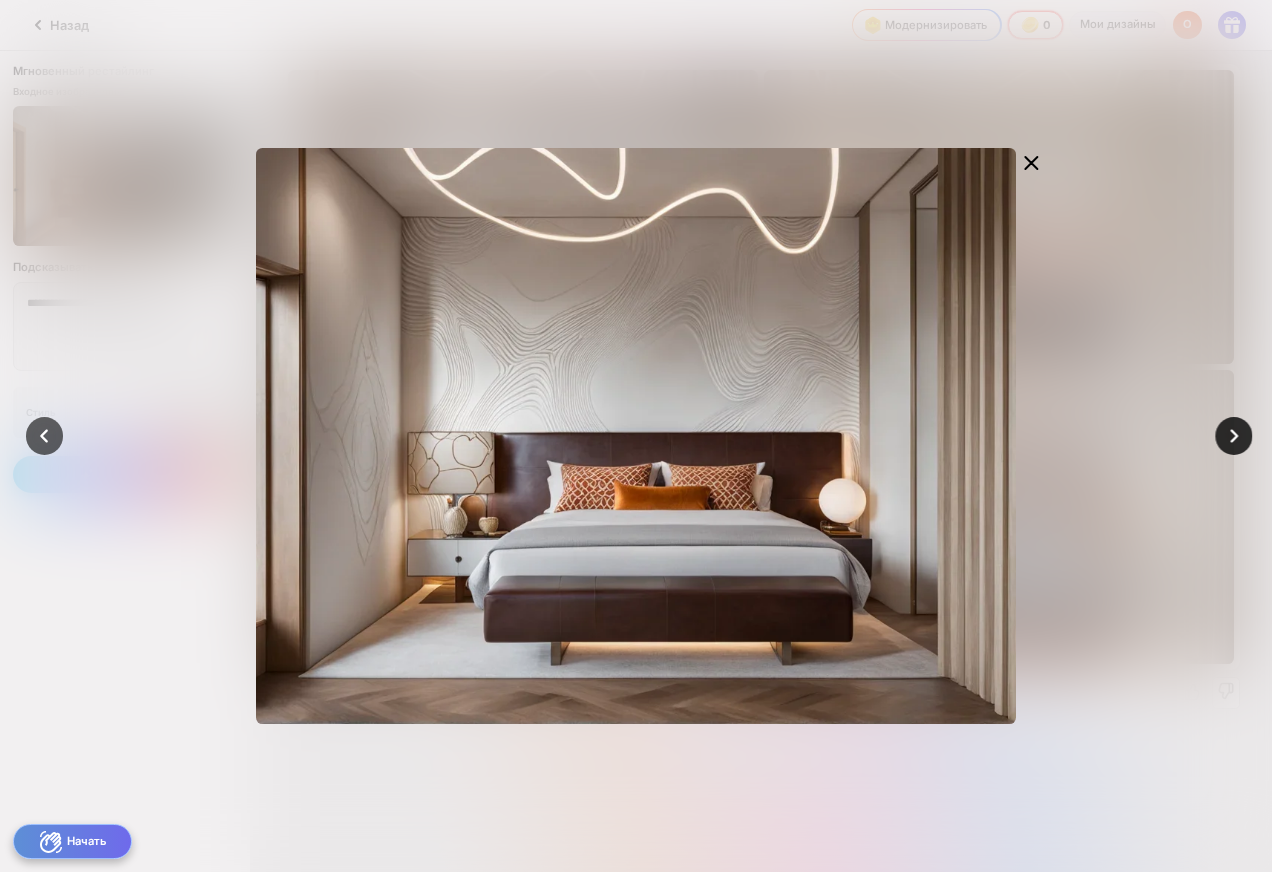 click 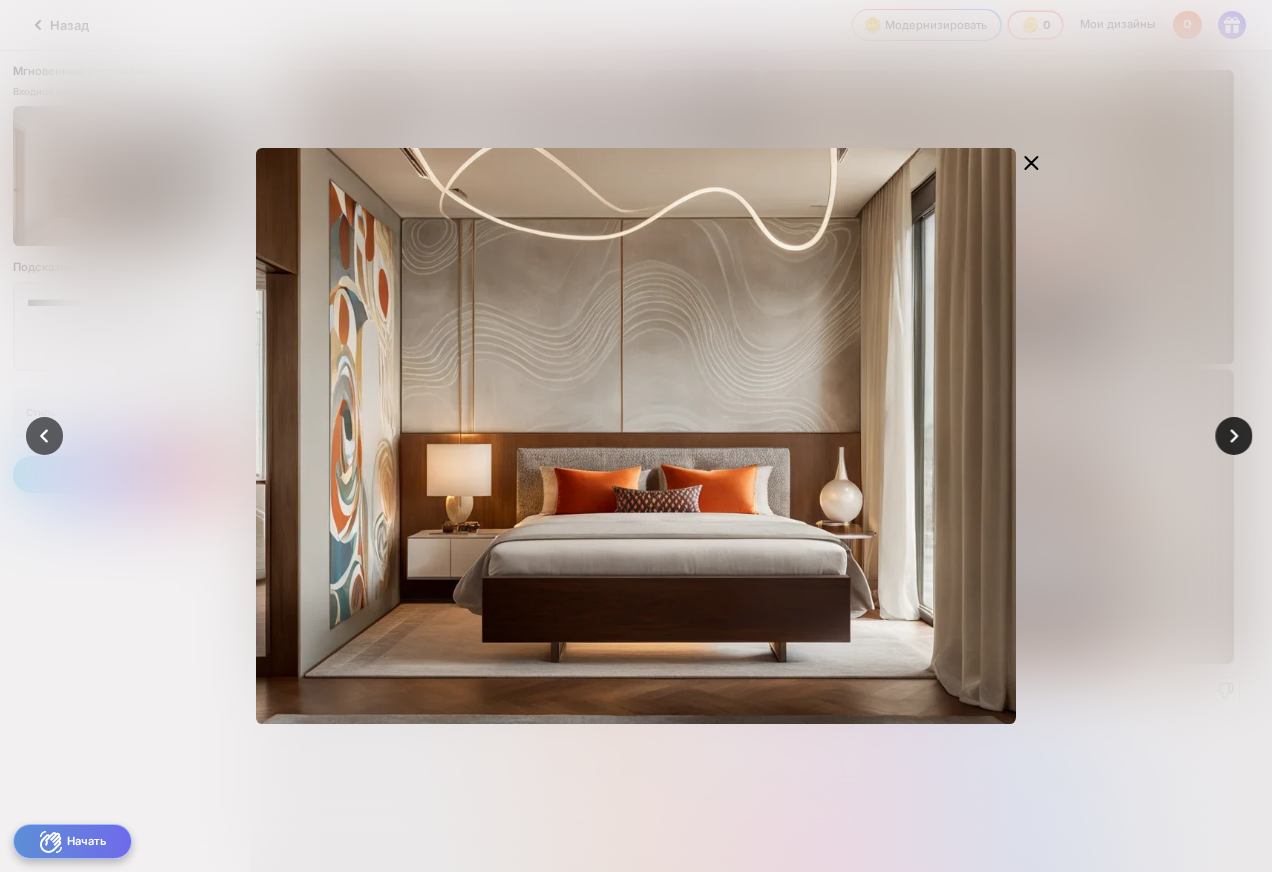 click 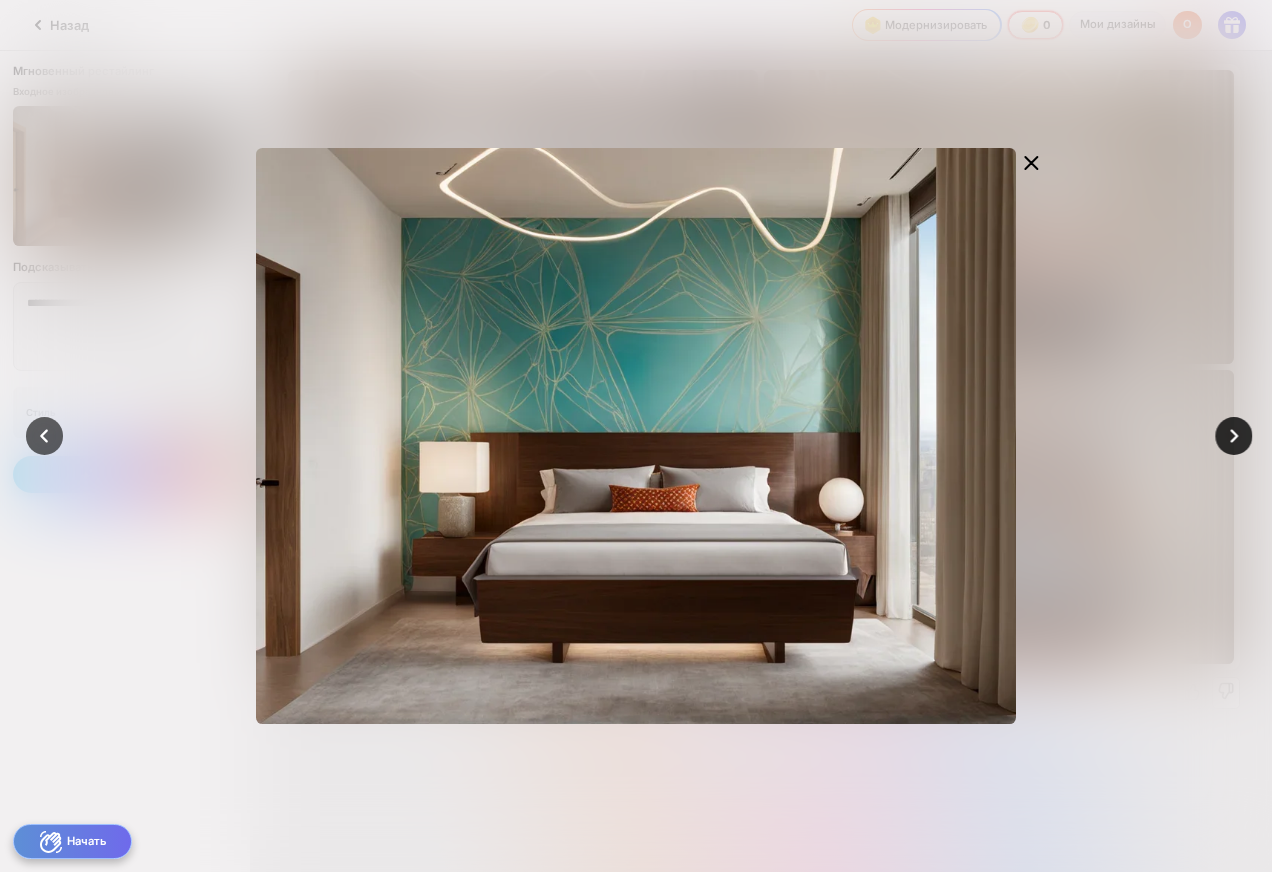 click 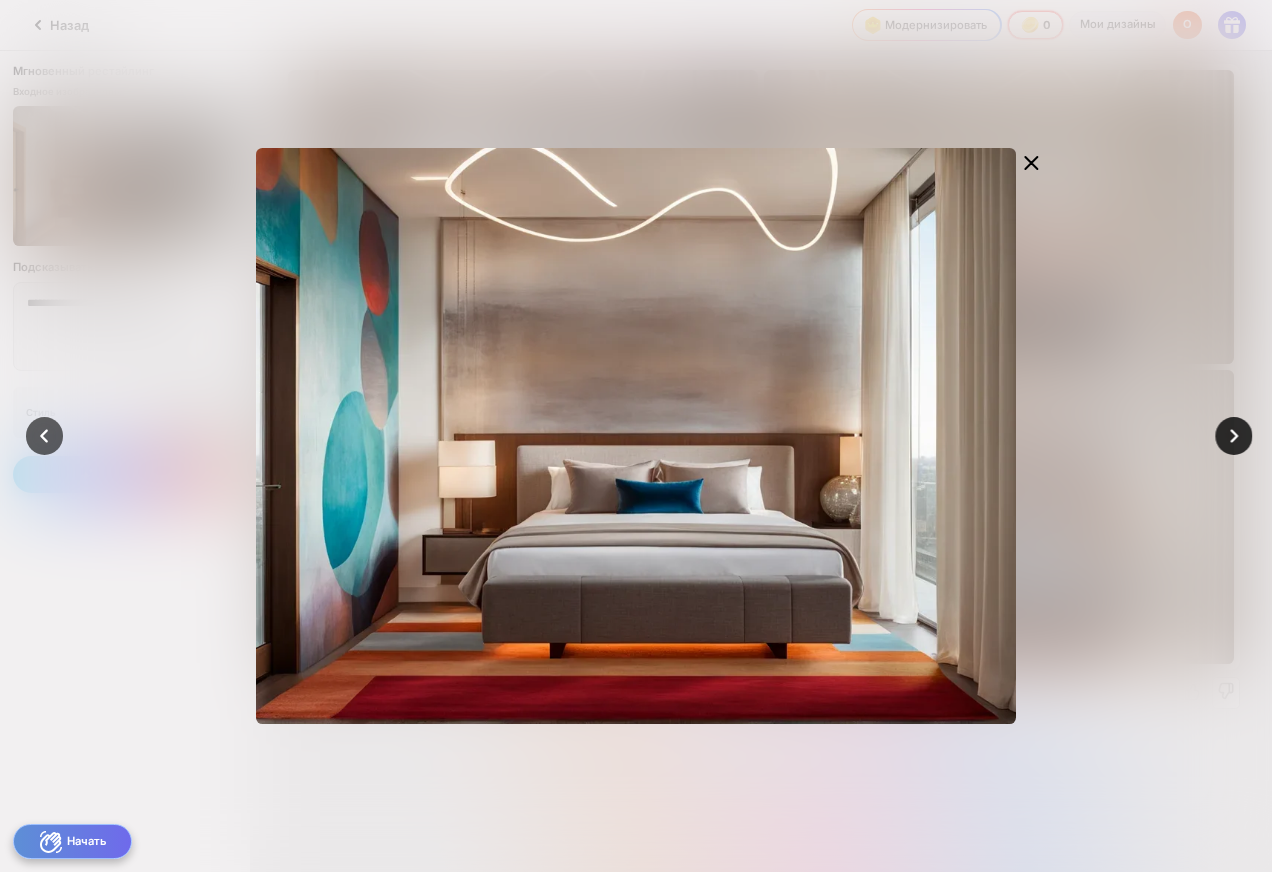 click 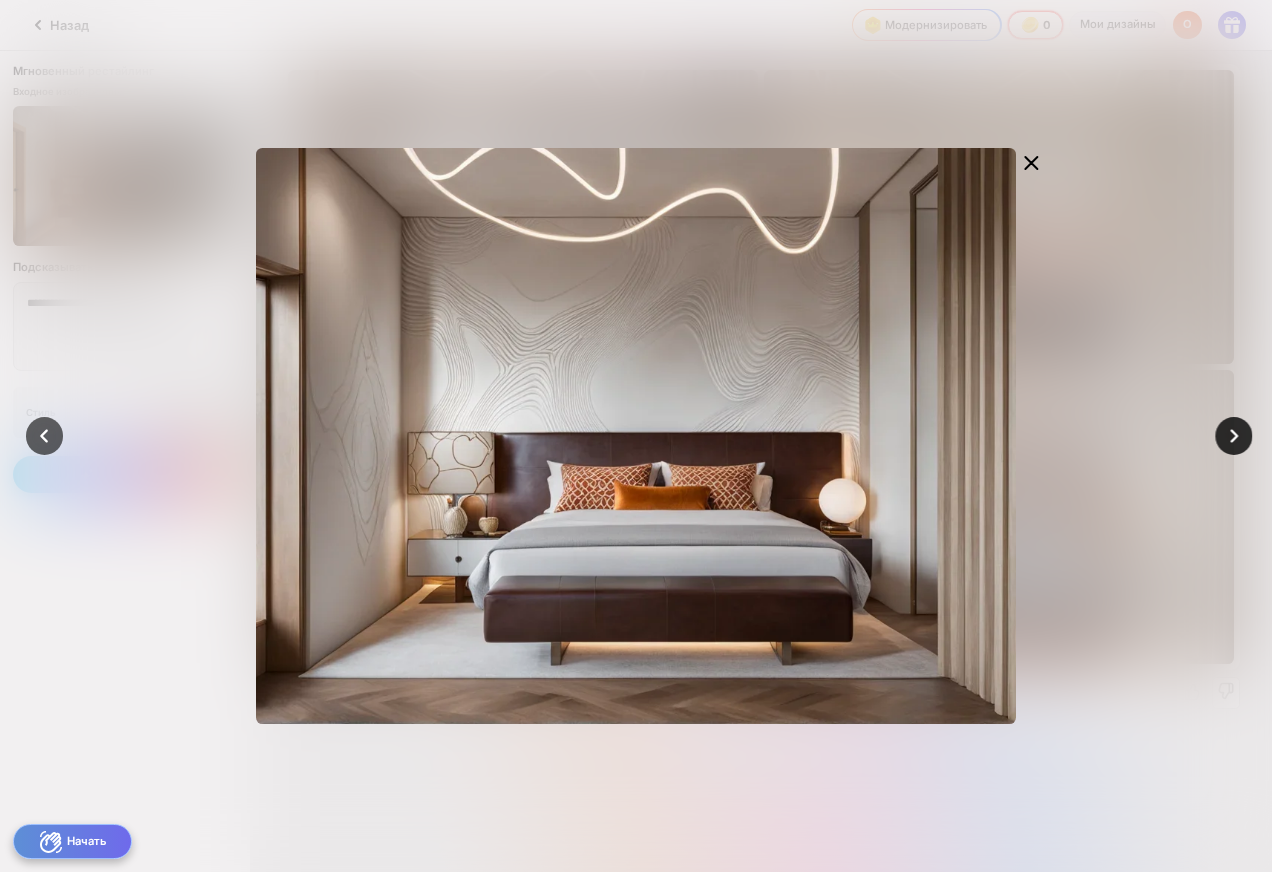 click 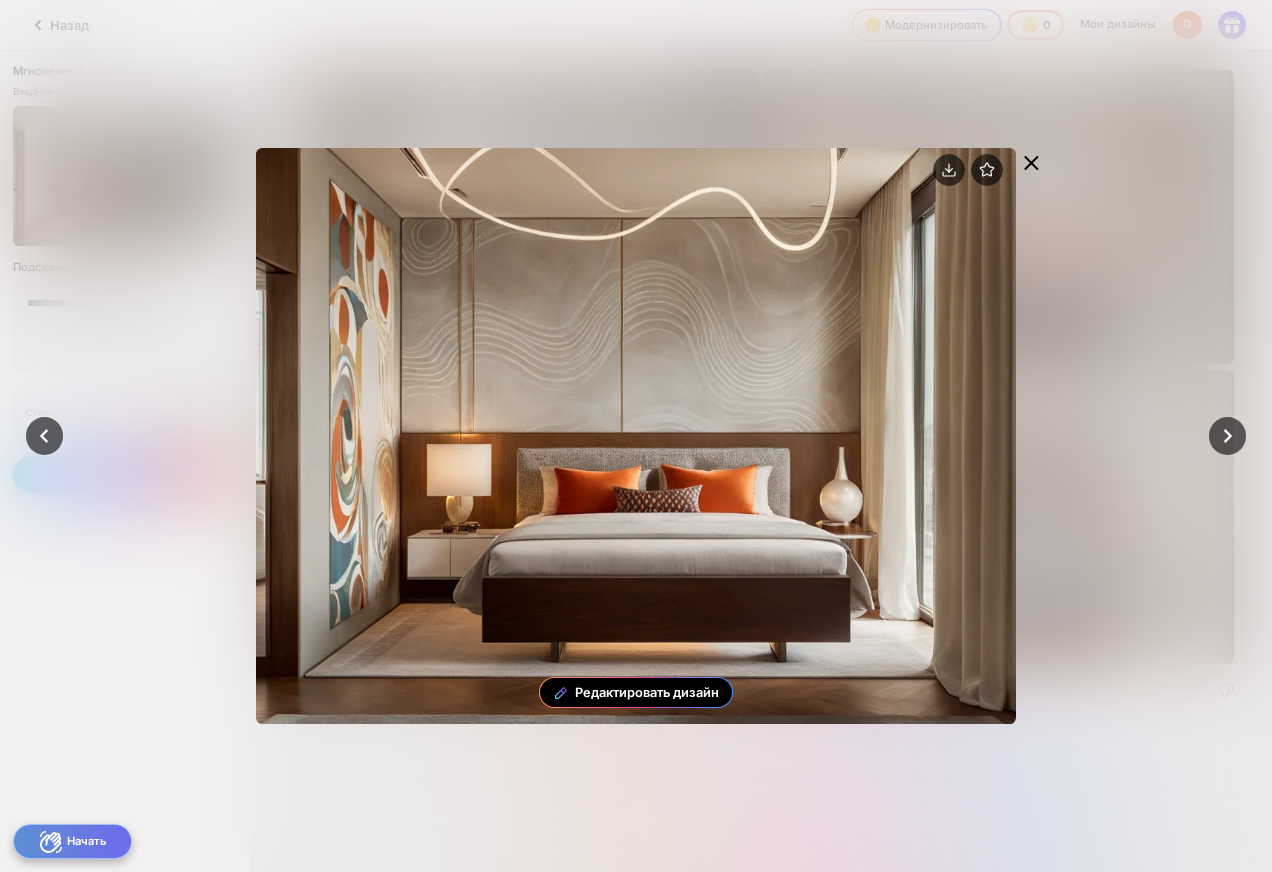 click 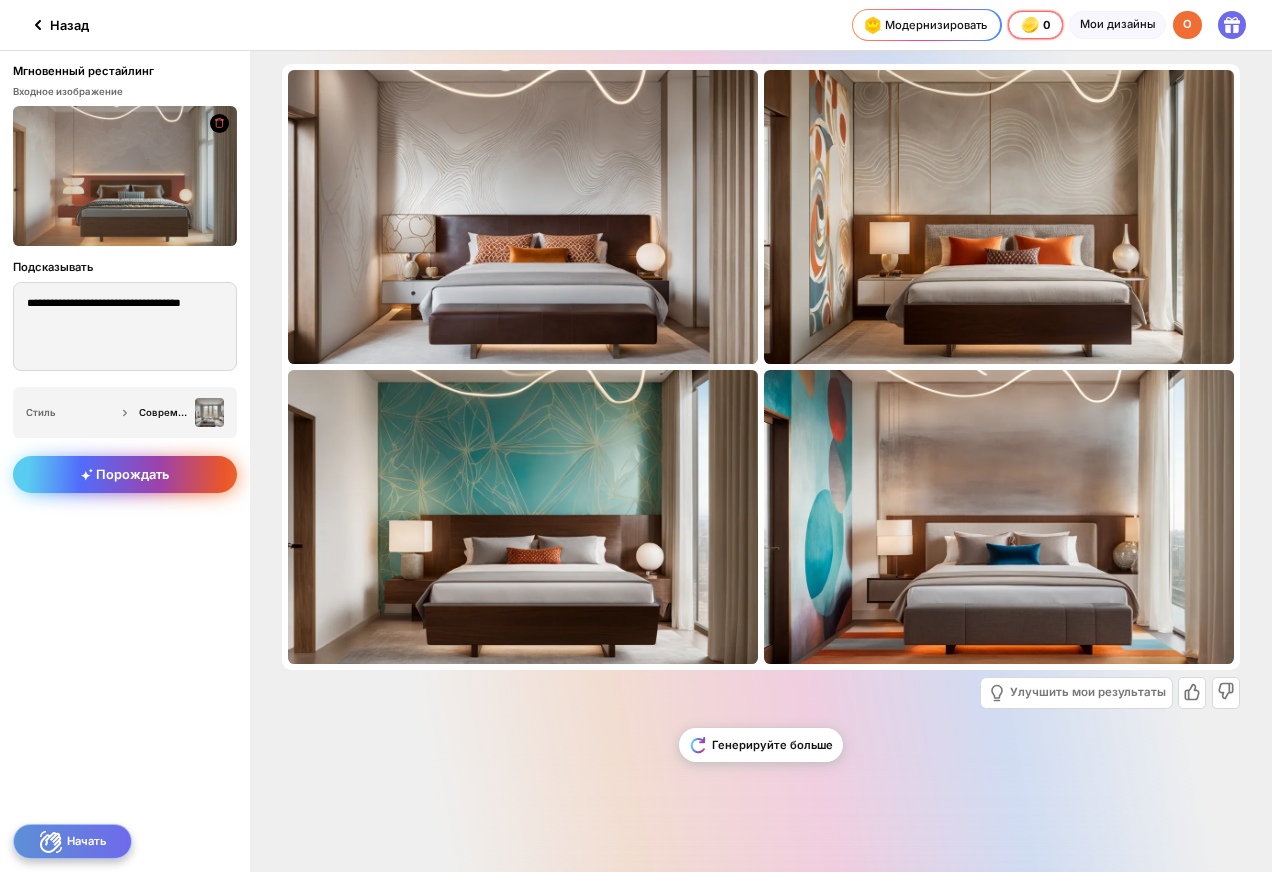 click at bounding box center [125, 176] 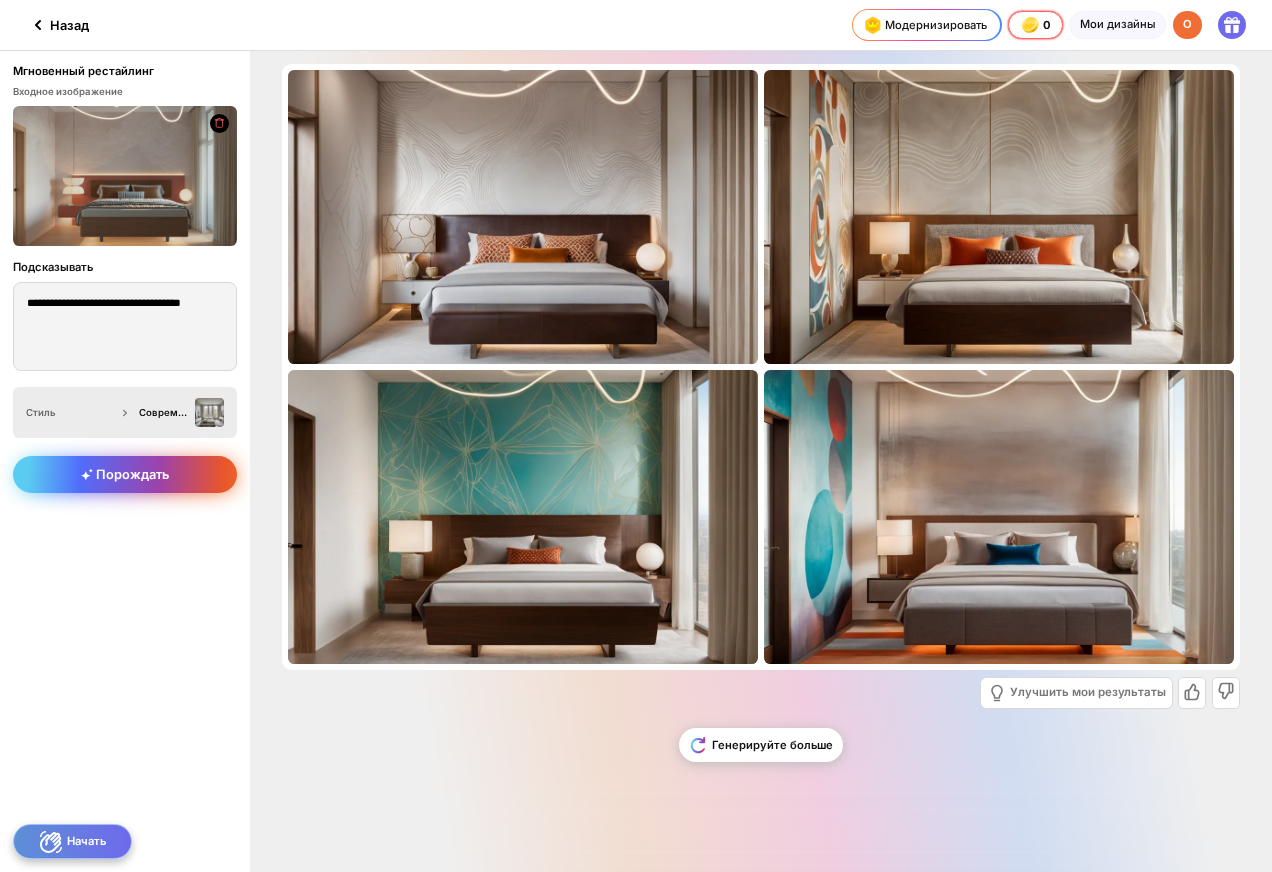 click on "Стиль" at bounding box center [71, 412] 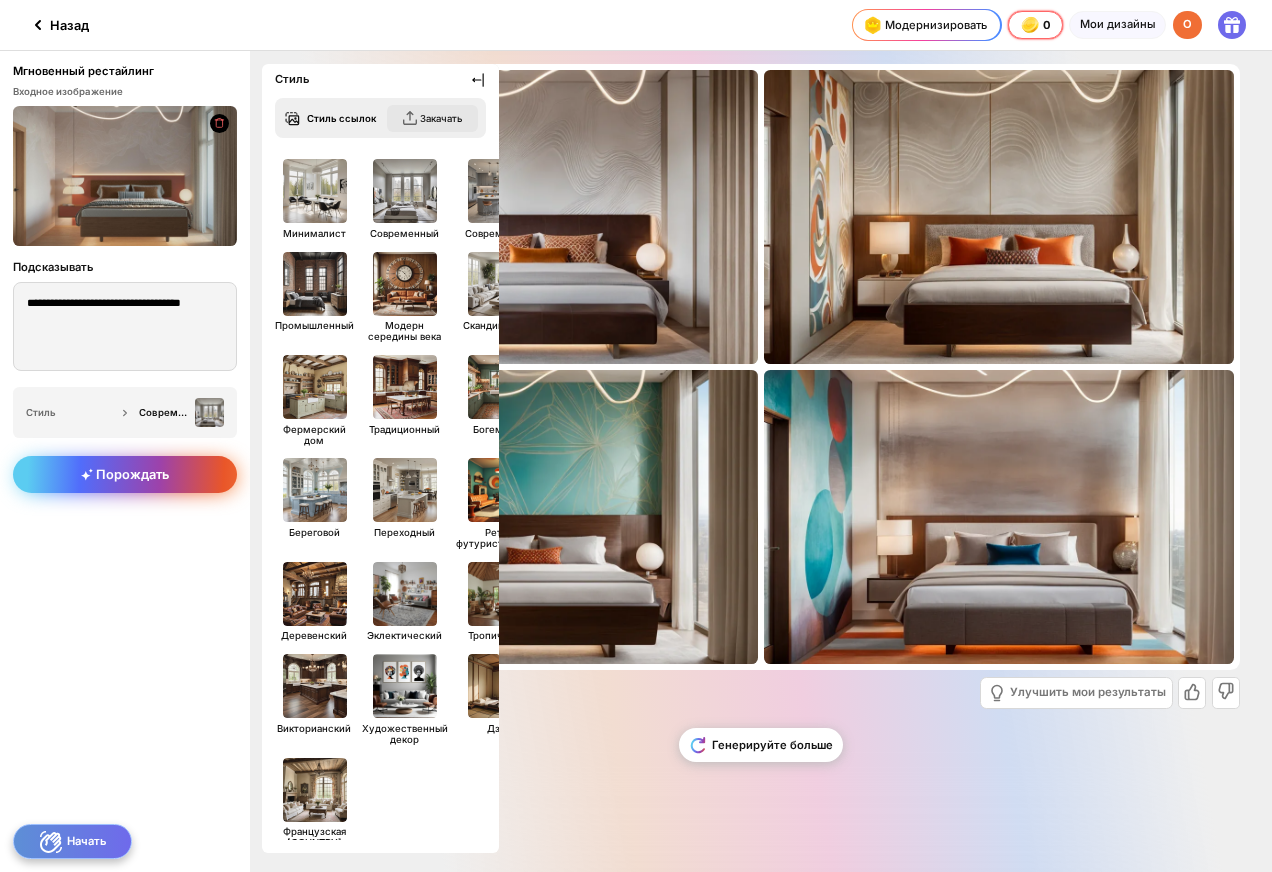 click on "Закачать" 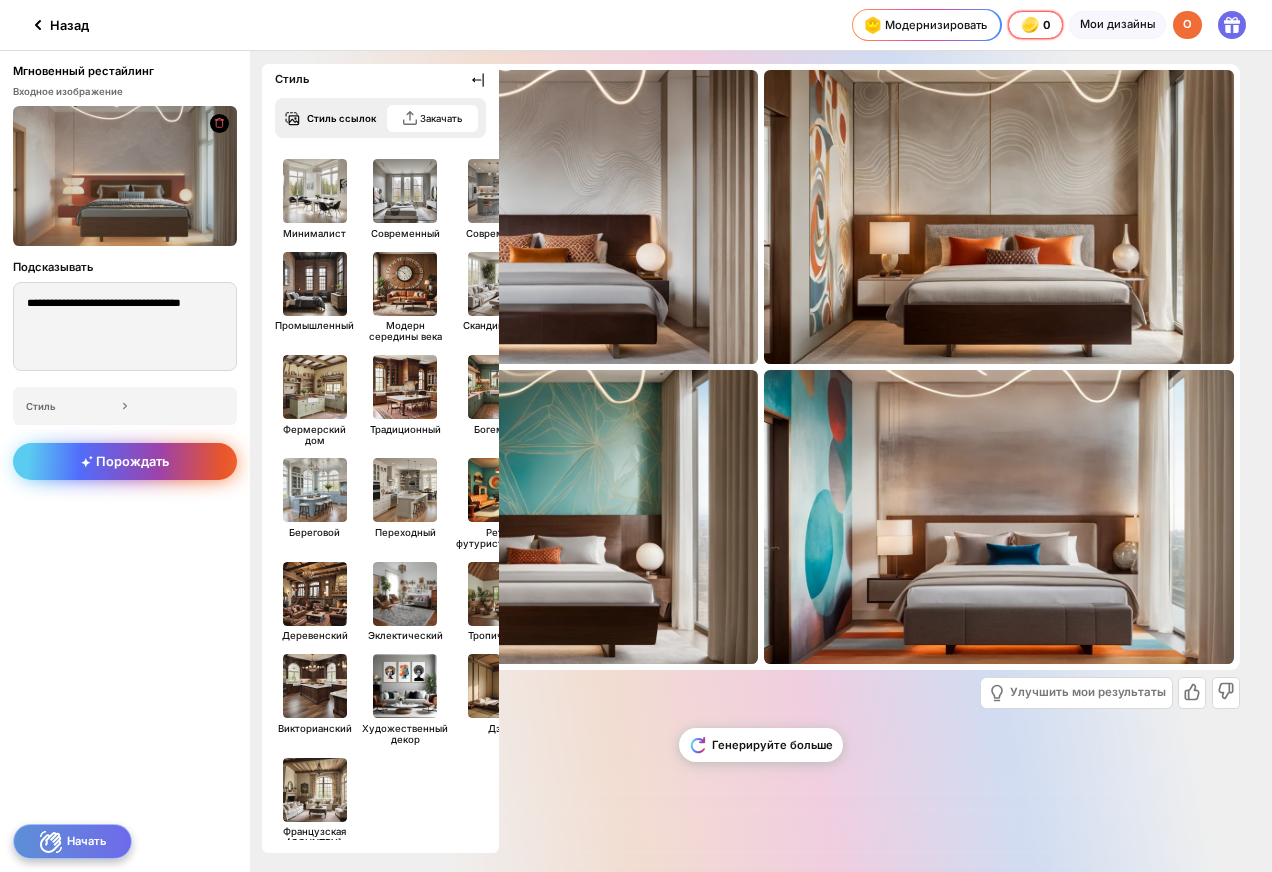 click 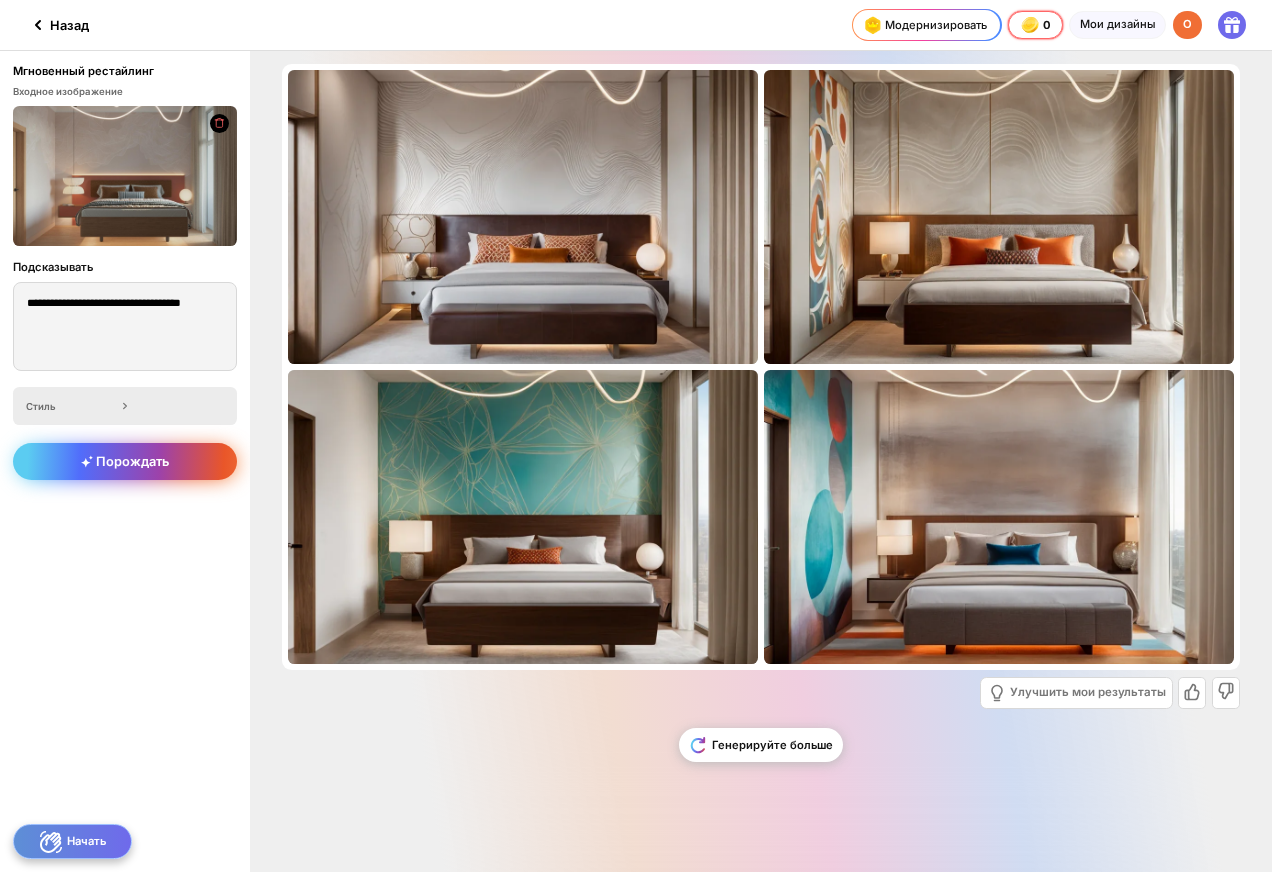 click on "Стиль" at bounding box center [71, 406] 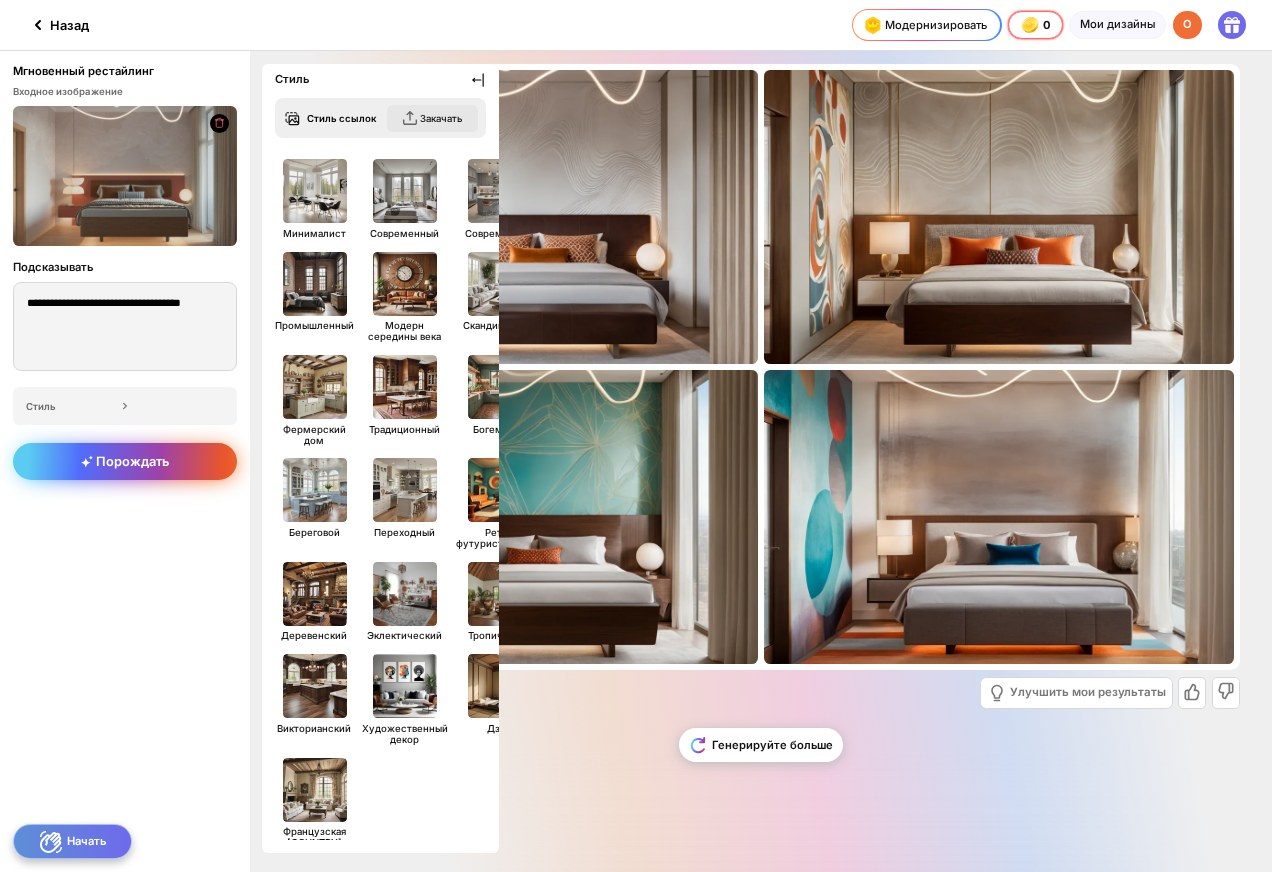 click on "Закачать" 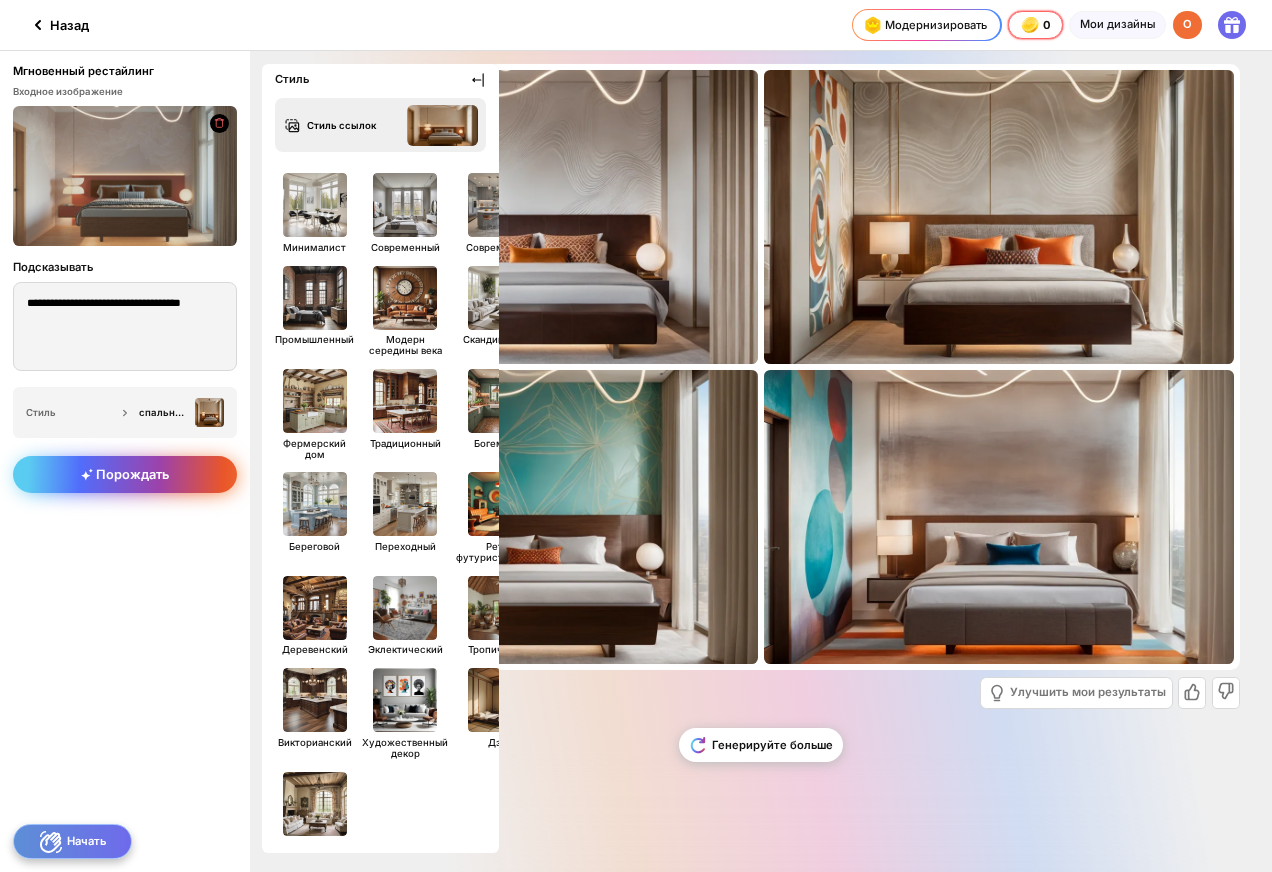 click at bounding box center [442, 125] 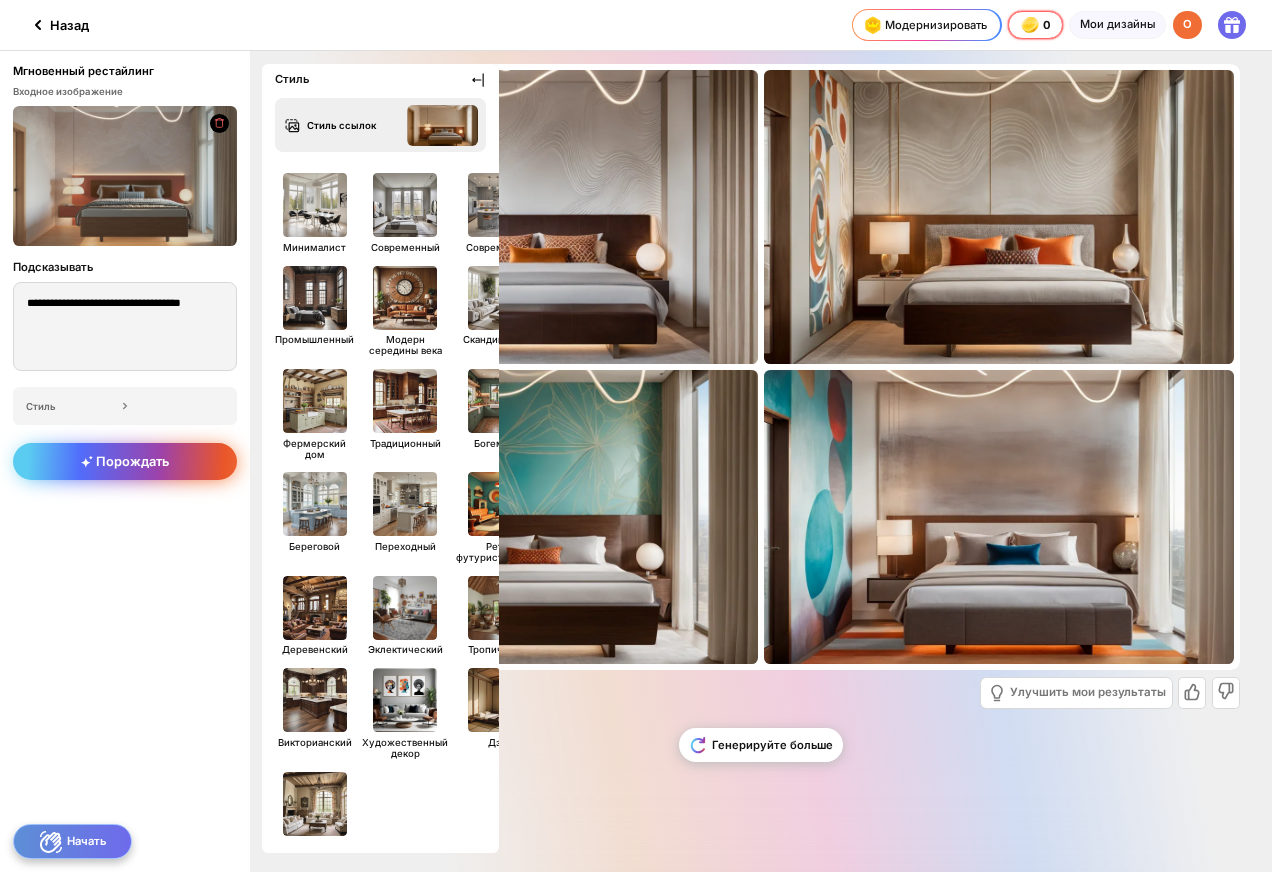 click 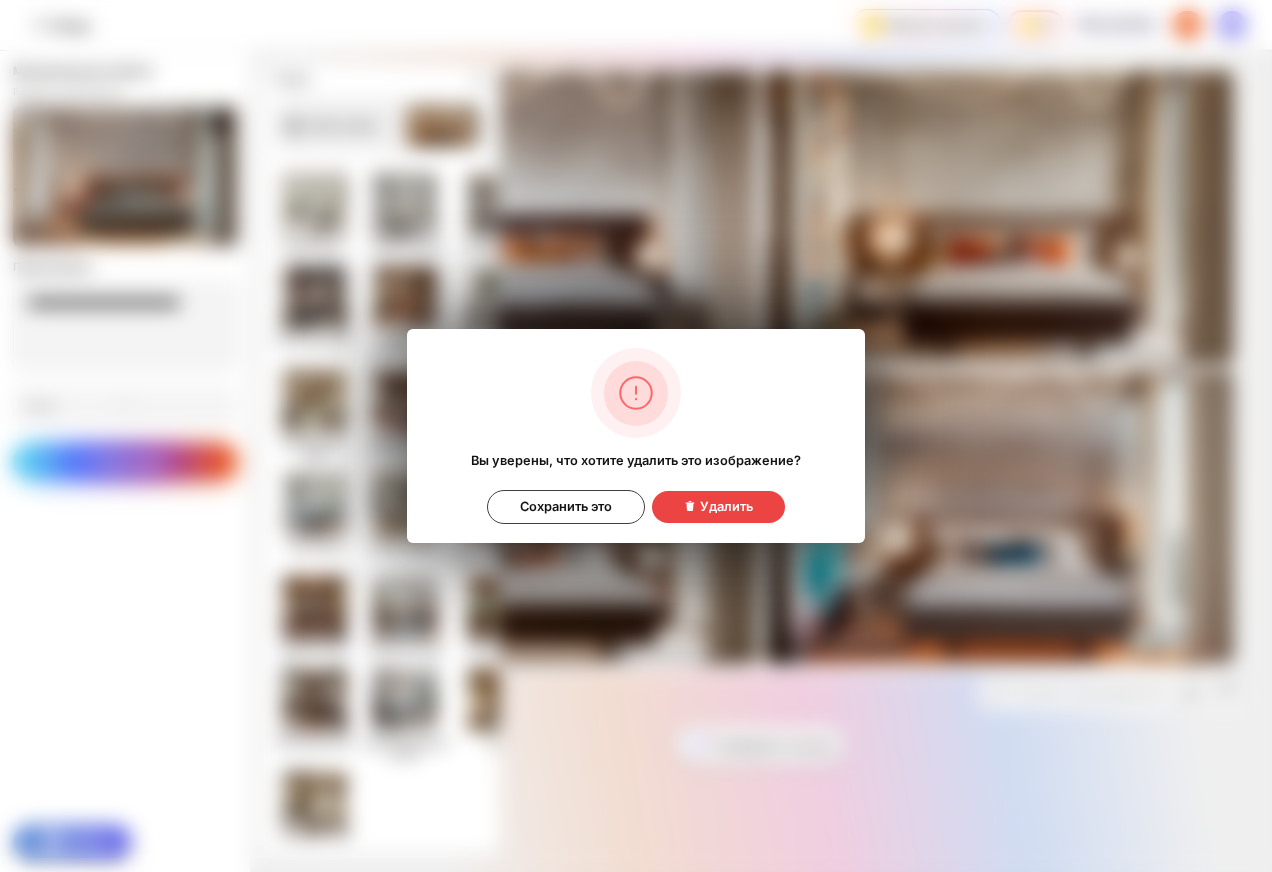 click 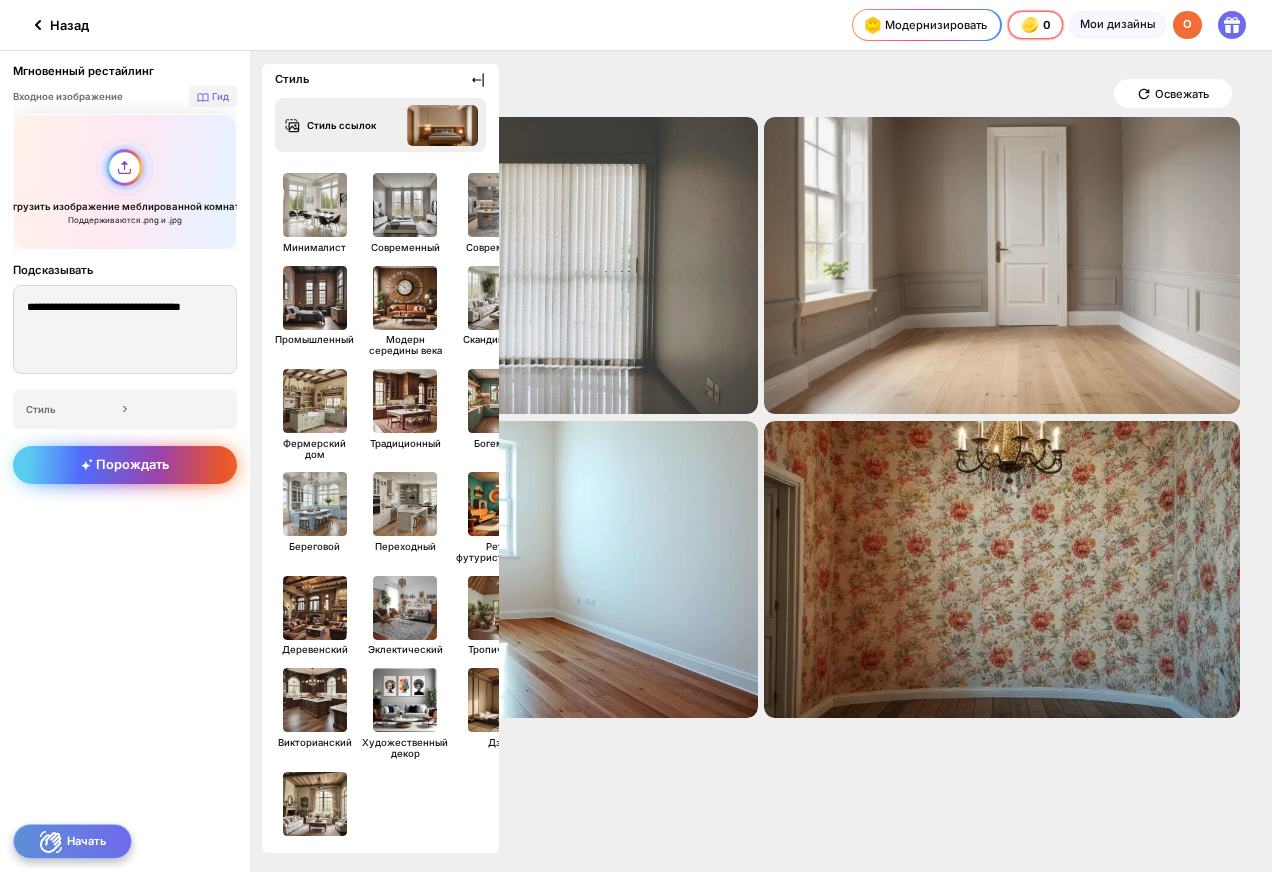 click on "Загрузить изображение меблированной комнаты Поддерживаются .png и .jpg" at bounding box center [125, 182] 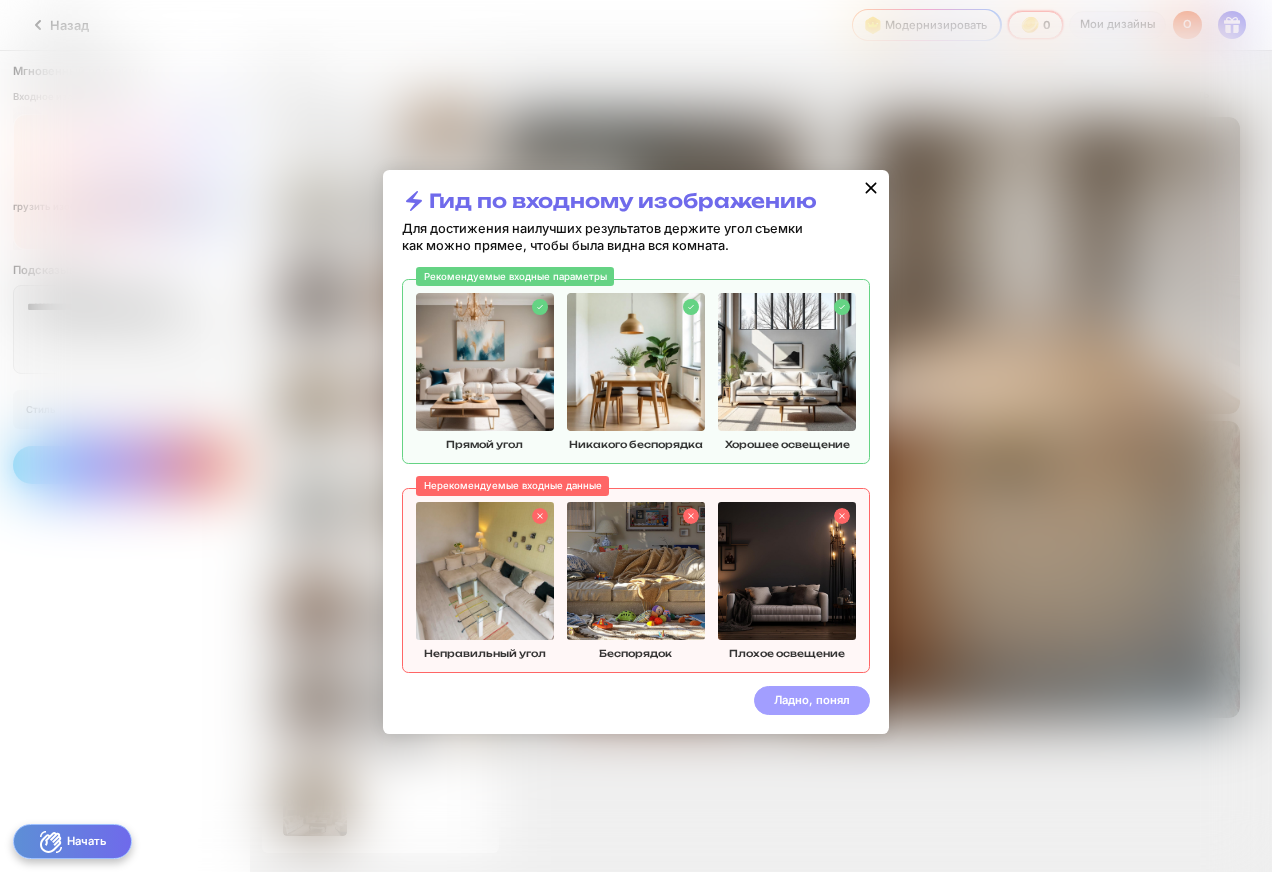 click on "Ладно, понял" at bounding box center [812, 700] 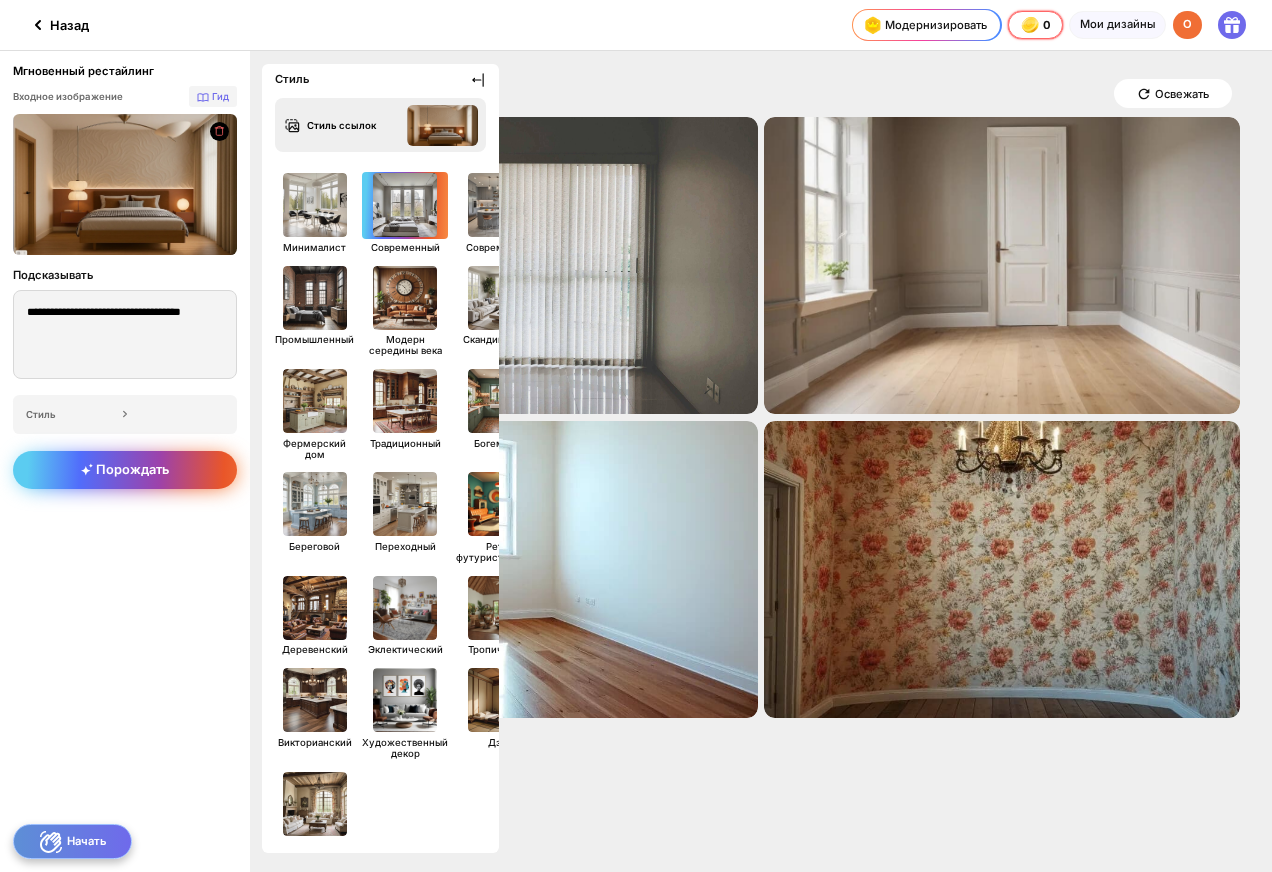 click at bounding box center (405, 205) 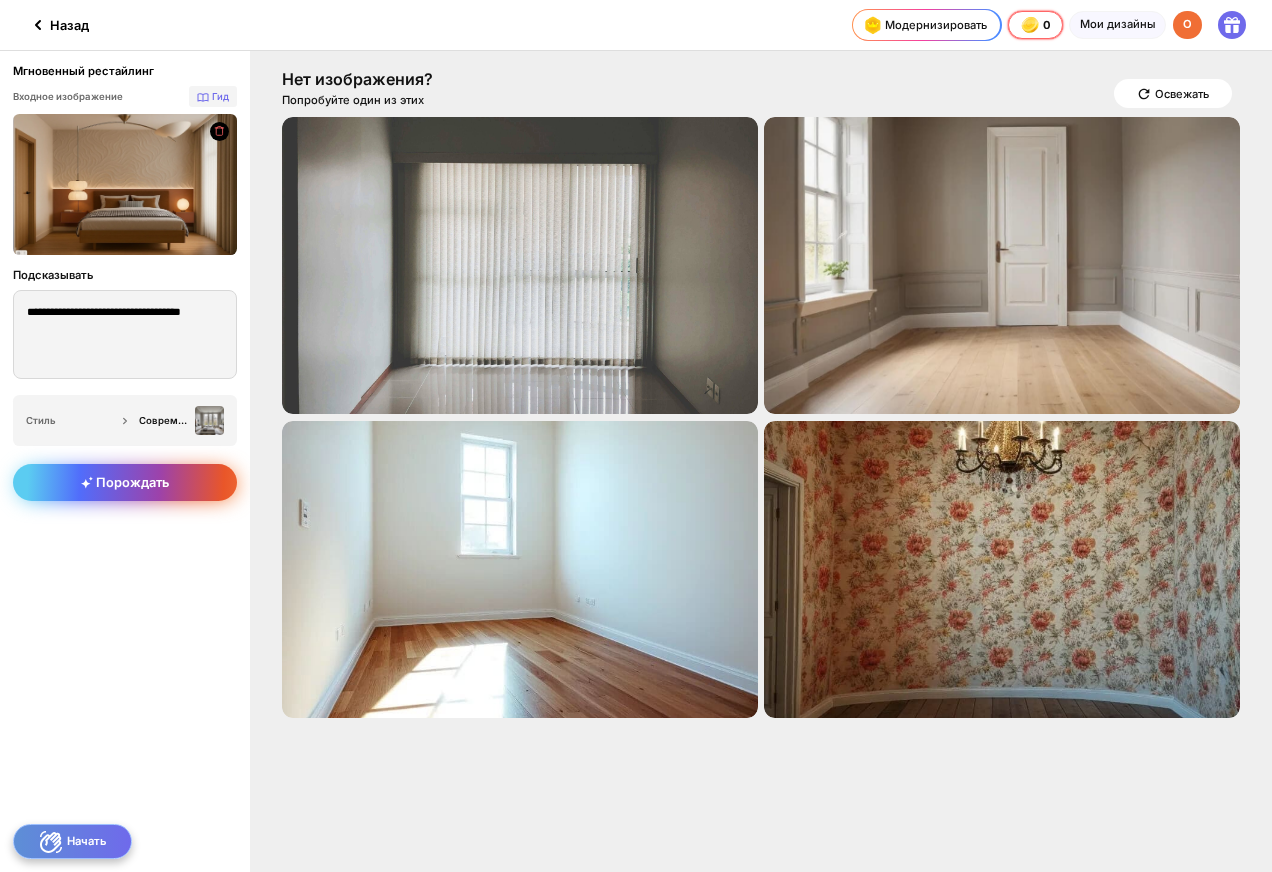 click on "Порождать" 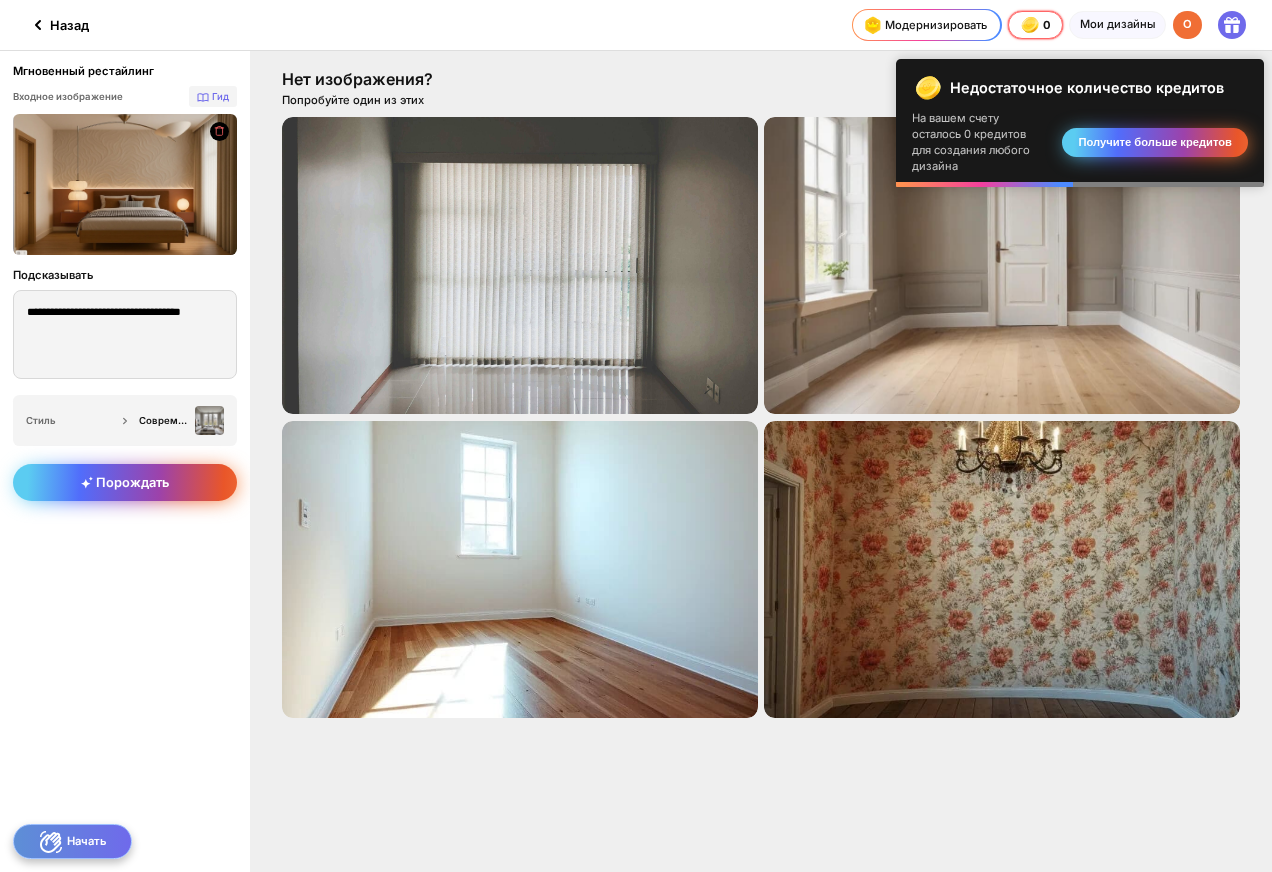 click on "Получите больше кредитов" at bounding box center (1155, 142) 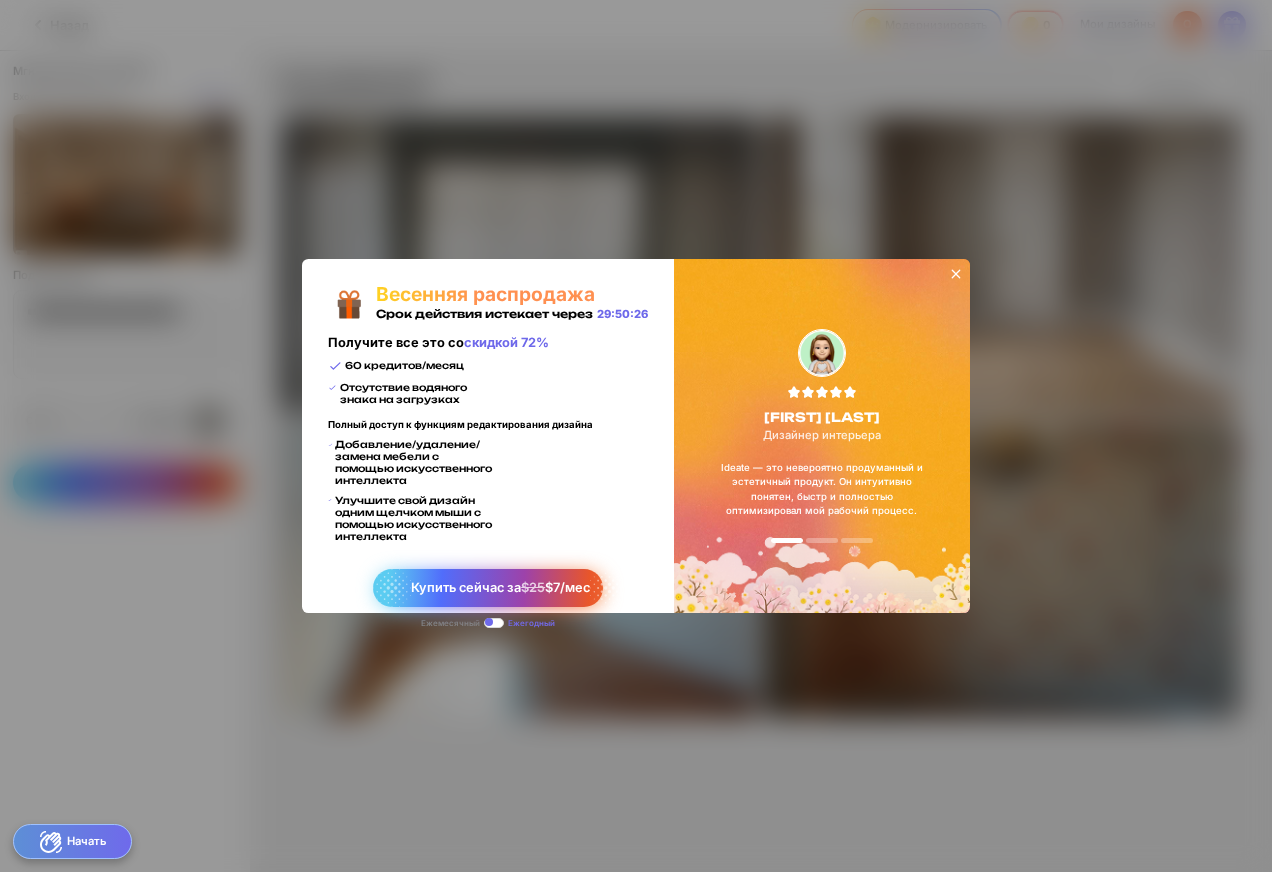 click on "Купить сейчас за $25 $[PRICE]/мес" at bounding box center (500, 587) 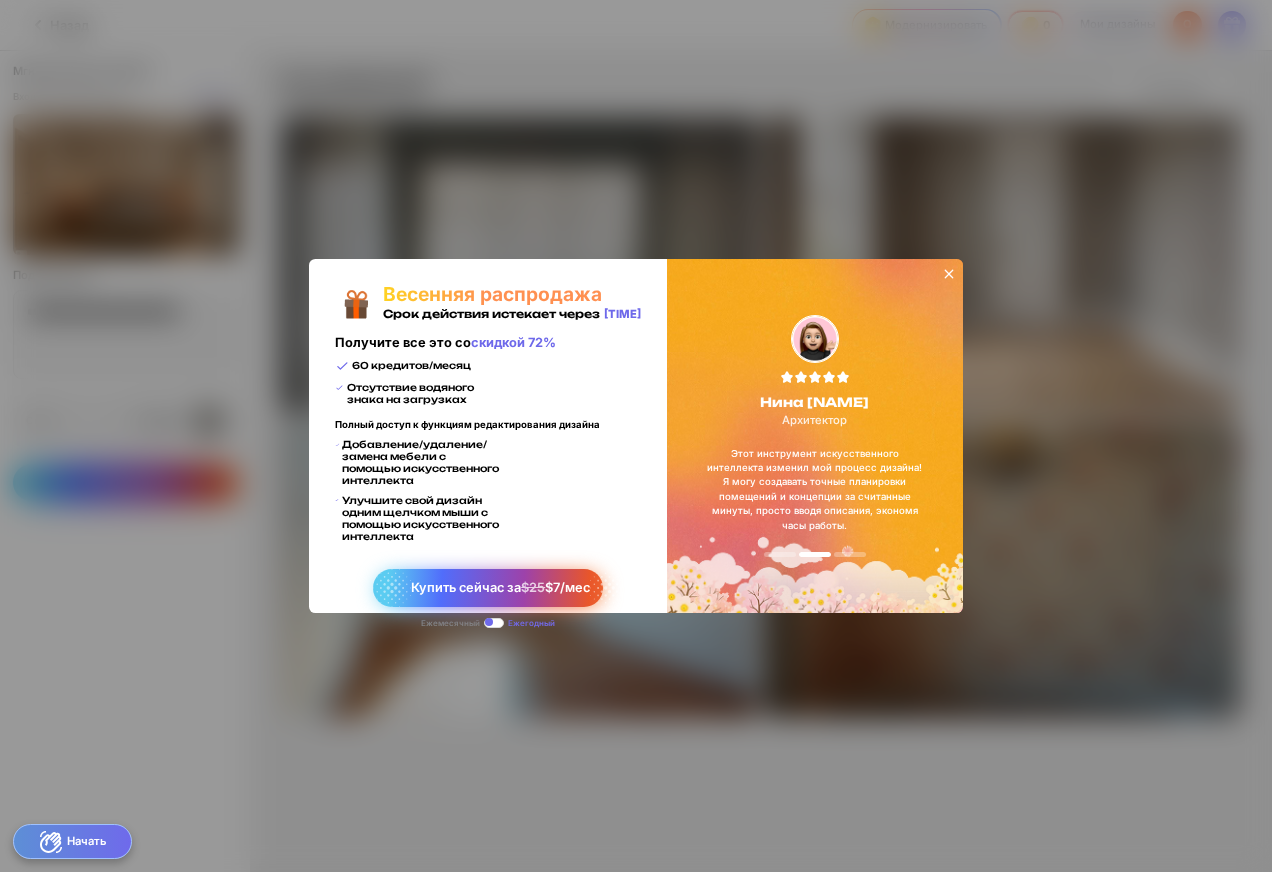 click on "Купить сейчас за $25 $[PRICE]/мес" at bounding box center (500, 587) 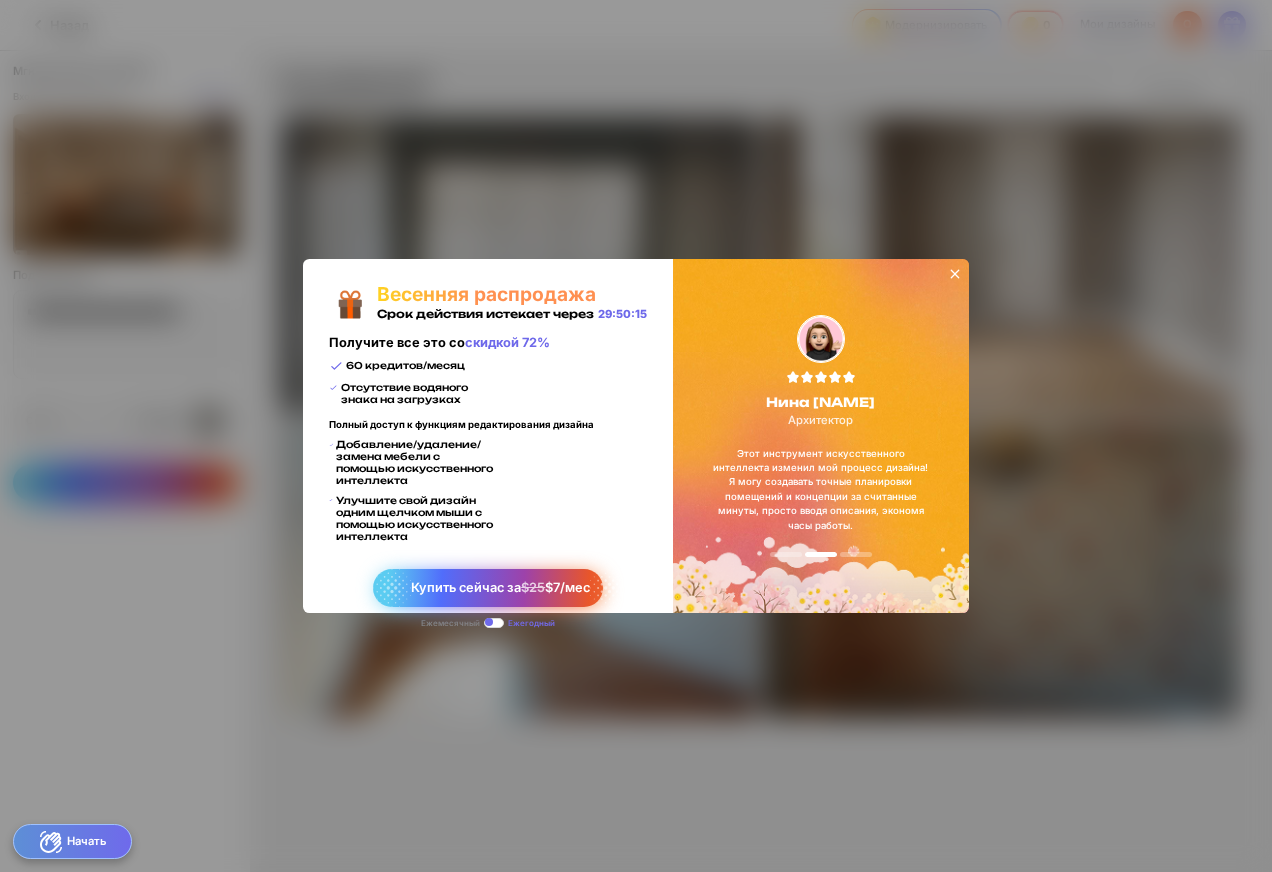 click on "Купить сейчас за $25 $[PRICE]/мес" at bounding box center [500, 587] 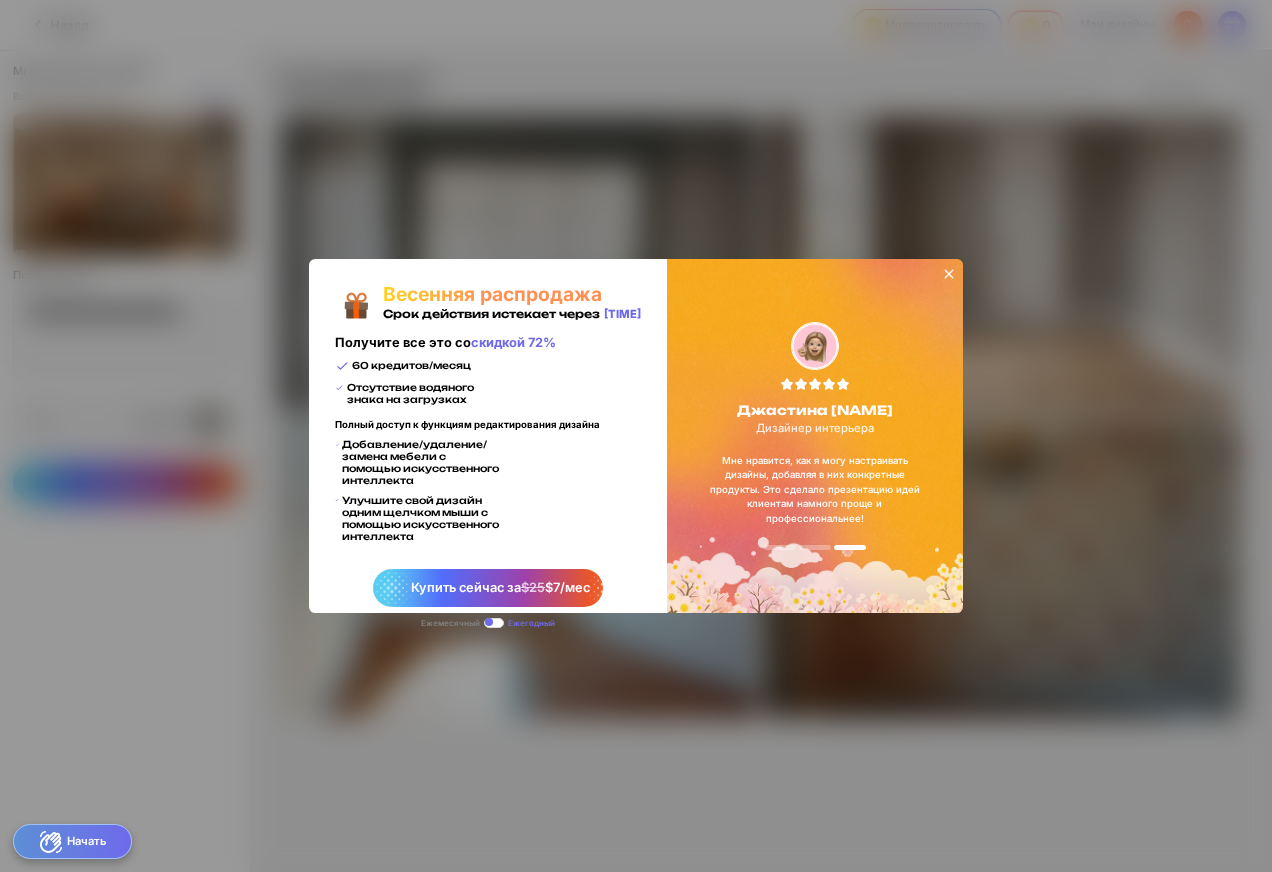 click at bounding box center (494, 623) 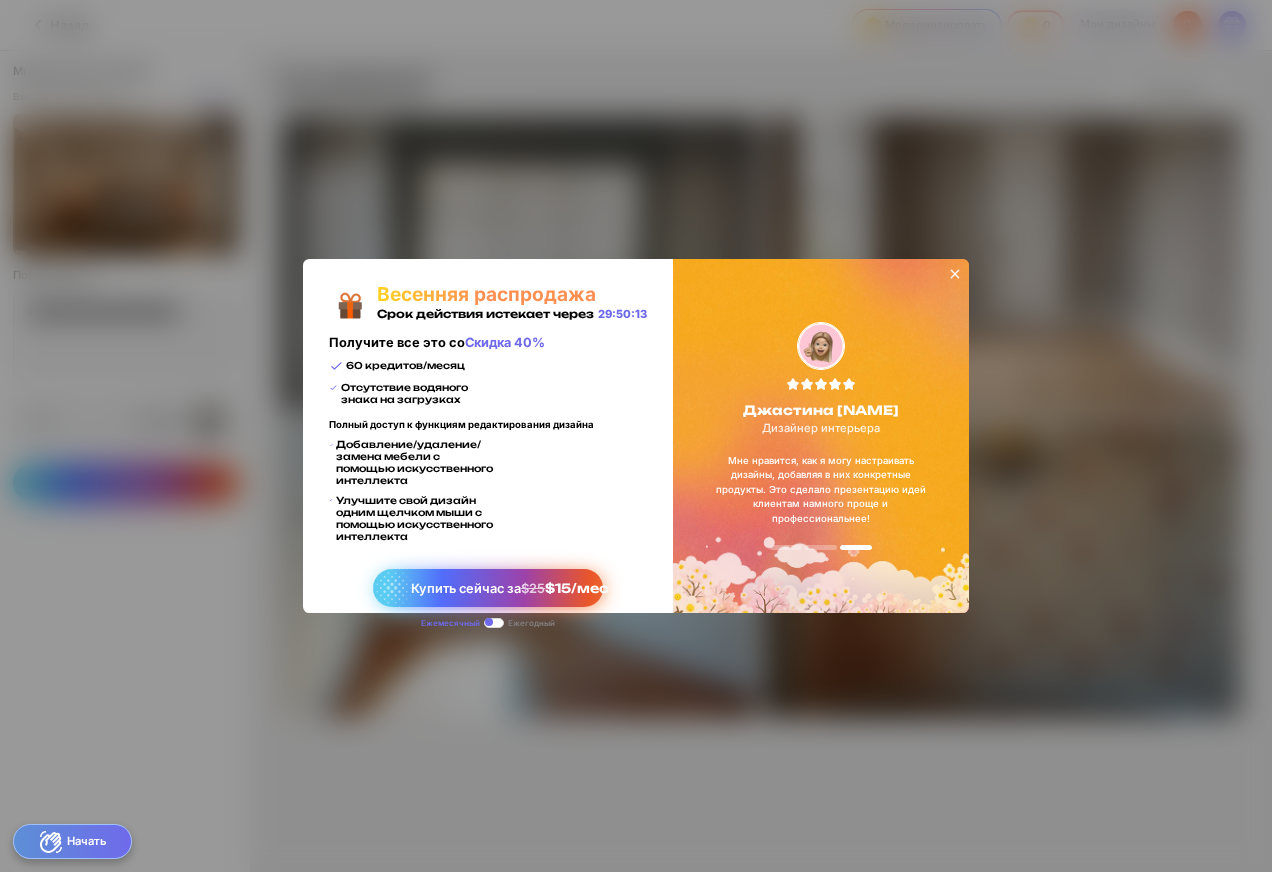 click on "Купить сейчас за $25 $[PRICE]/мес" at bounding box center (510, 588) 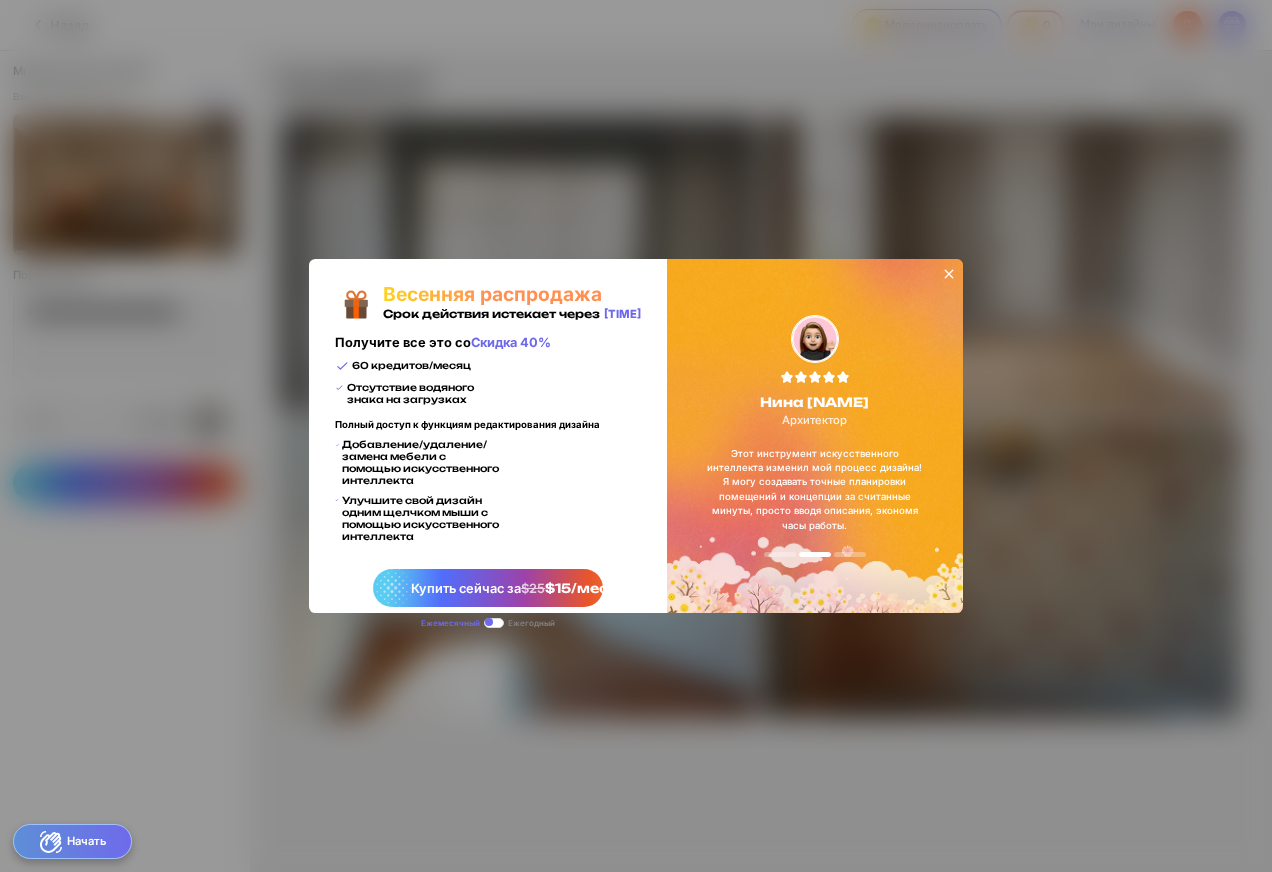 click 